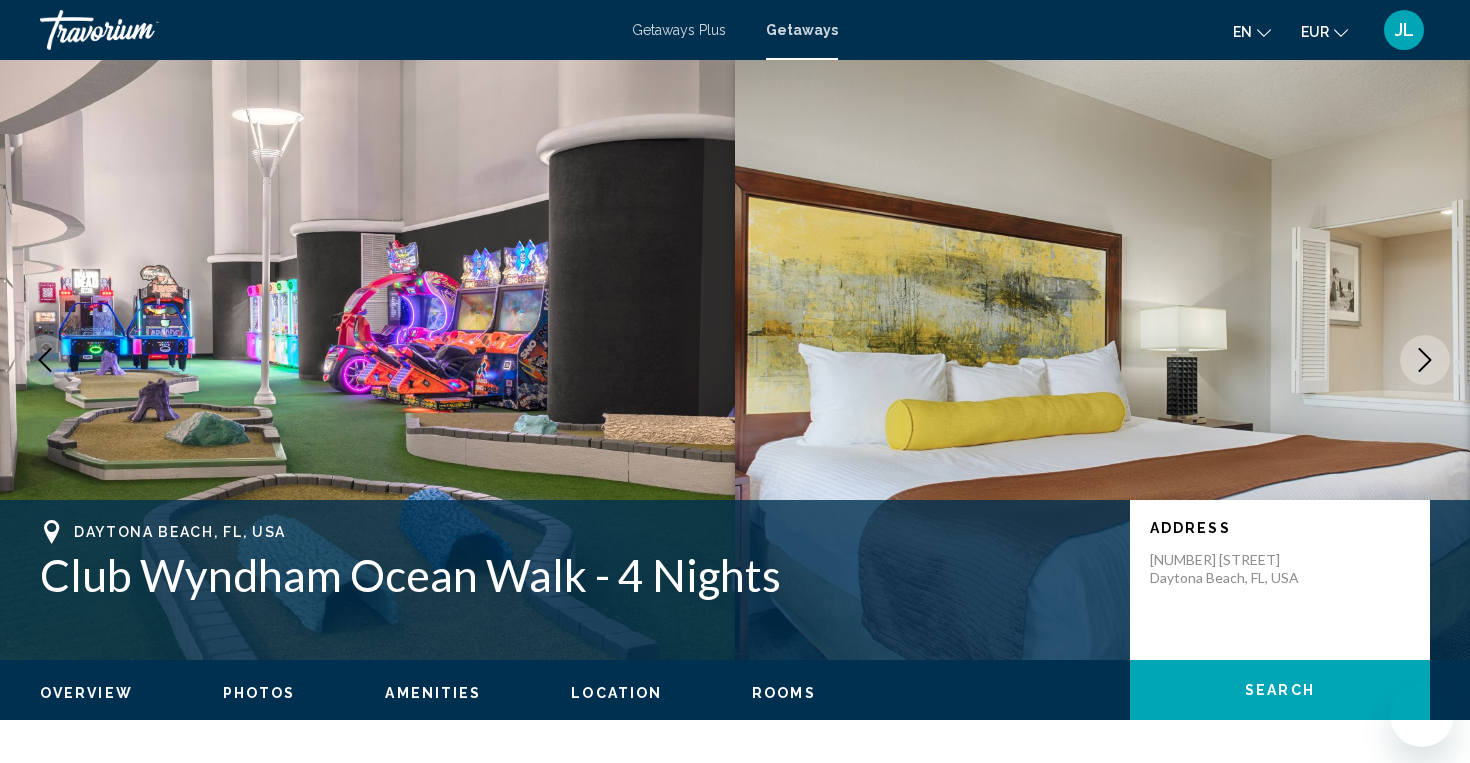 scroll, scrollTop: 128, scrollLeft: 0, axis: vertical 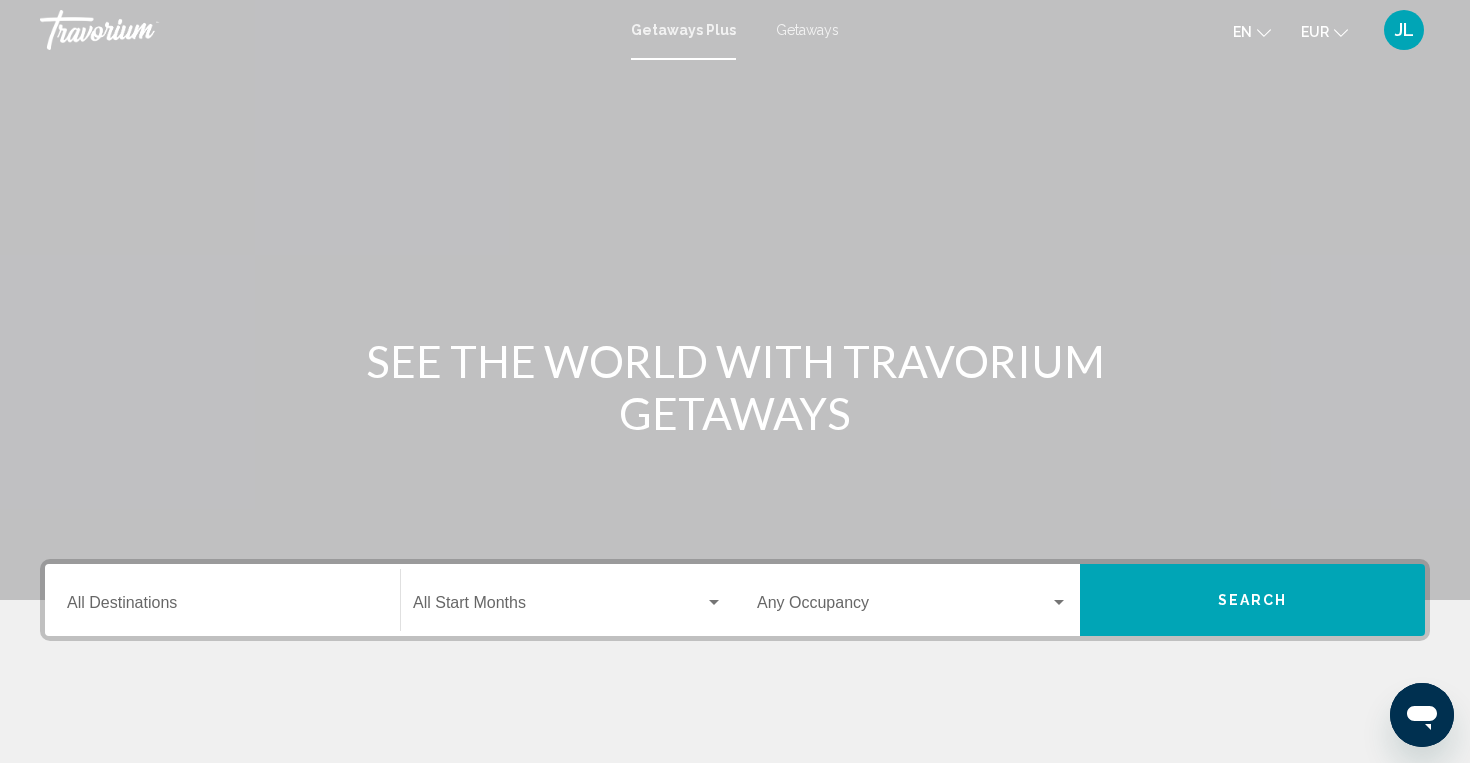 click on "Destination All Destinations" at bounding box center (222, 607) 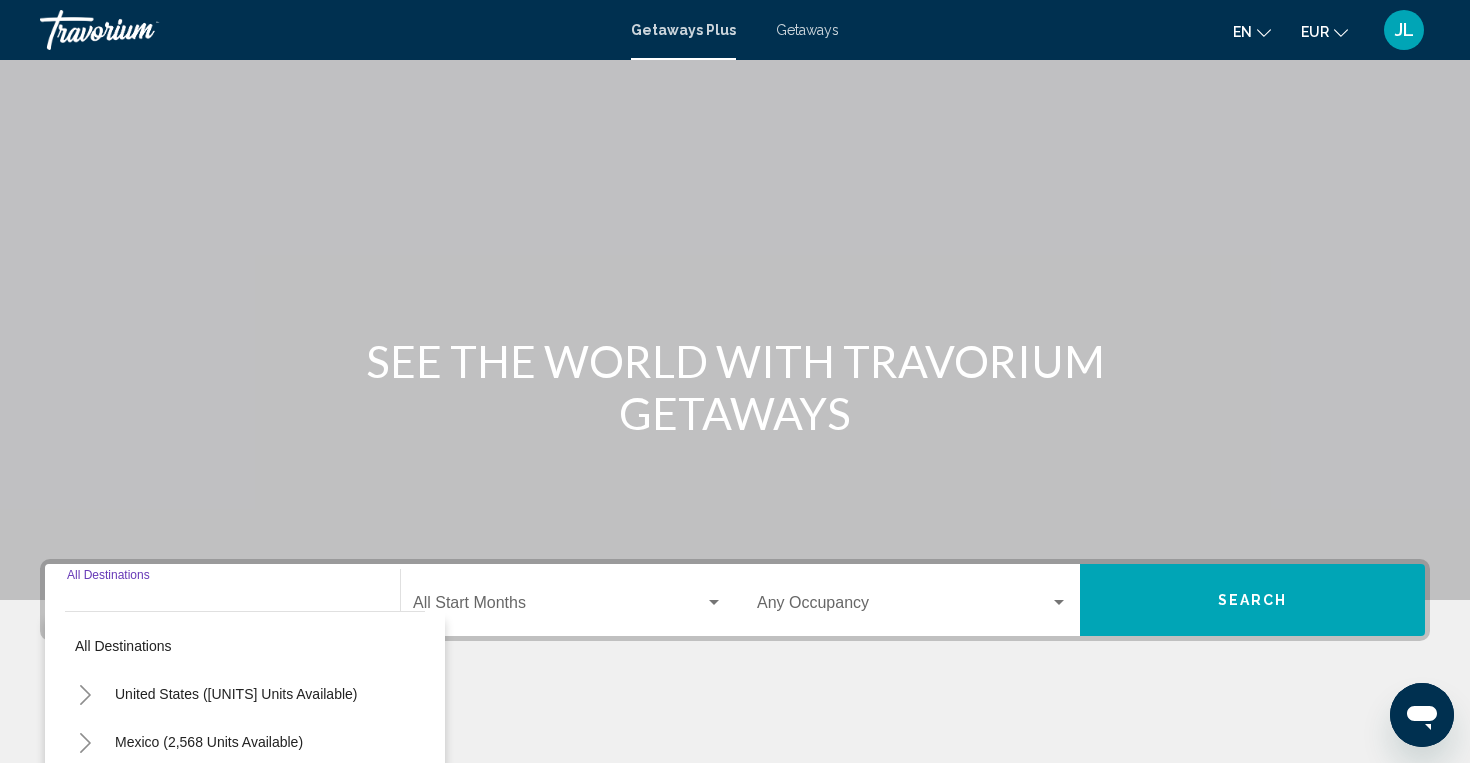 scroll, scrollTop: 323, scrollLeft: 0, axis: vertical 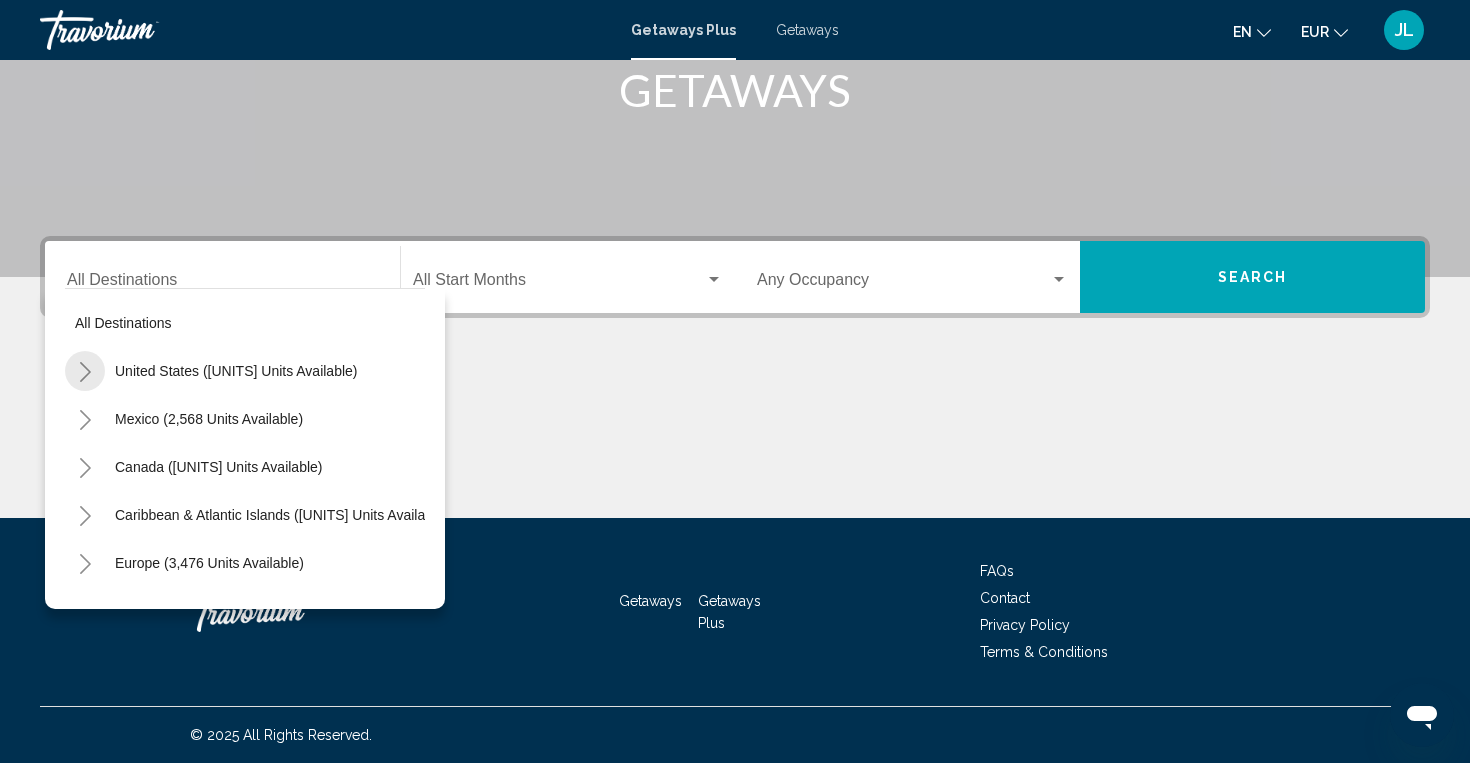 click 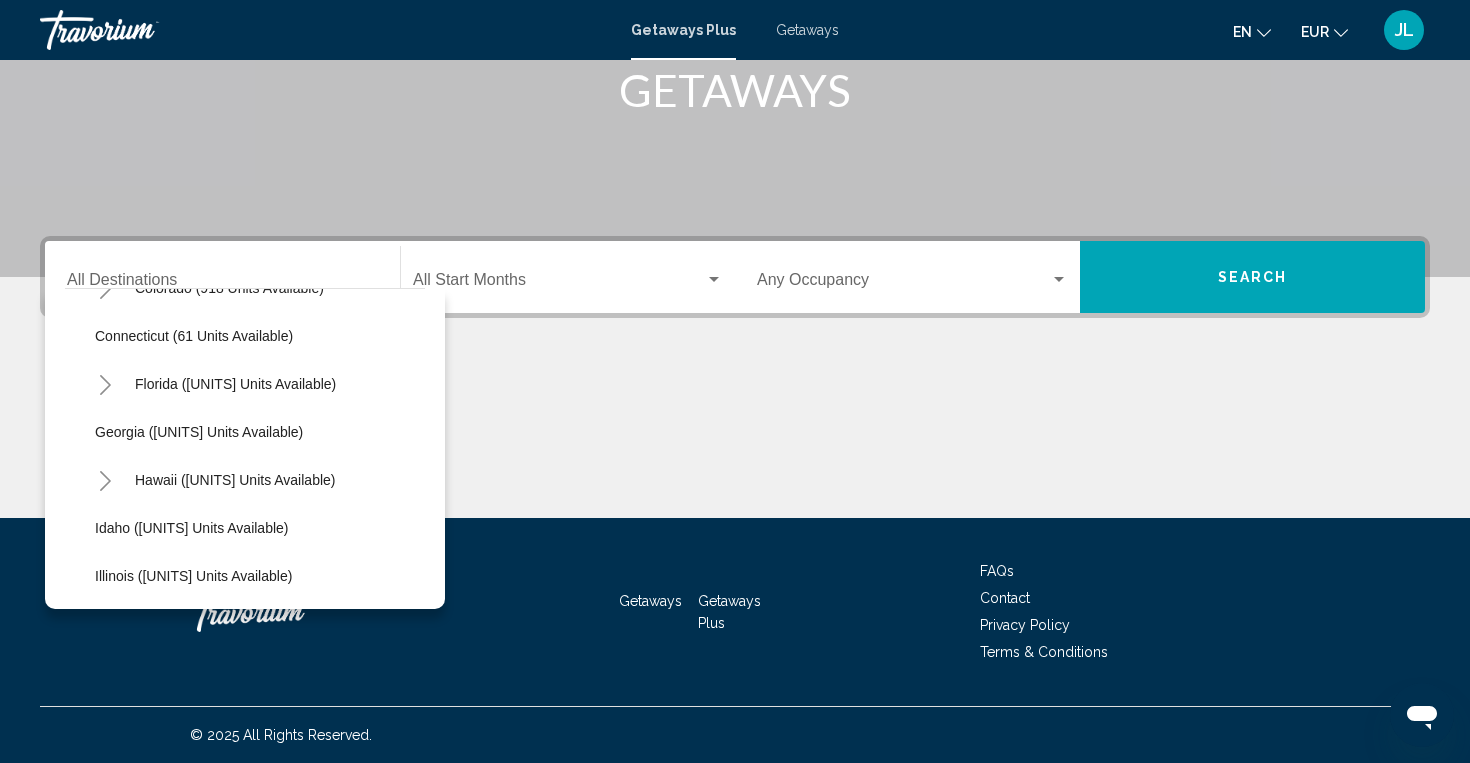 scroll, scrollTop: 288, scrollLeft: 0, axis: vertical 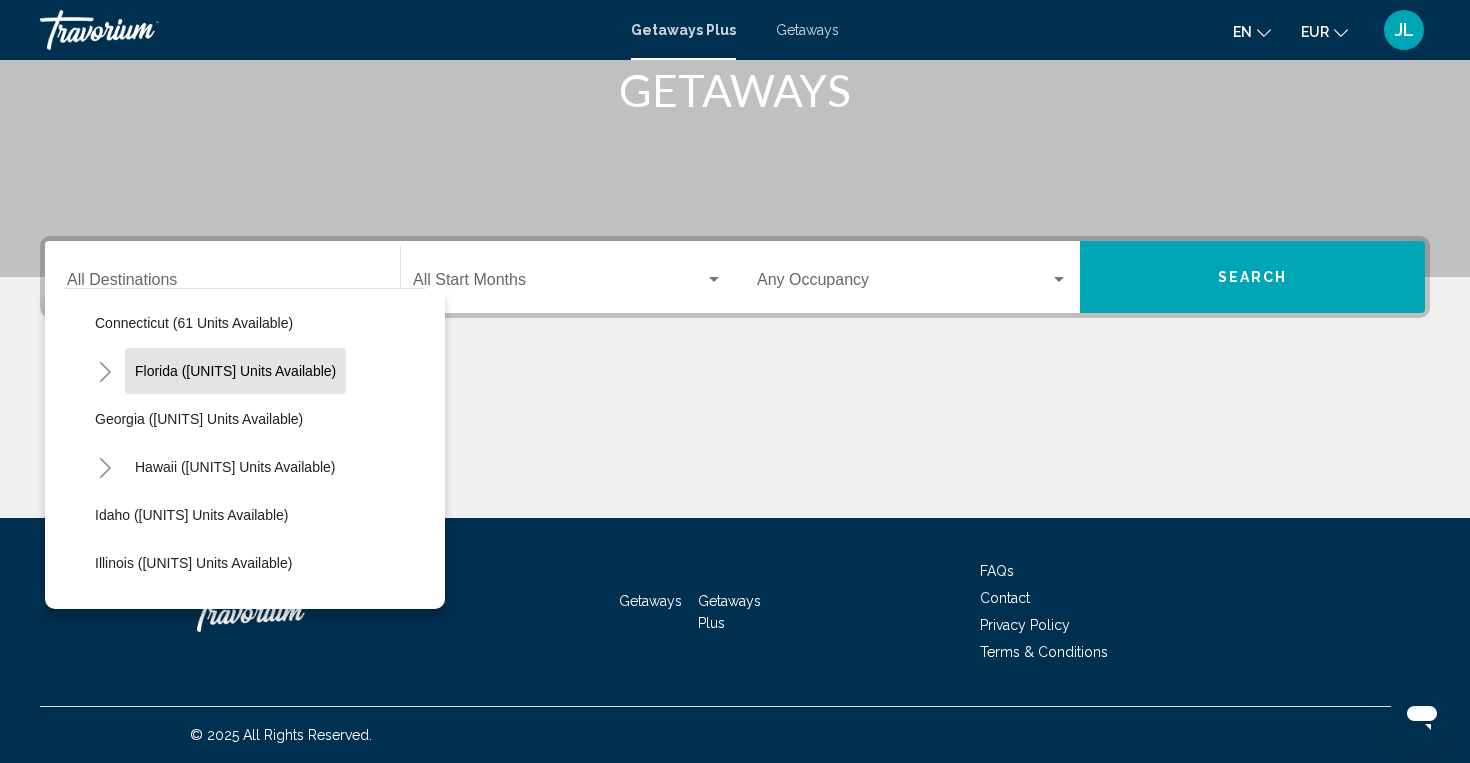 click on "Florida ([UNITS] units available)" 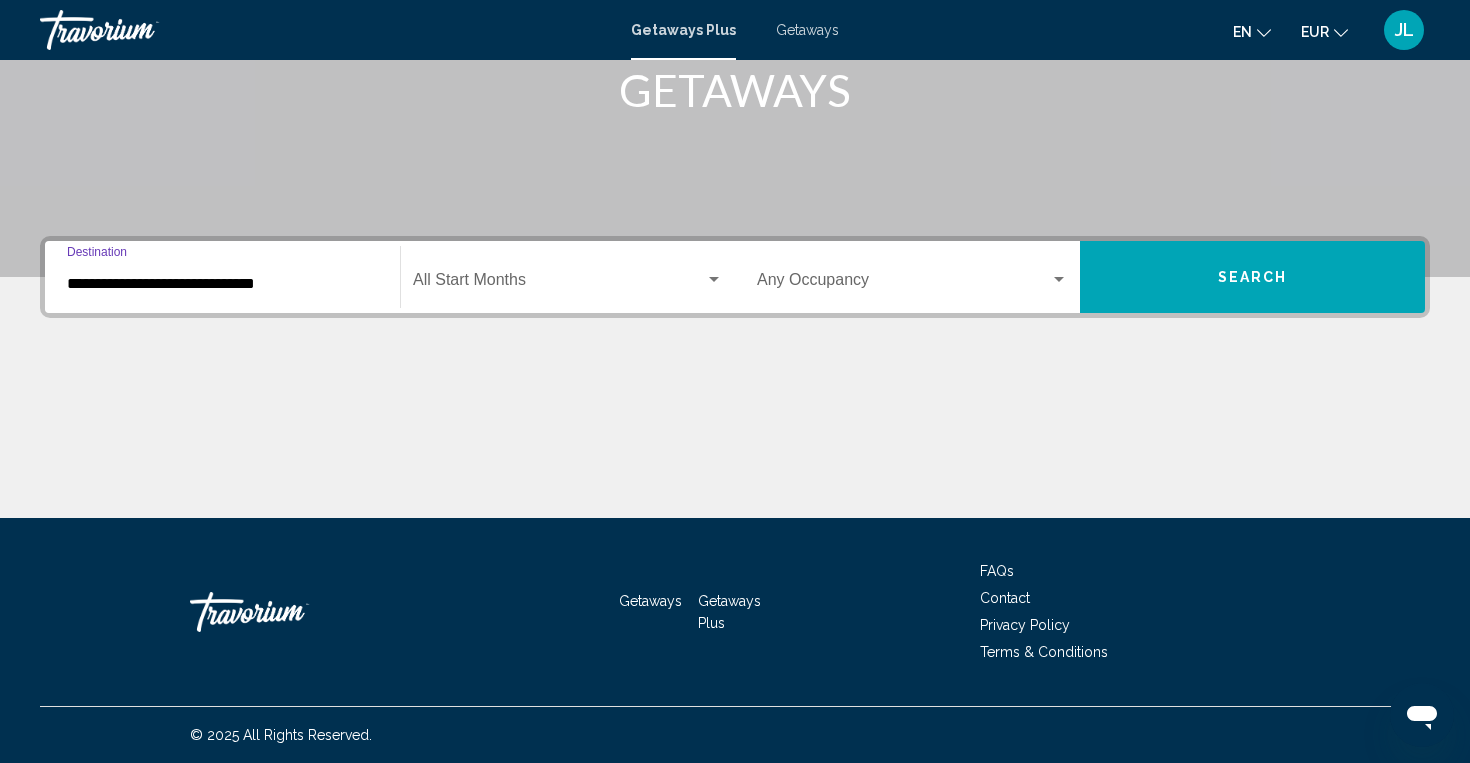 click at bounding box center (559, 284) 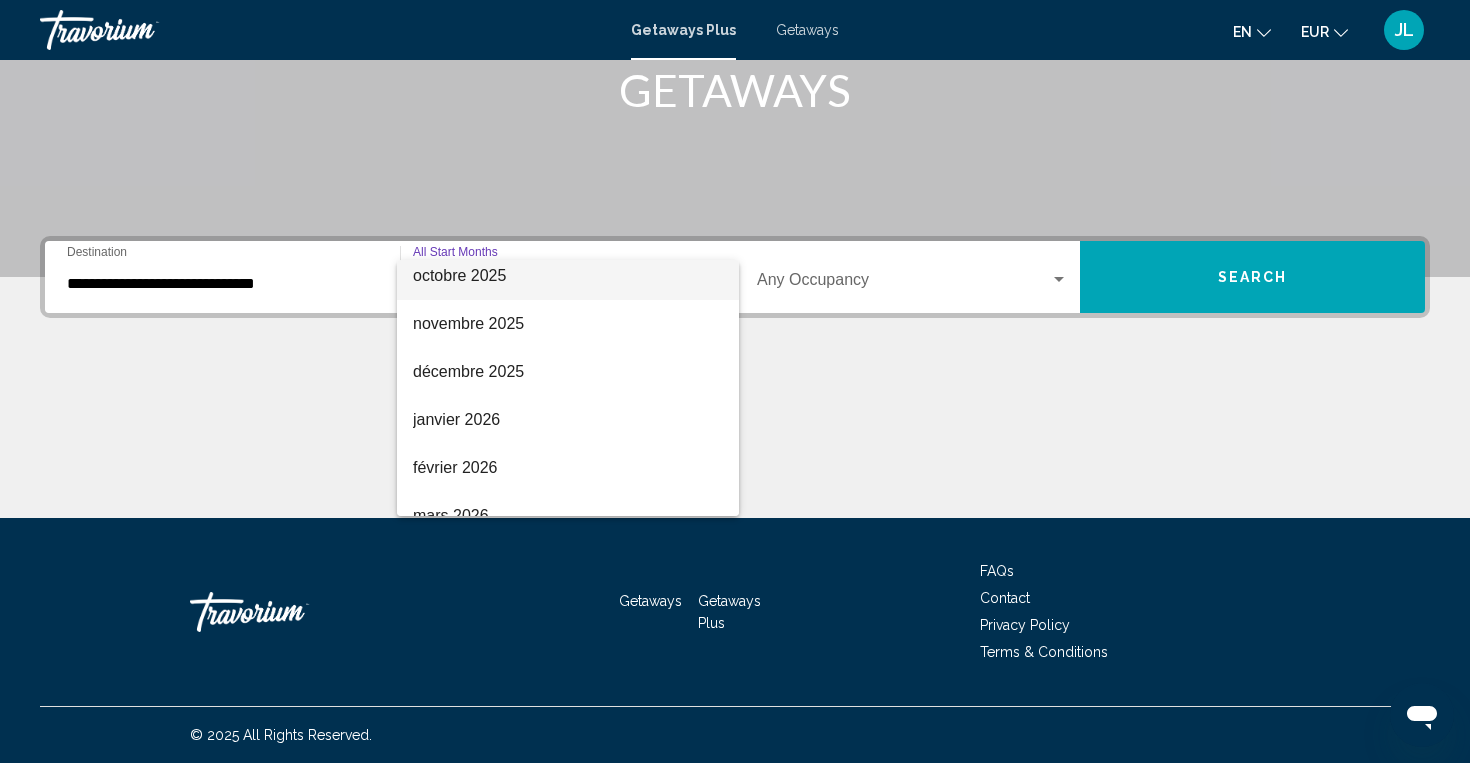 scroll, scrollTop: 154, scrollLeft: 0, axis: vertical 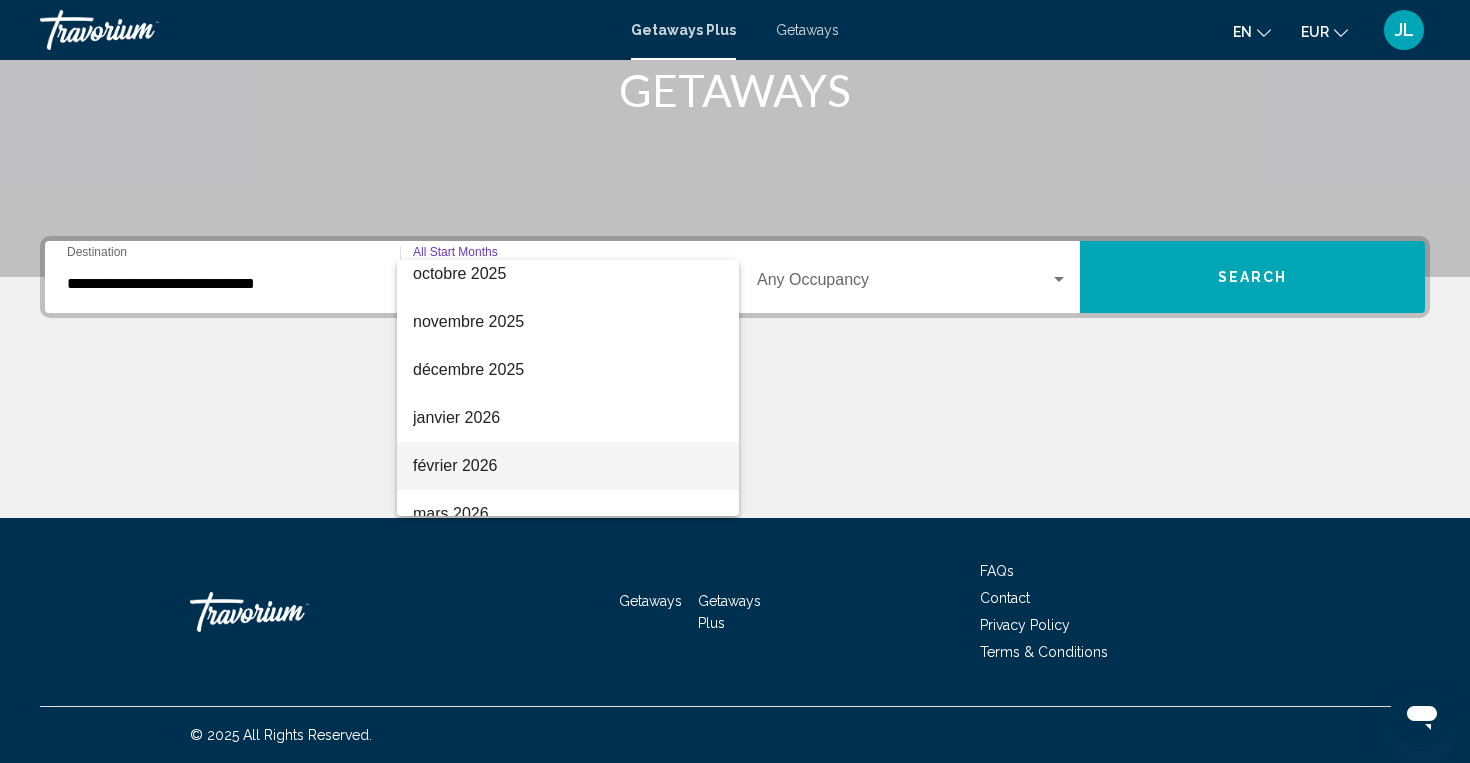click on "février 2026" at bounding box center [568, 466] 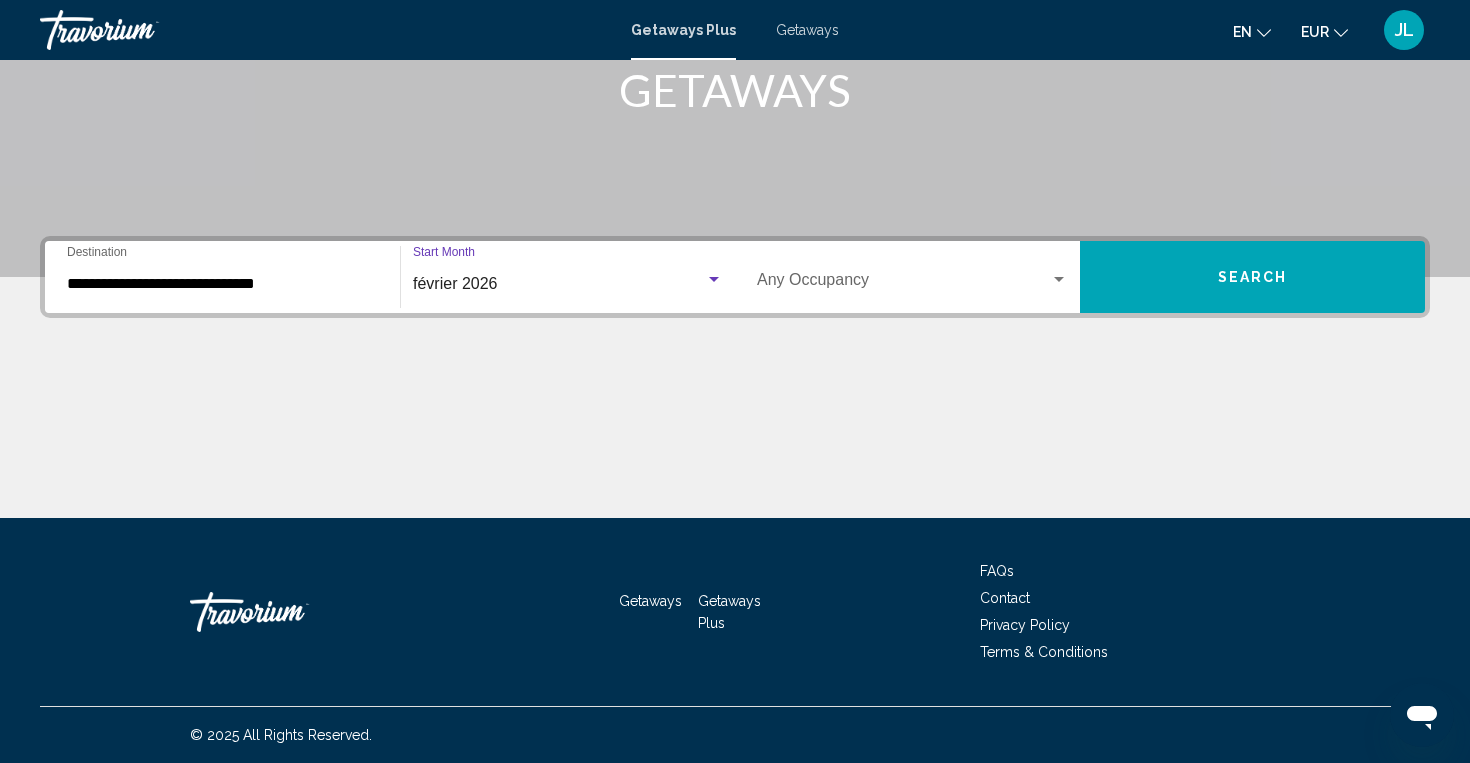 click at bounding box center [903, 284] 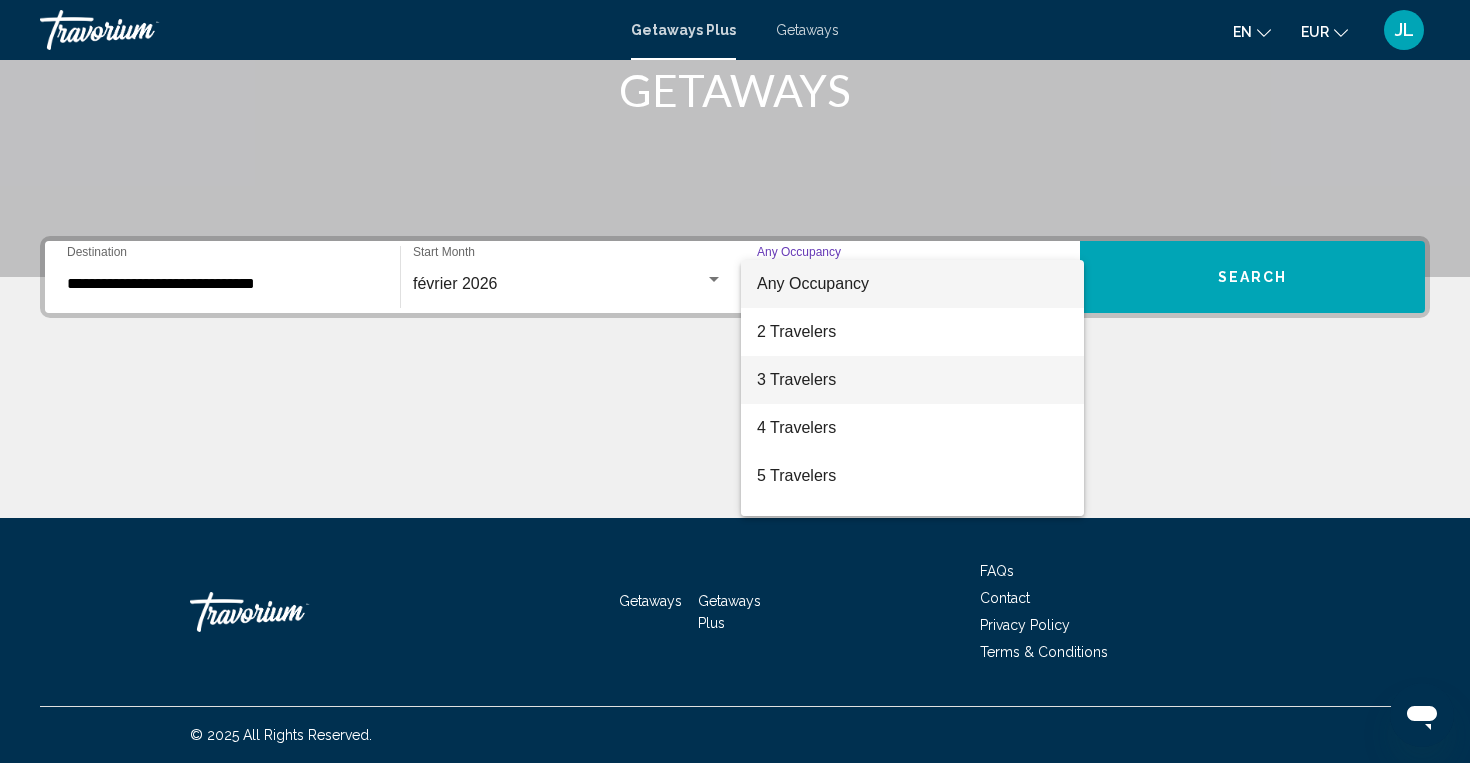 click on "3 Travelers" at bounding box center [912, 380] 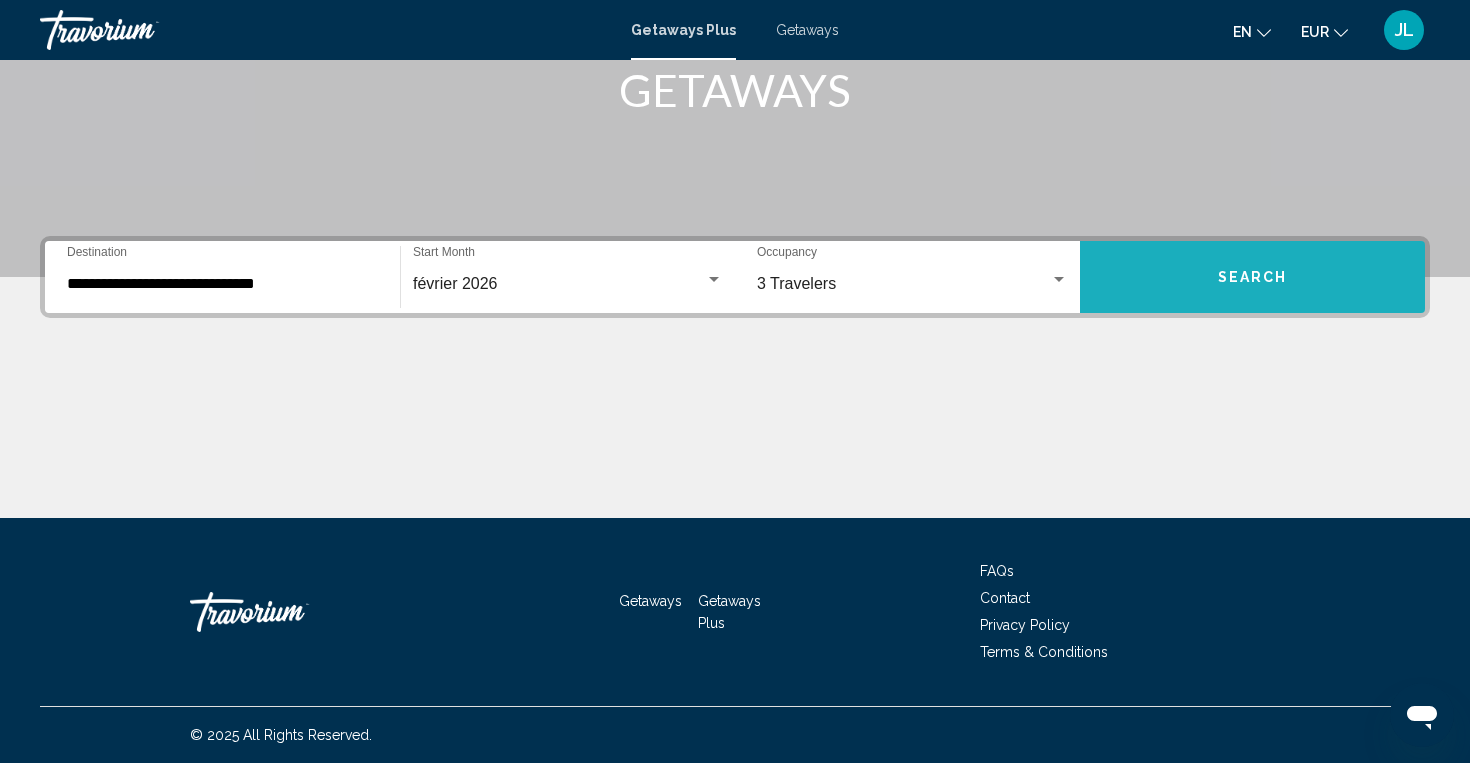 click on "Search" at bounding box center [1252, 277] 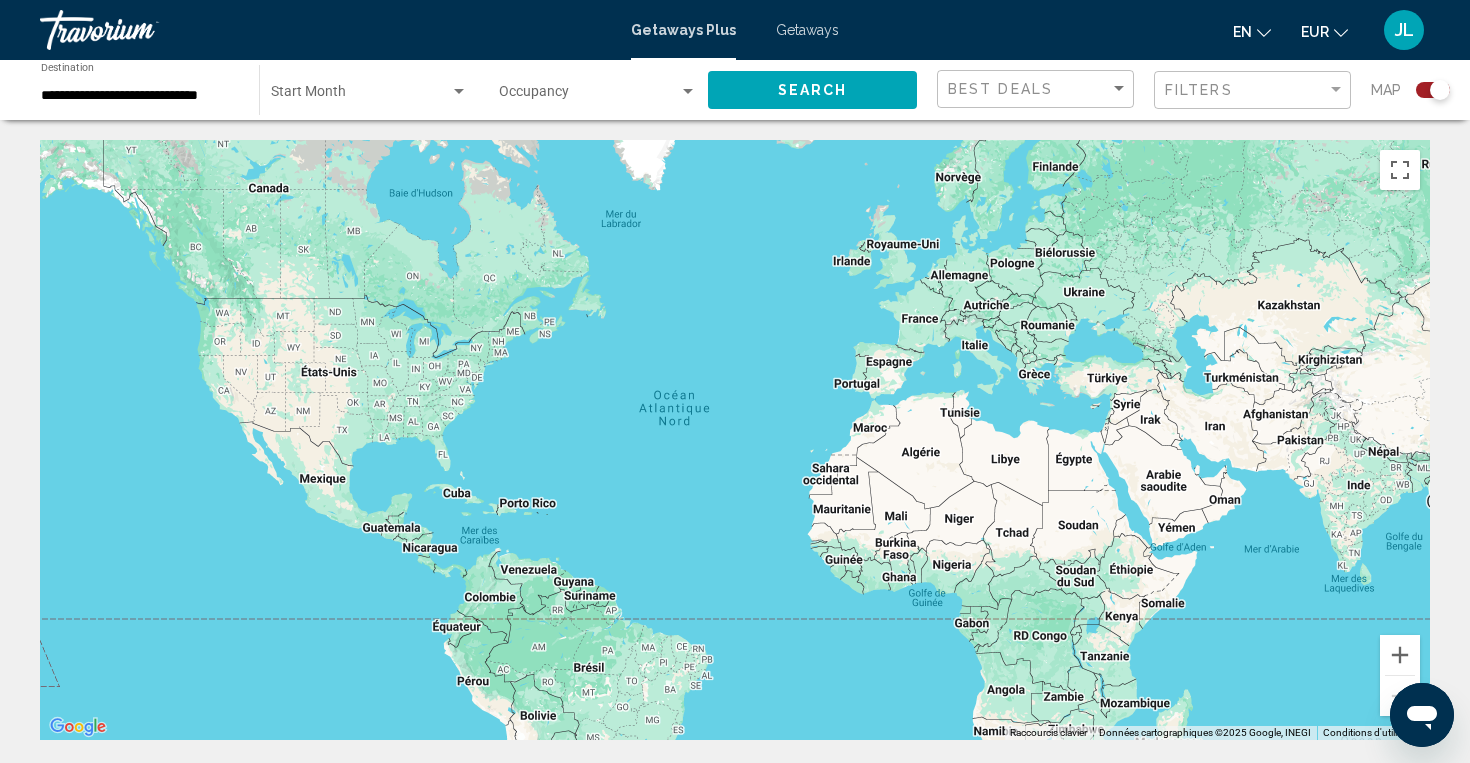 scroll, scrollTop: 0, scrollLeft: 0, axis: both 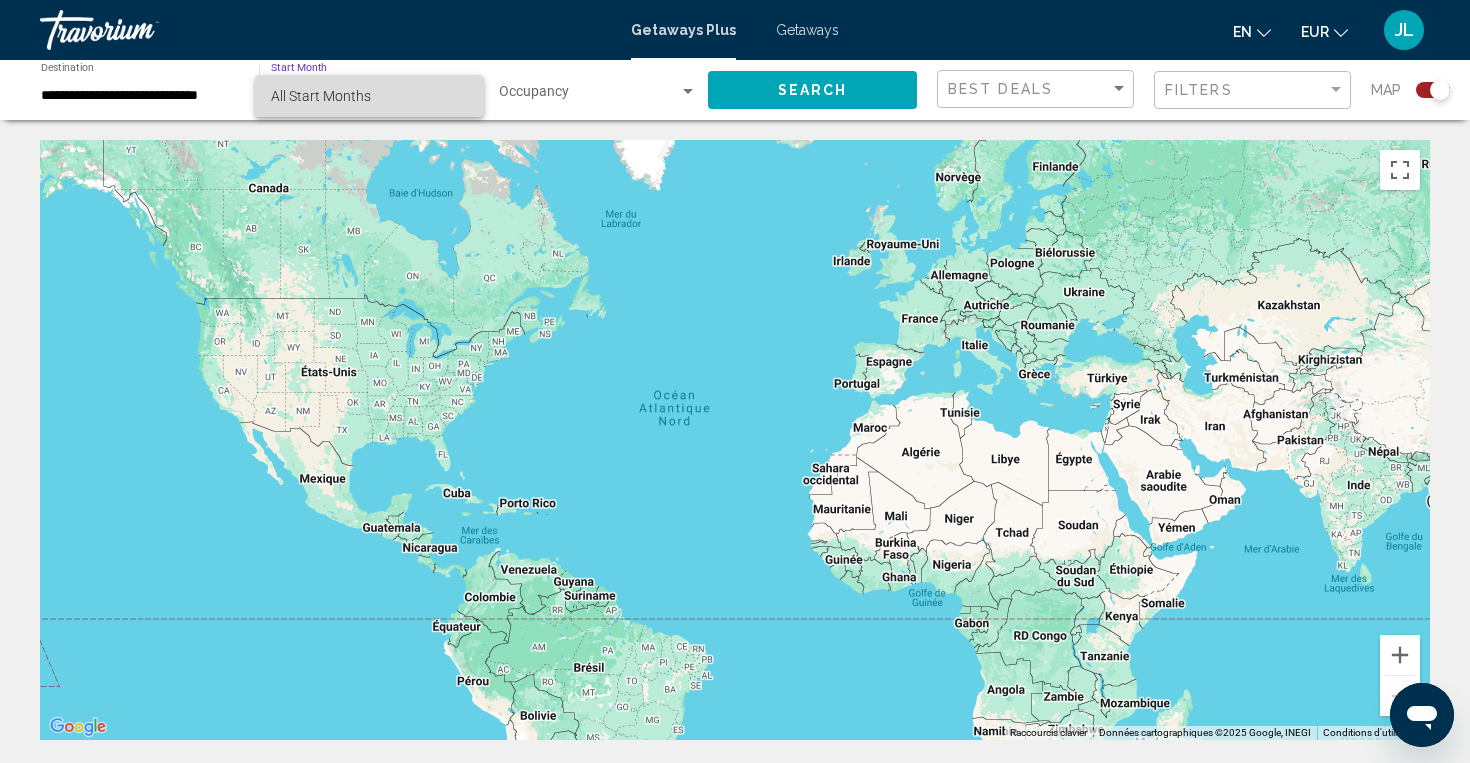 click on "All Start Months" at bounding box center (369, 96) 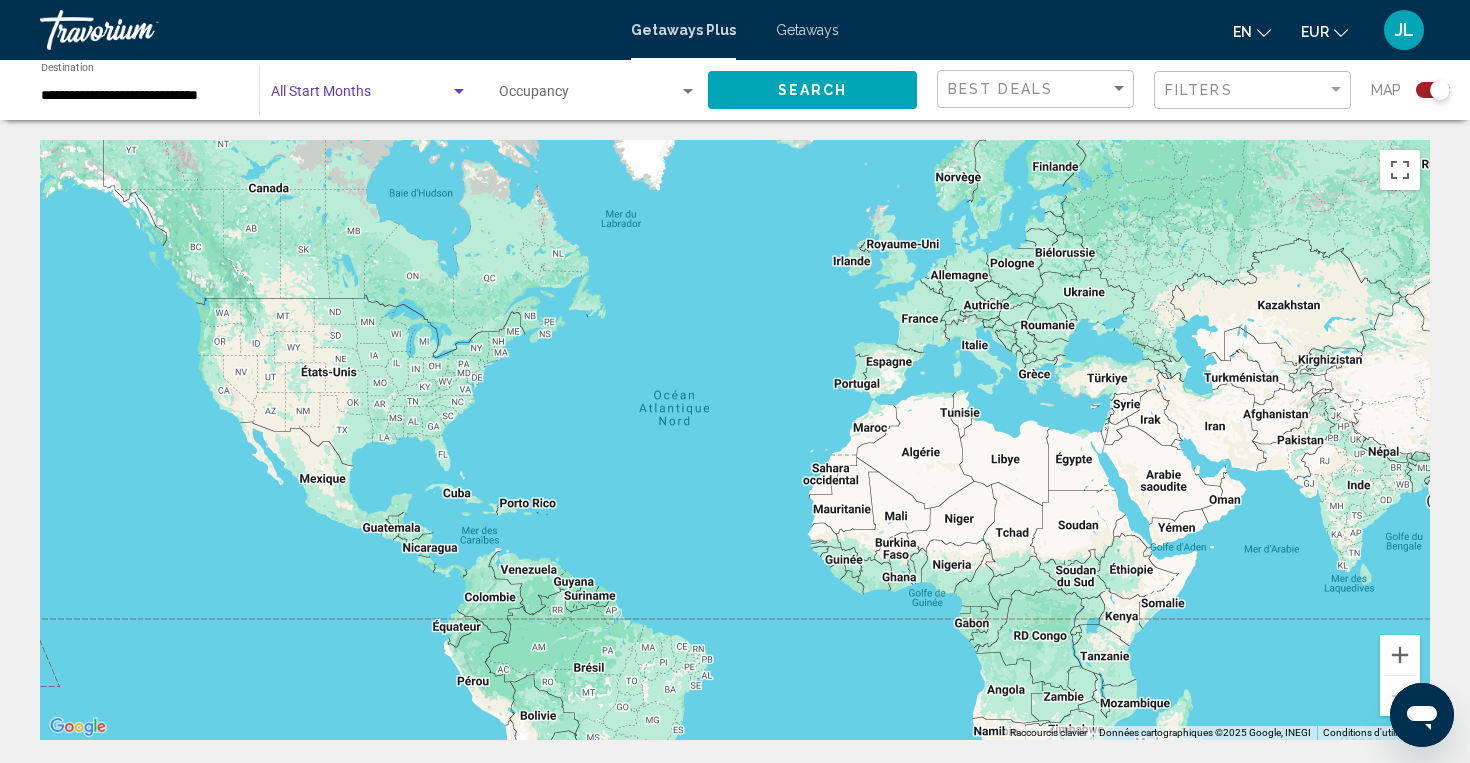 click at bounding box center [589, 96] 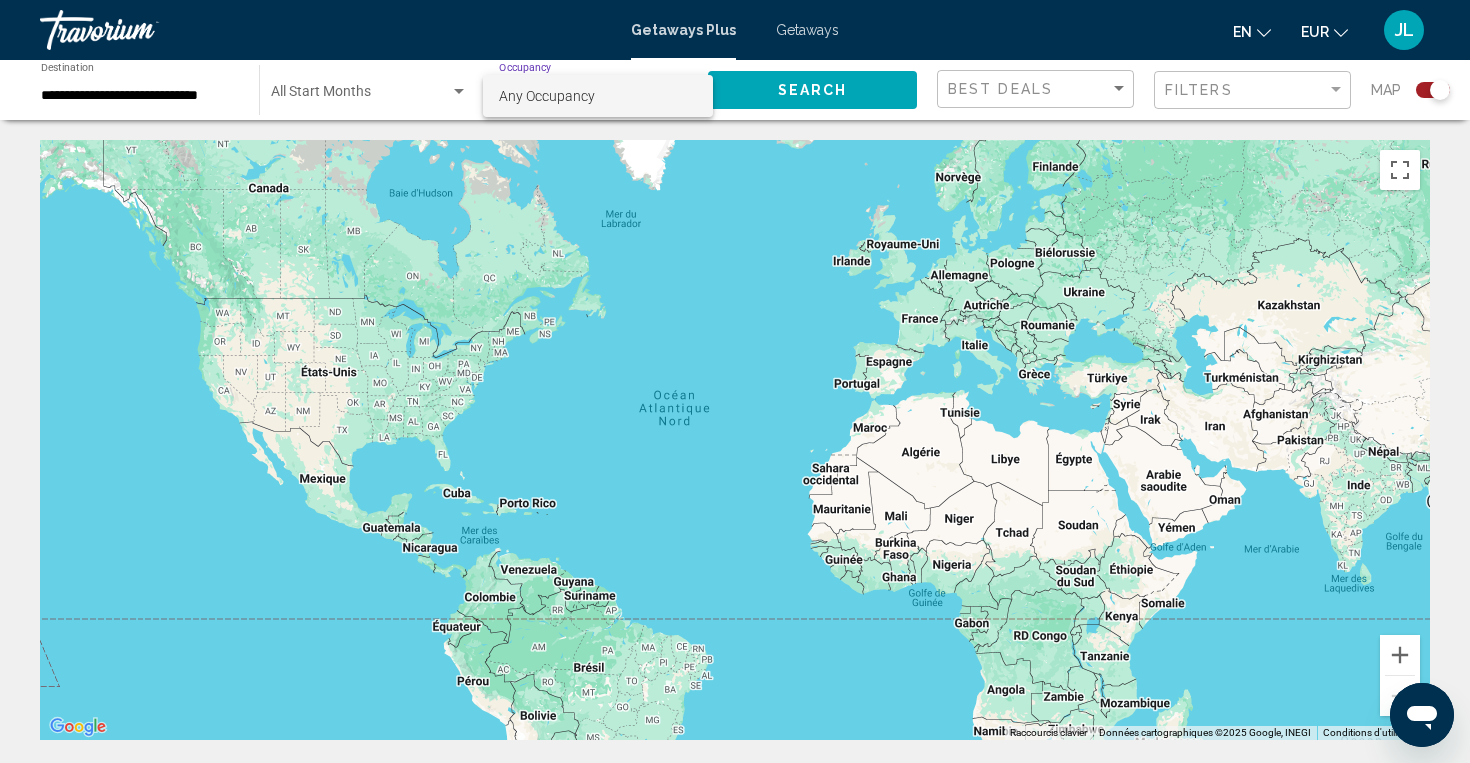 click on "Any Occupancy" at bounding box center [598, 96] 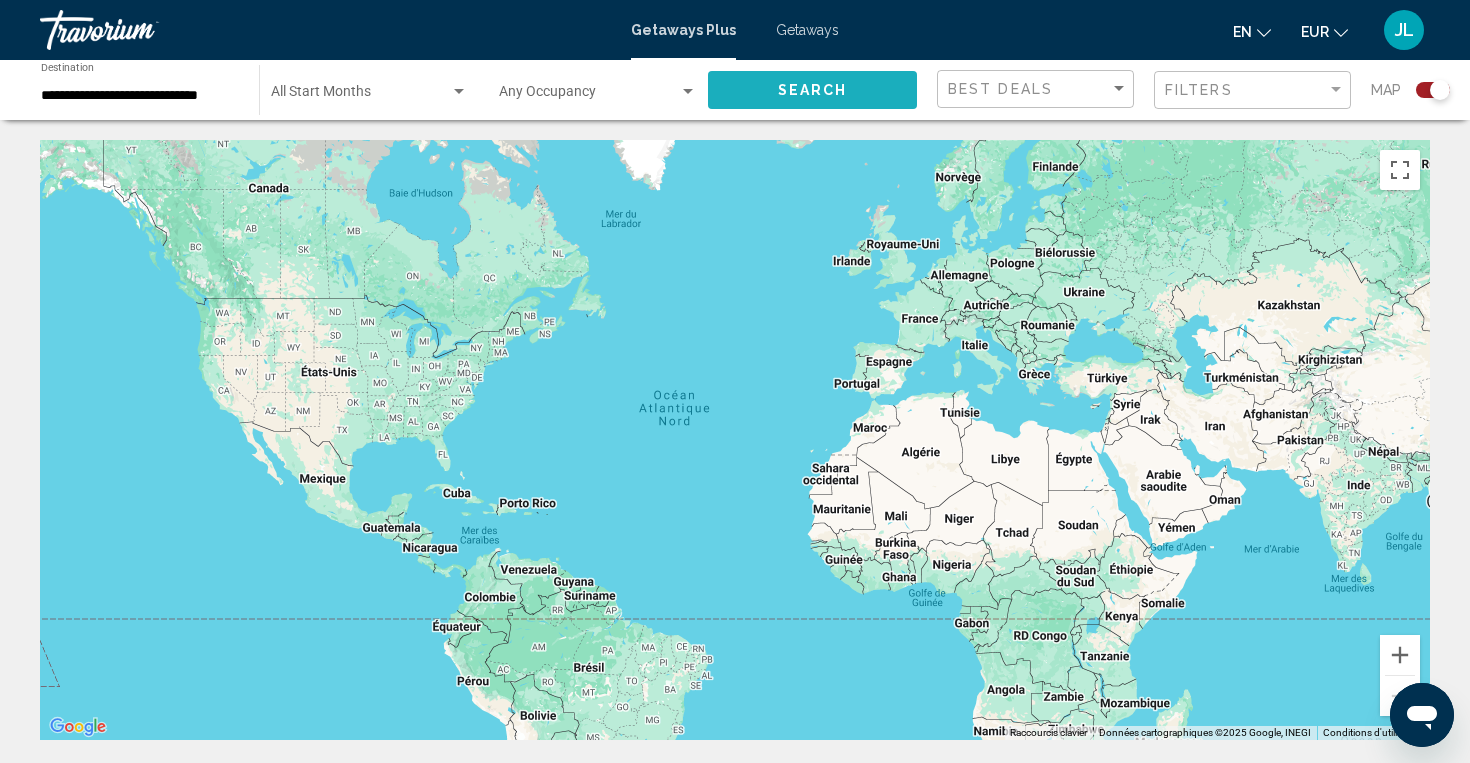 click on "Search" 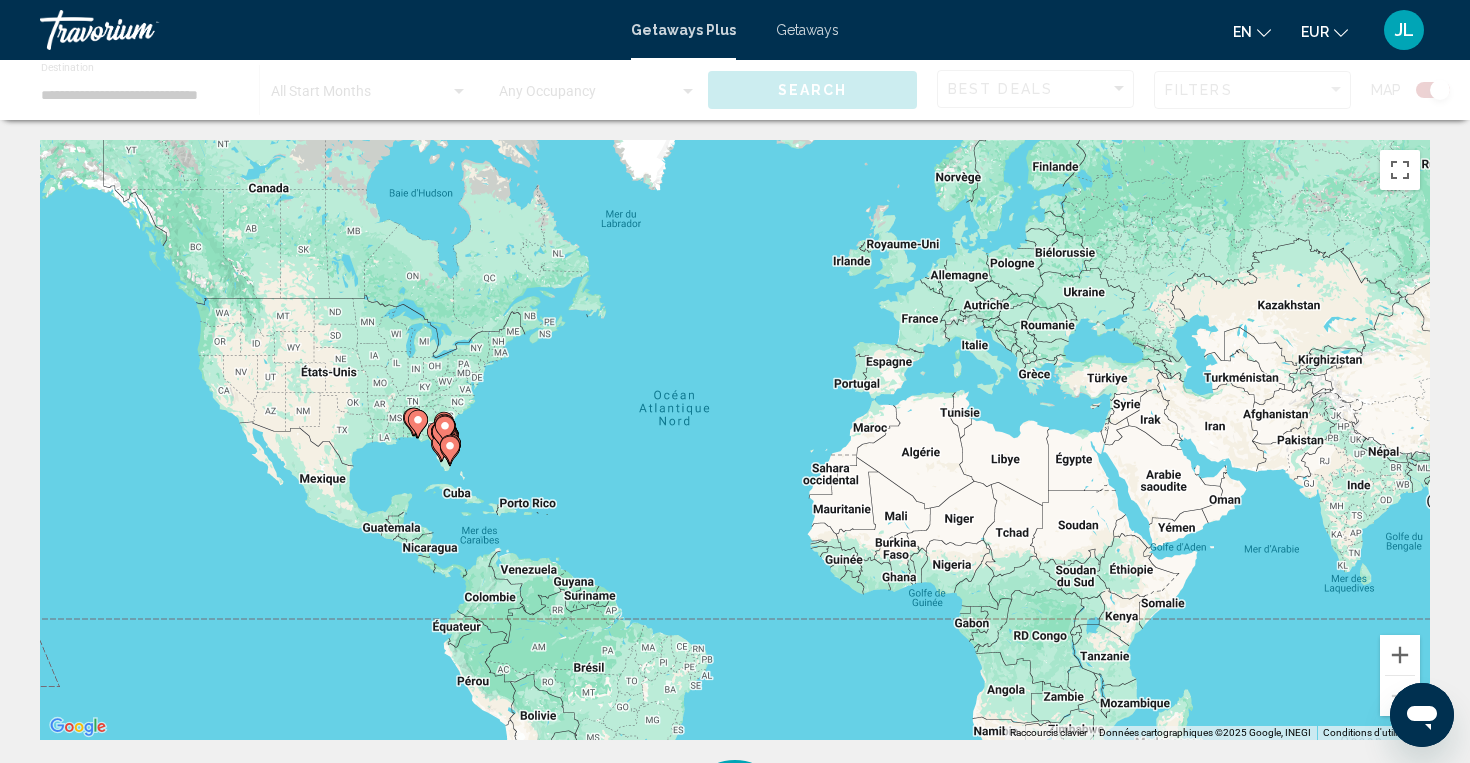 click 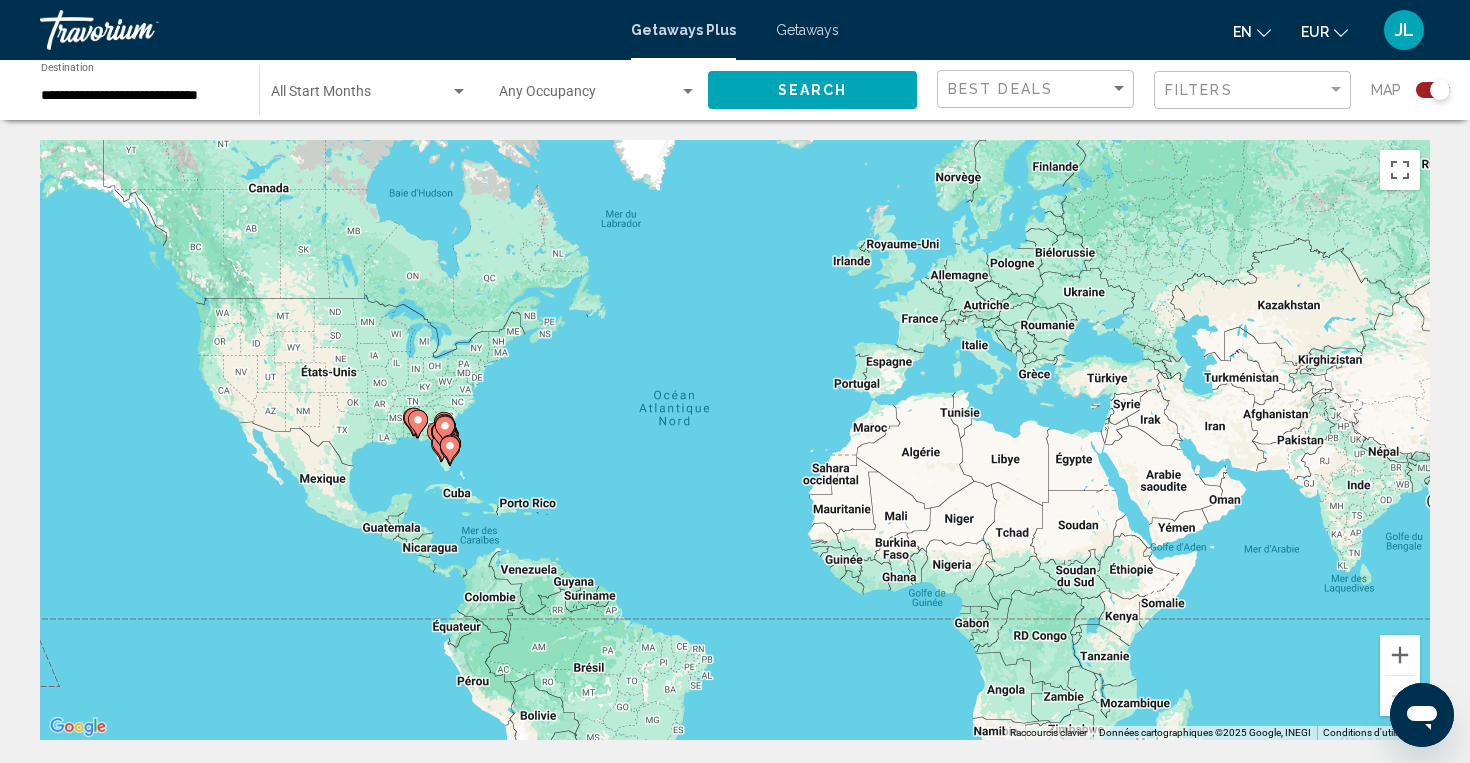 click on "**********" at bounding box center [735, 1847] 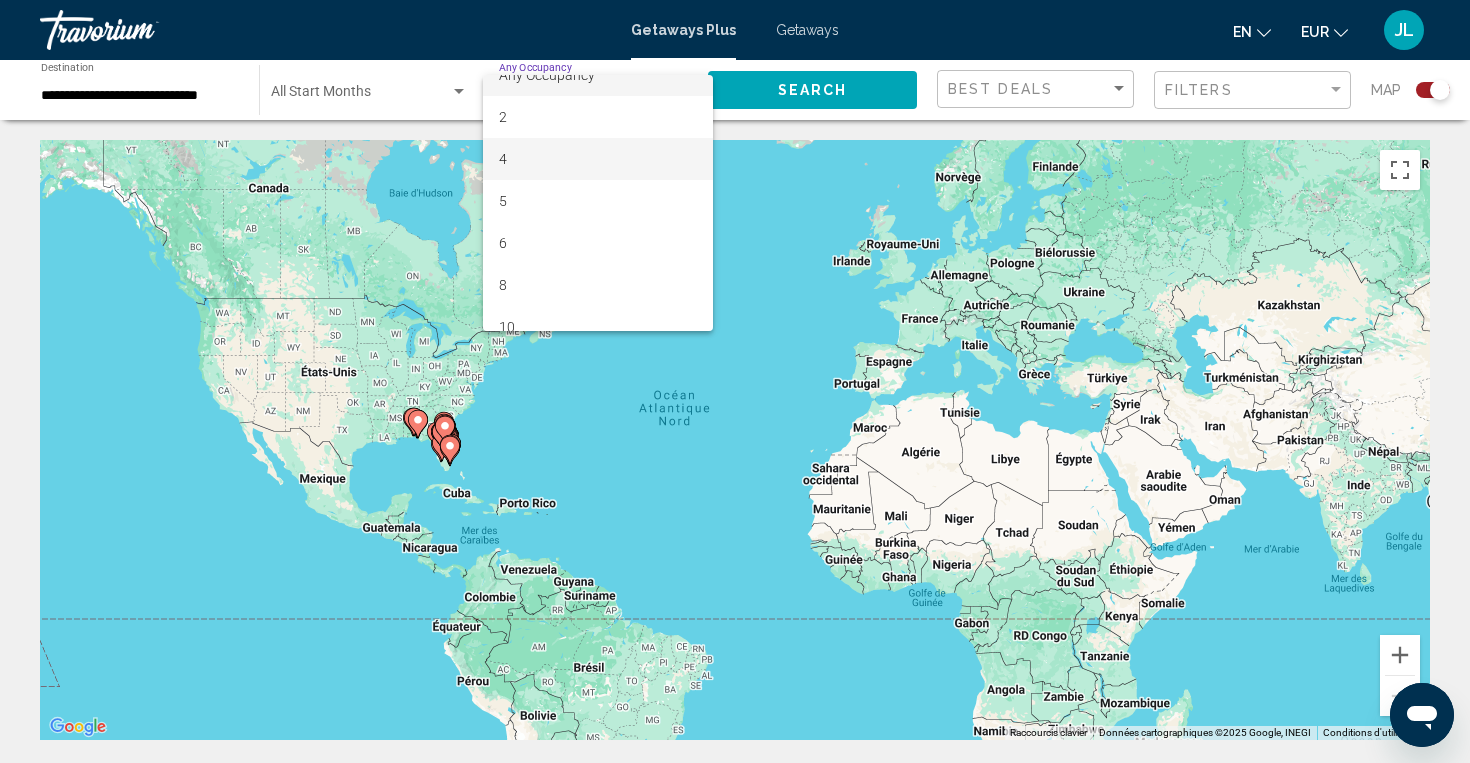 scroll, scrollTop: 25, scrollLeft: 0, axis: vertical 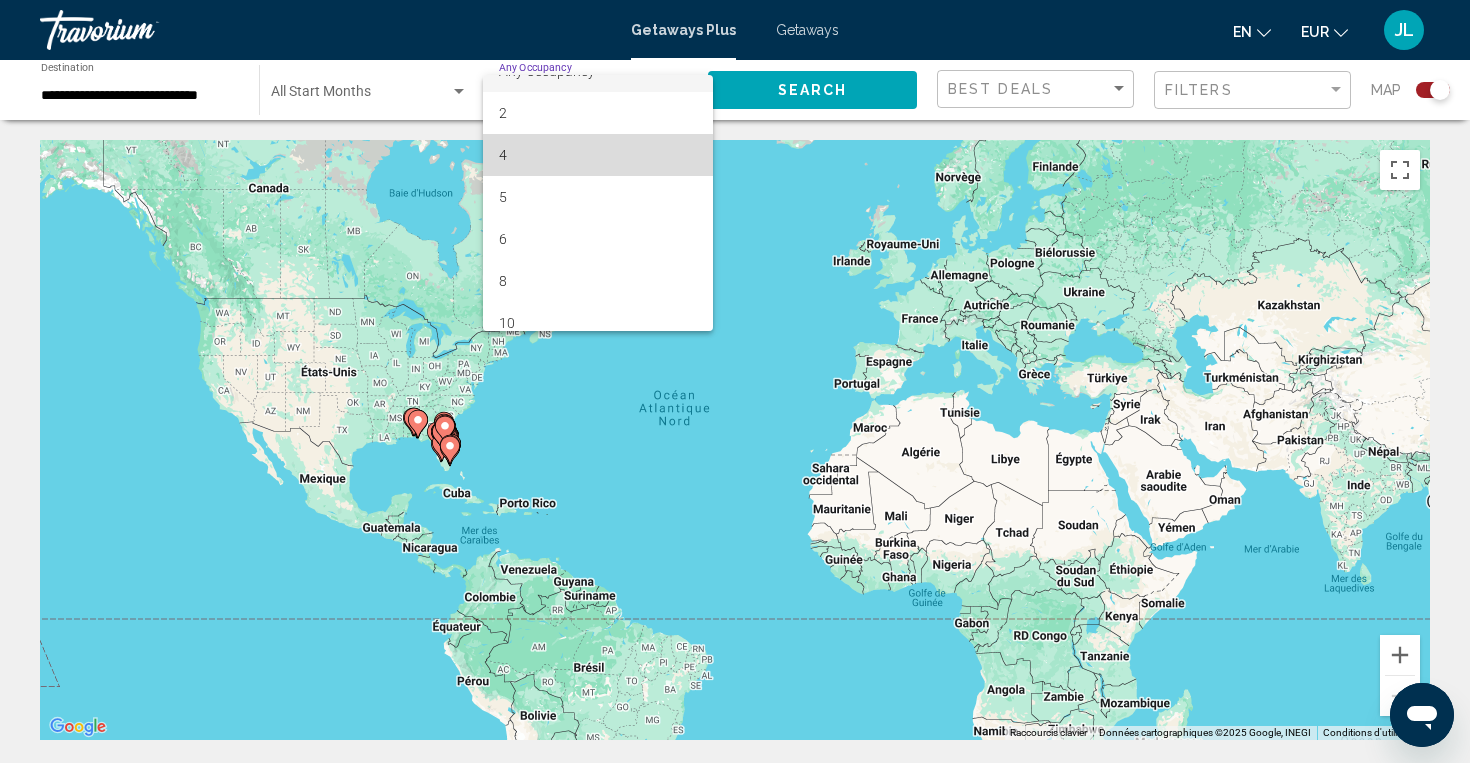 click on "4" at bounding box center [598, 155] 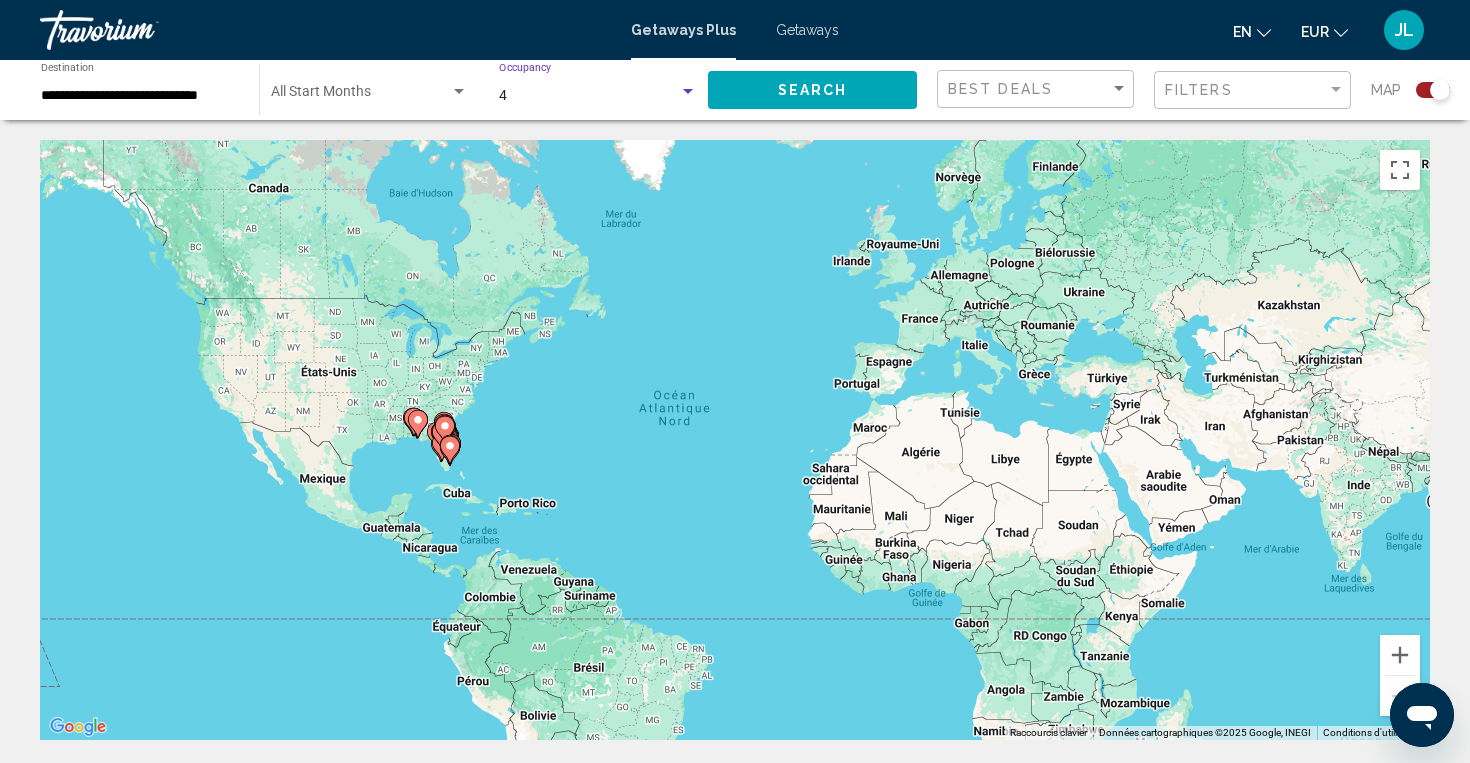 click on "Search" 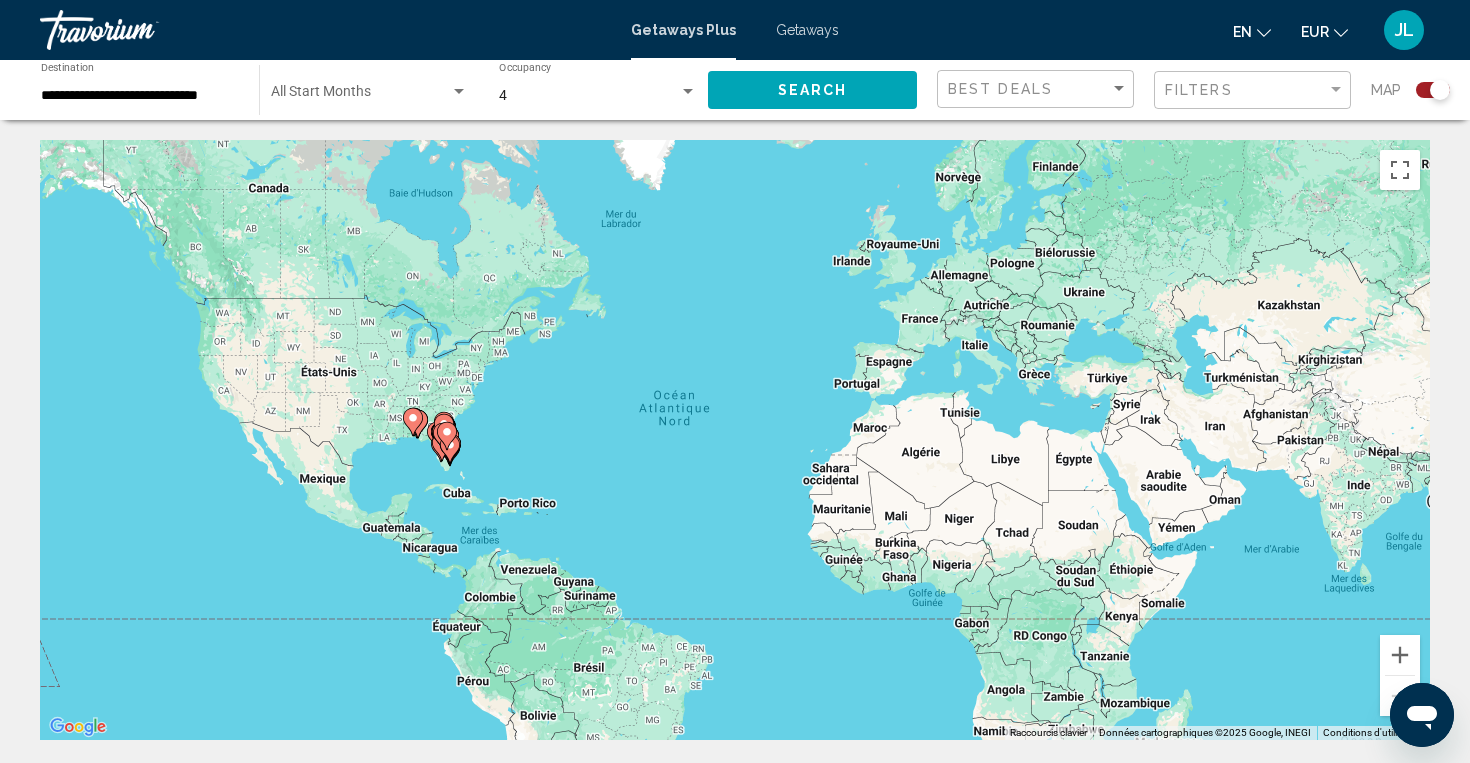 scroll, scrollTop: 0, scrollLeft: 0, axis: both 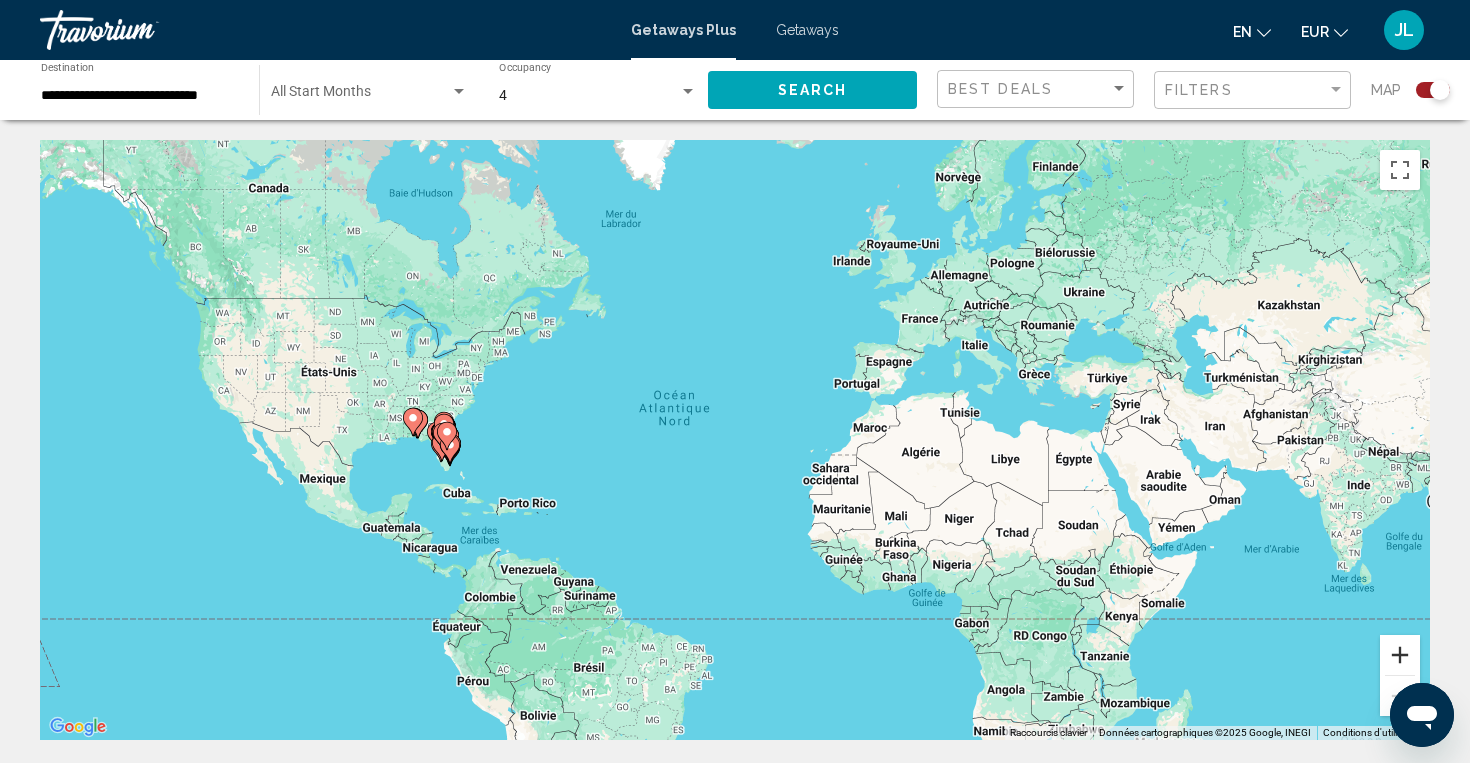 click at bounding box center (1400, 655) 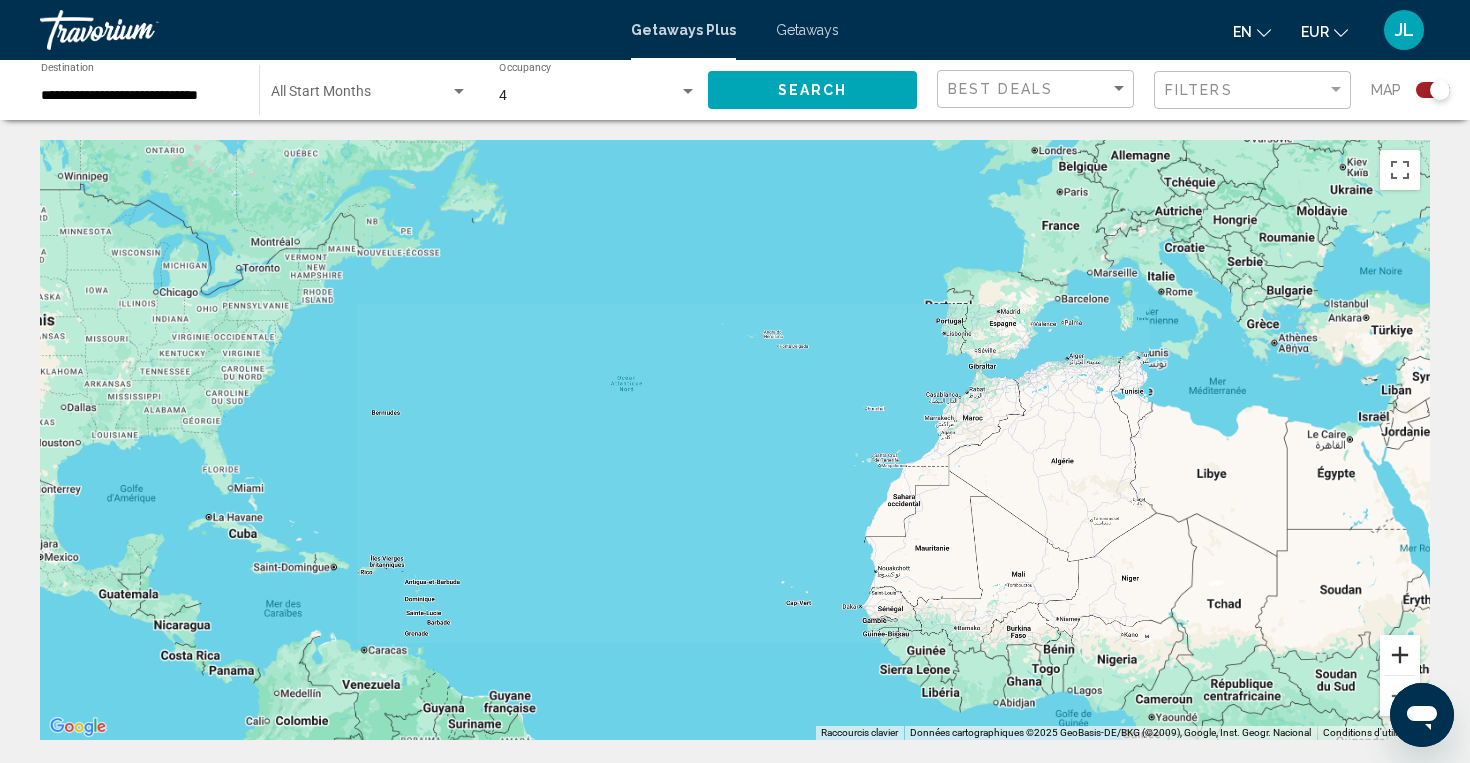 click at bounding box center (1400, 655) 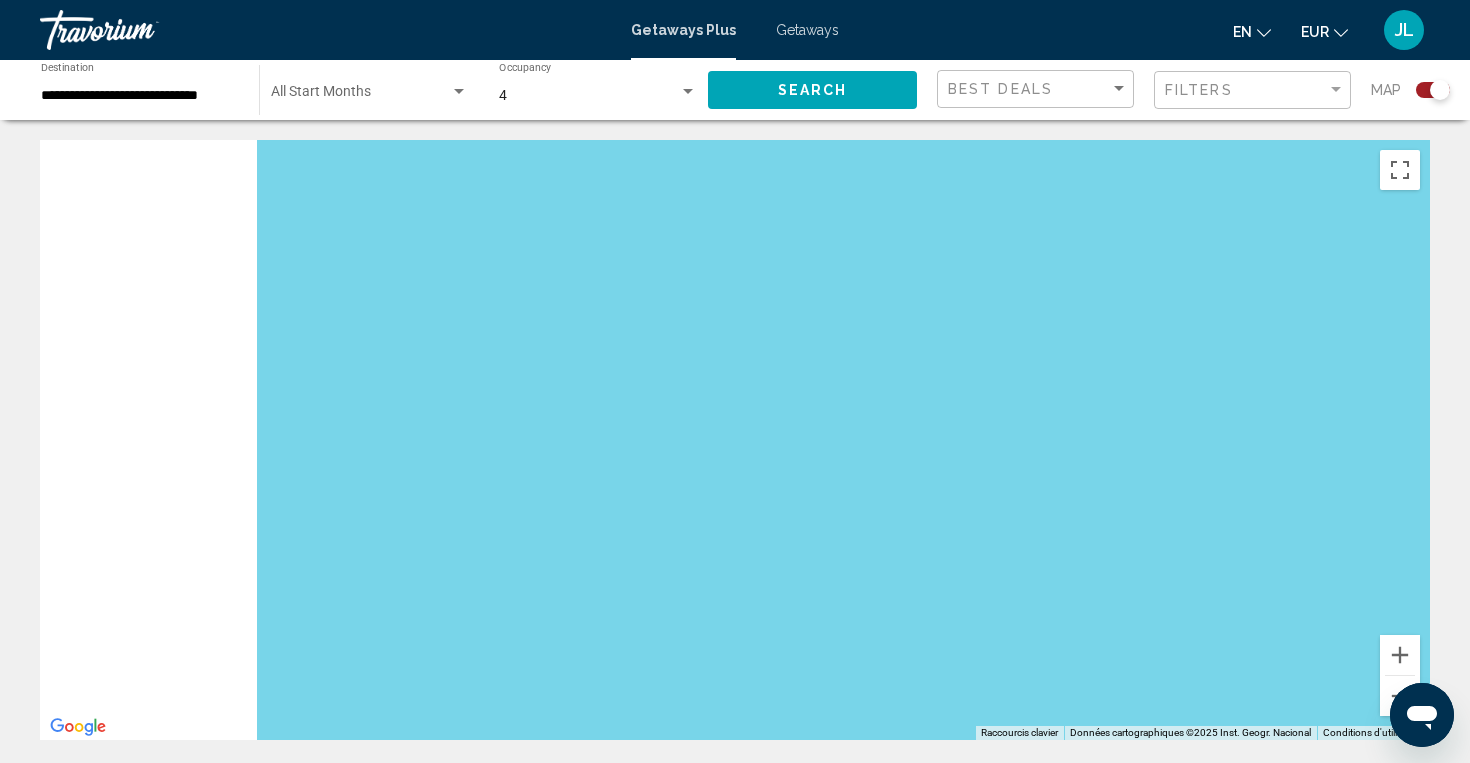 drag, startPoint x: 459, startPoint y: 477, endPoint x: 1175, endPoint y: 456, distance: 716.3079 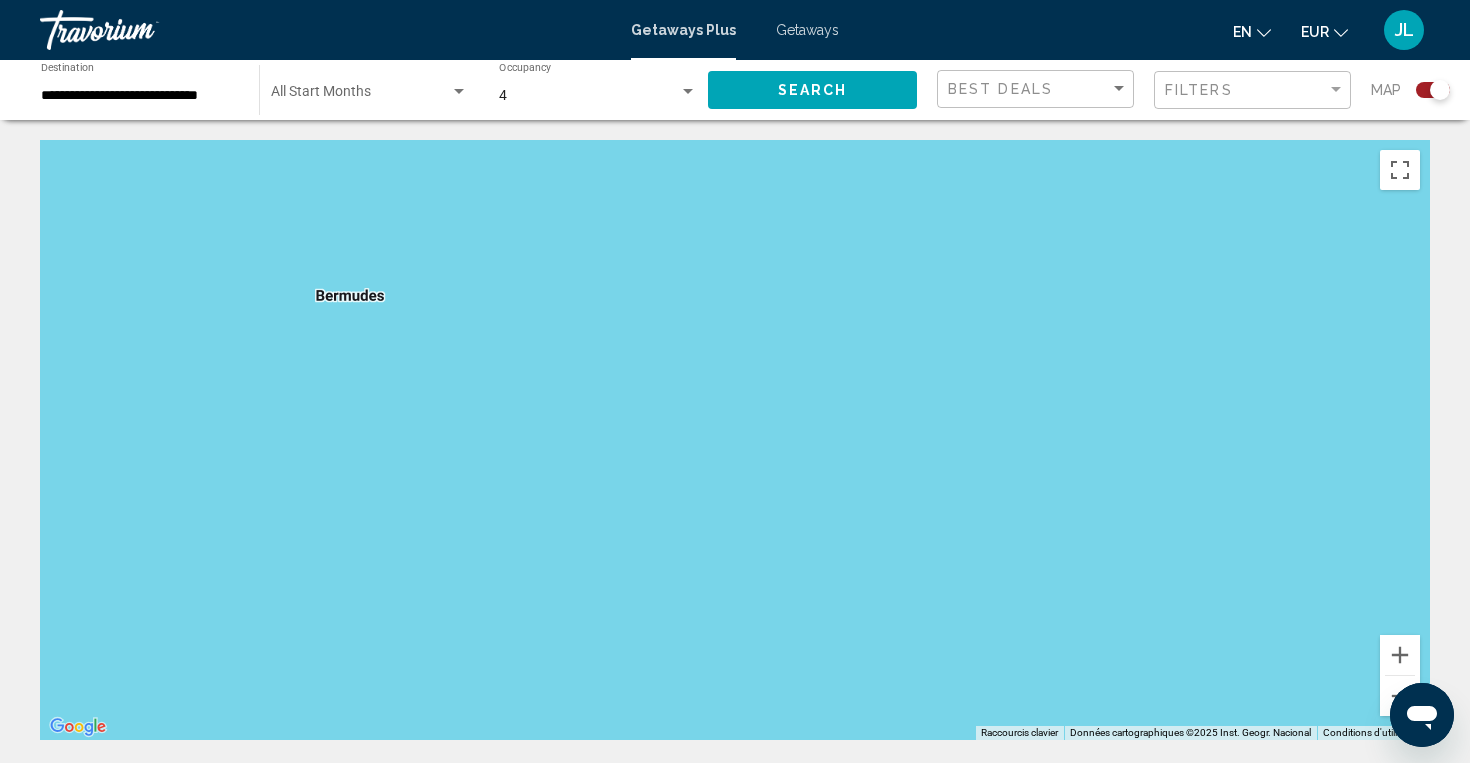 drag, startPoint x: 562, startPoint y: 444, endPoint x: 1170, endPoint y: 452, distance: 608.0526 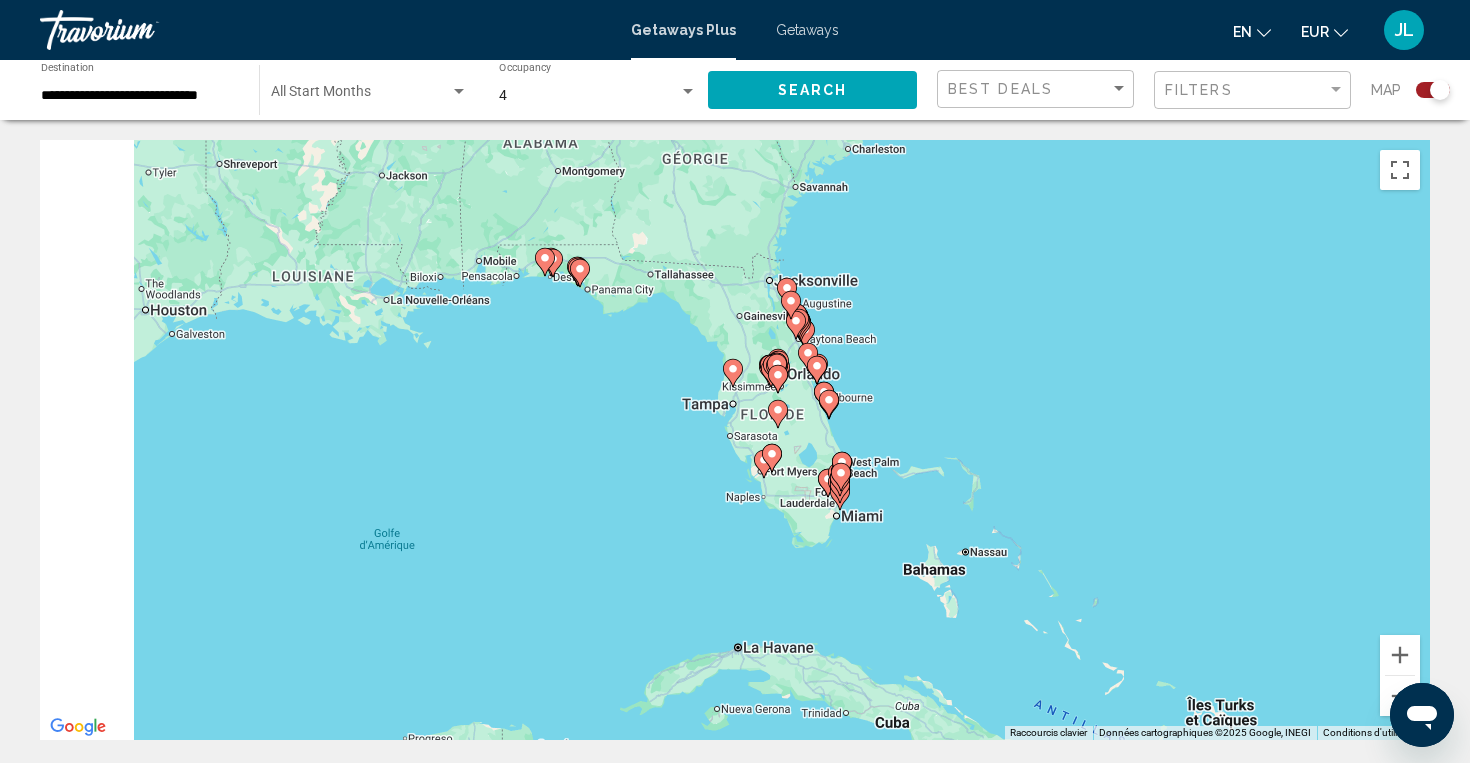 drag, startPoint x: 682, startPoint y: 454, endPoint x: 1461, endPoint y: 332, distance: 788.4954 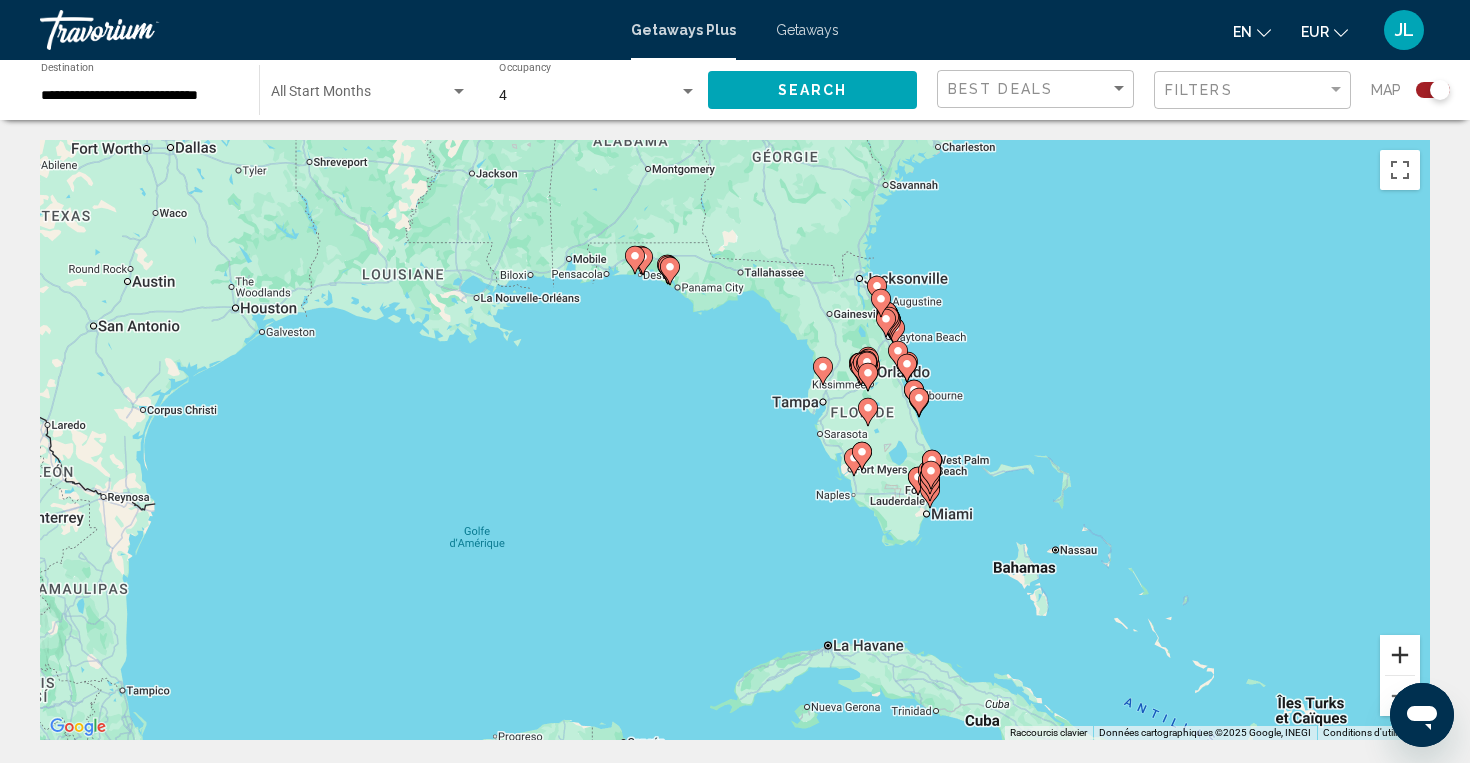 click at bounding box center [1400, 655] 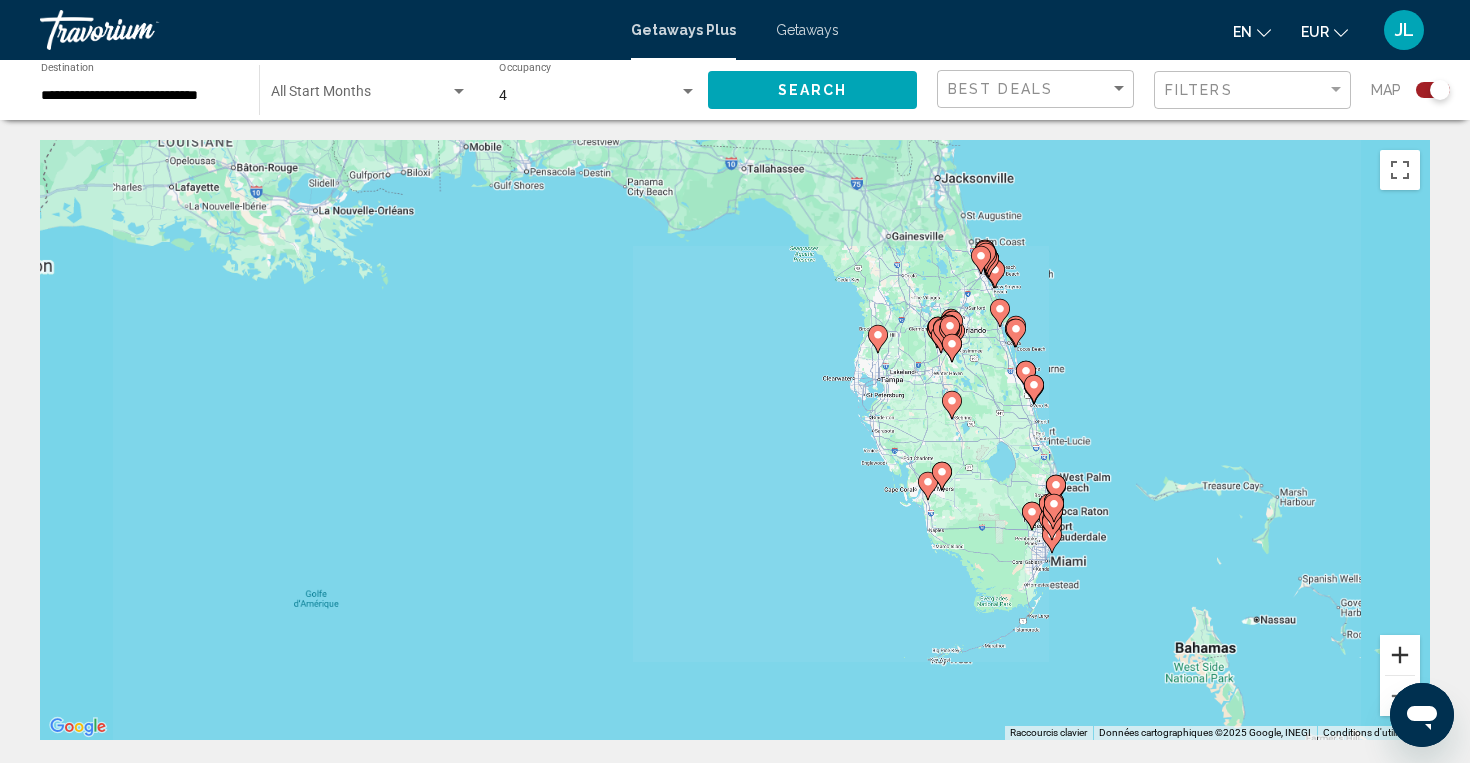 click at bounding box center (1400, 655) 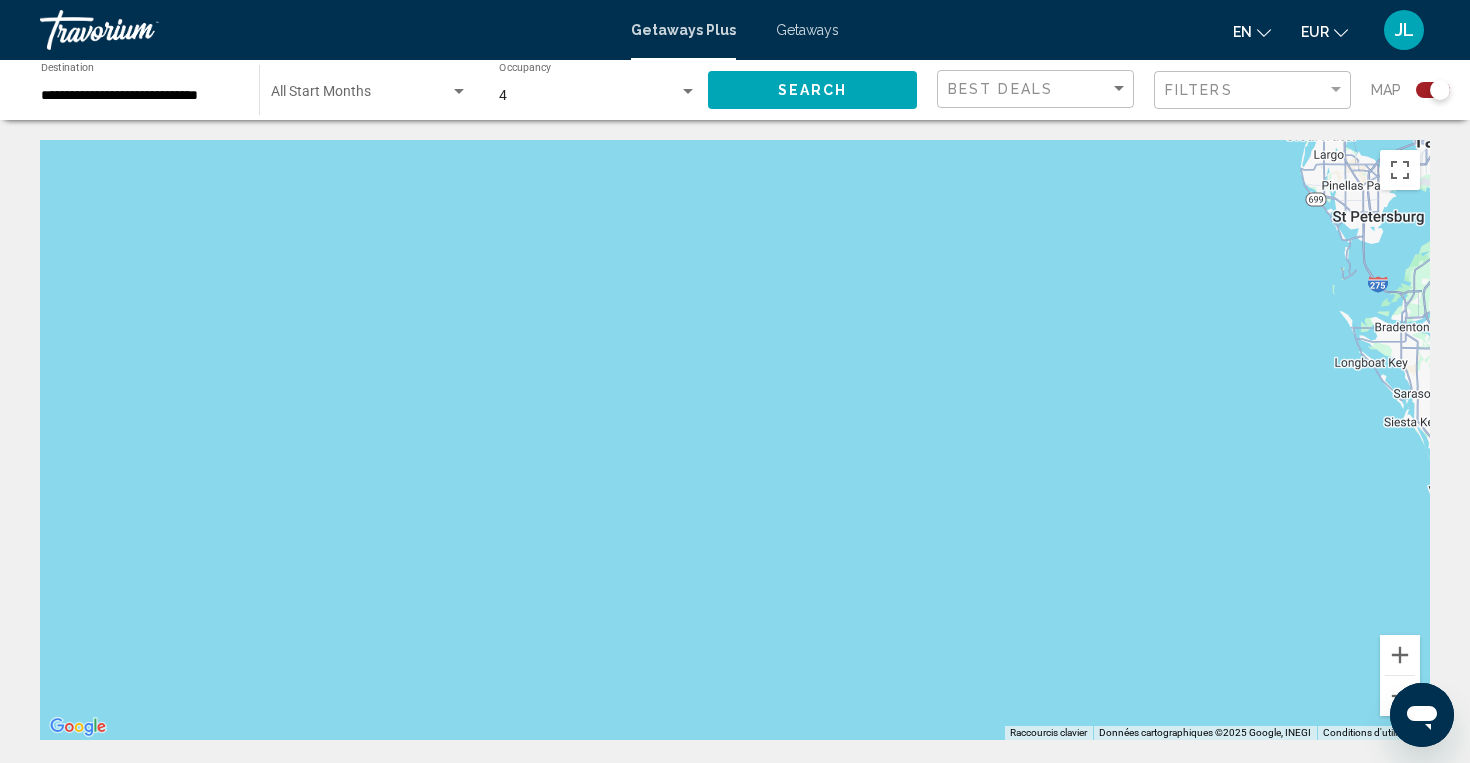 drag, startPoint x: 1154, startPoint y: 505, endPoint x: 629, endPoint y: 460, distance: 526.92505 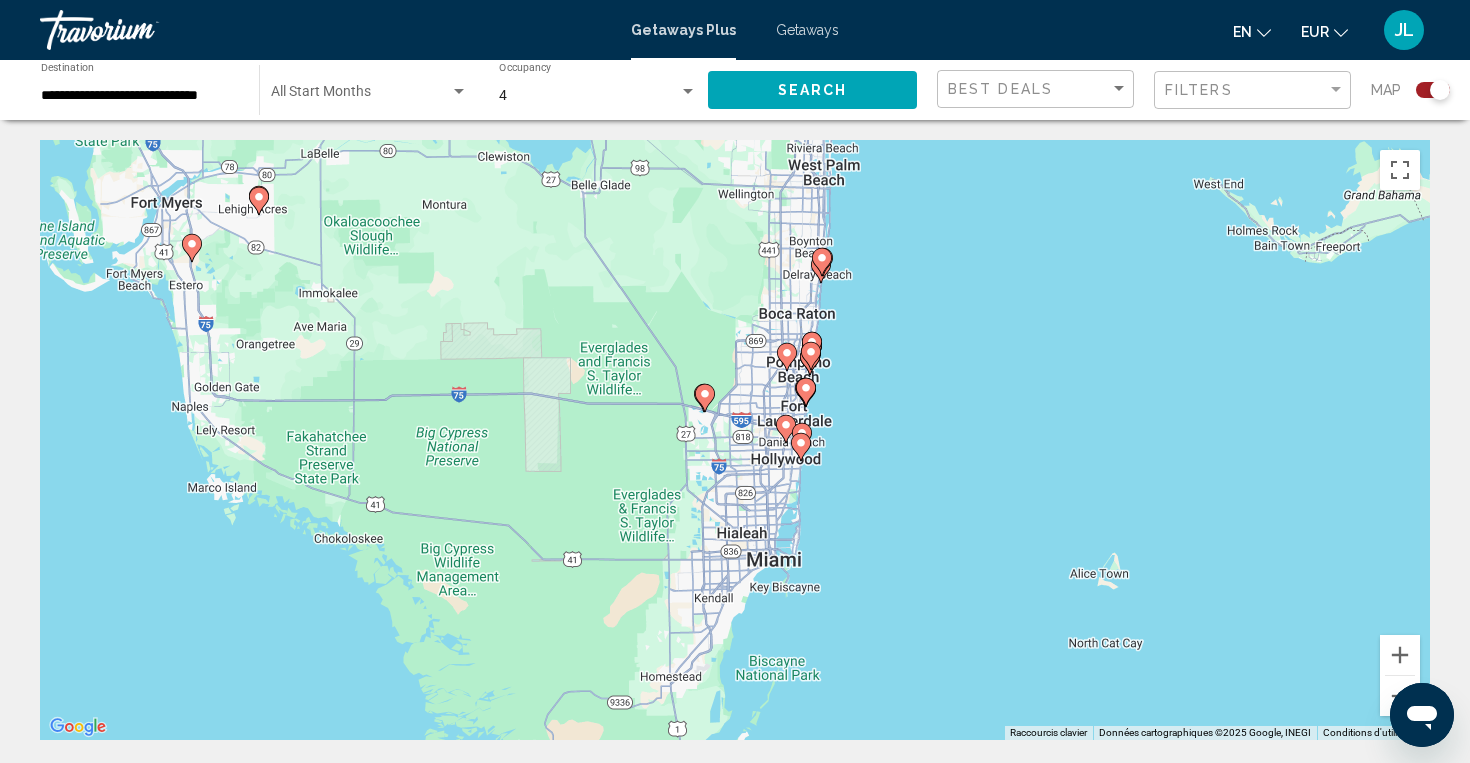 drag, startPoint x: 1038, startPoint y: 444, endPoint x: 439, endPoint y: 62, distance: 710.44 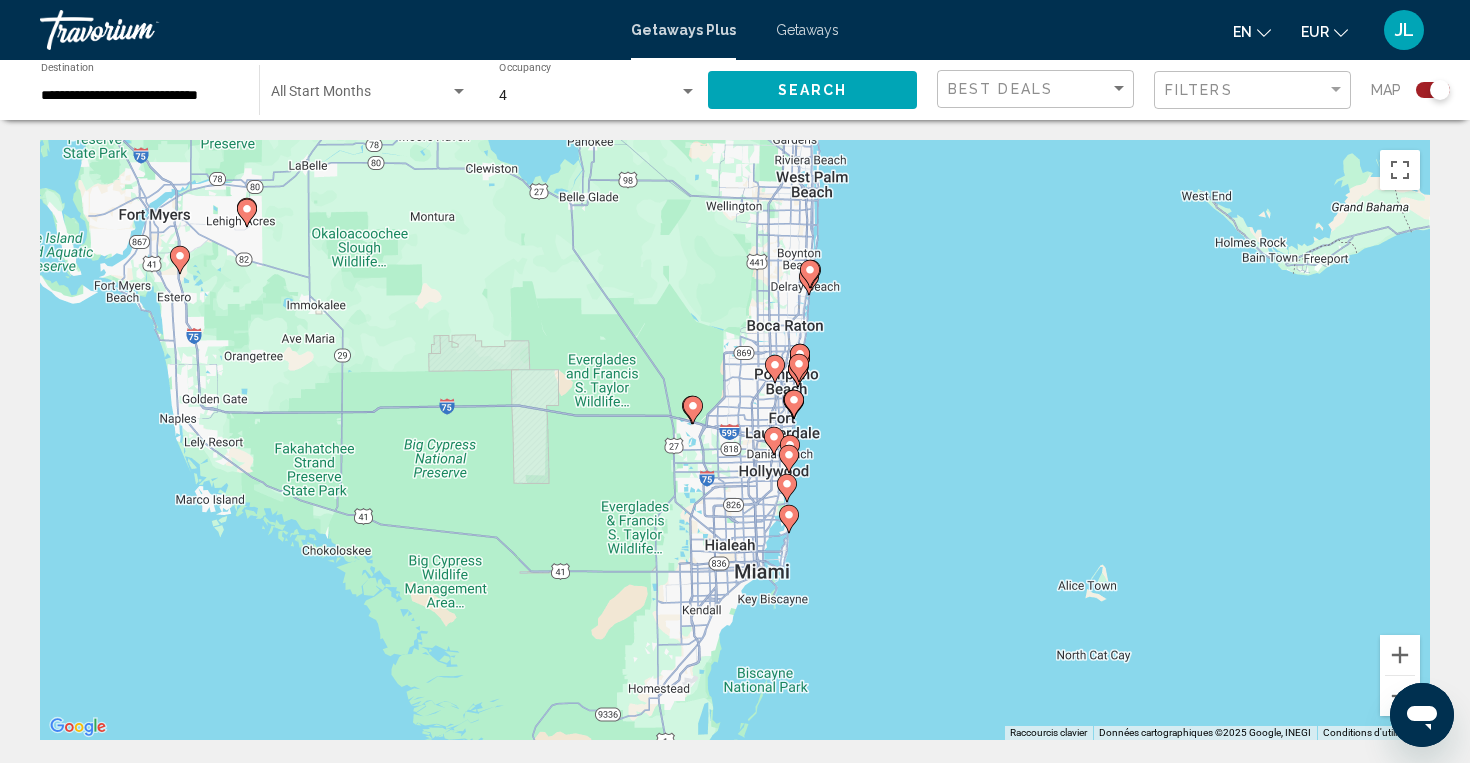 drag, startPoint x: 929, startPoint y: 329, endPoint x: 920, endPoint y: 375, distance: 46.872166 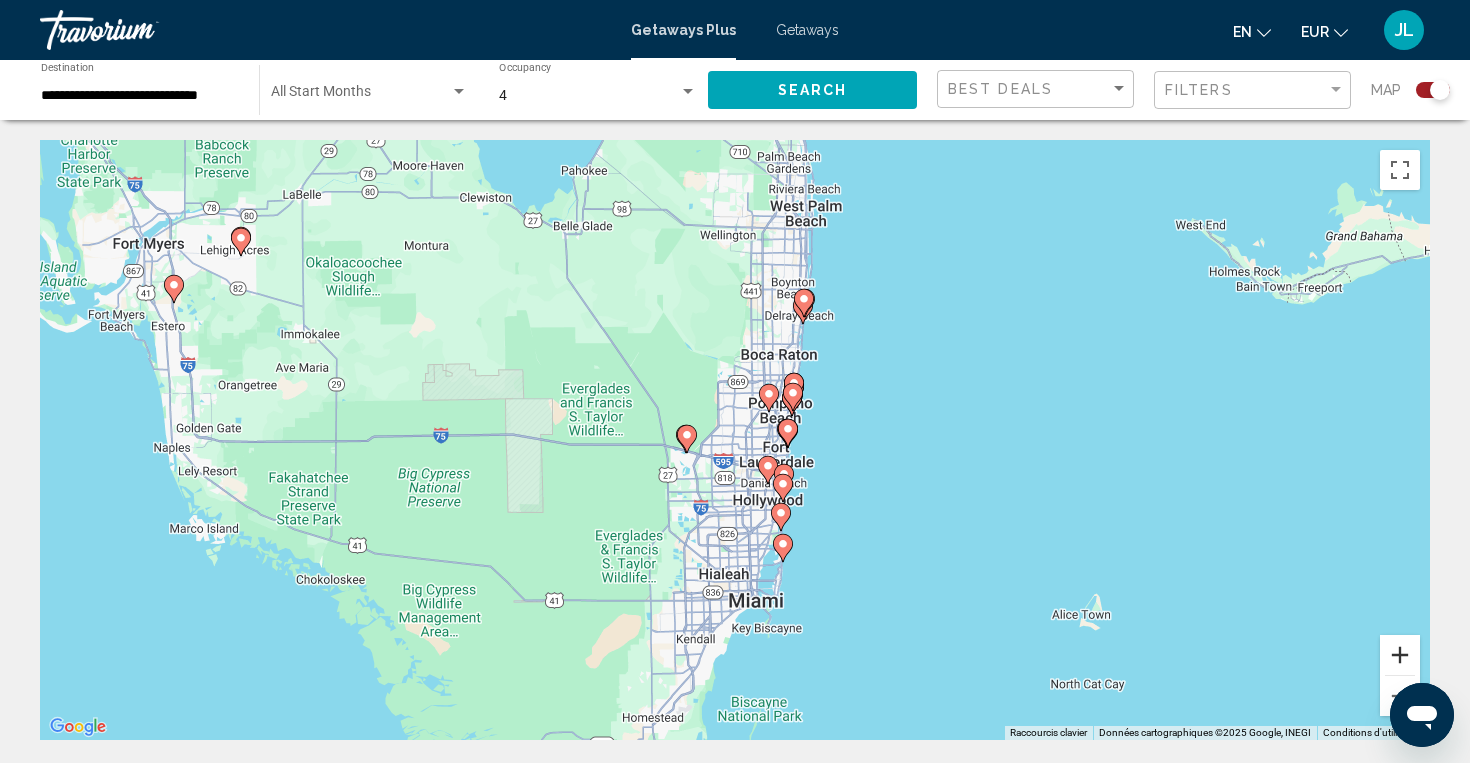 click at bounding box center [1400, 655] 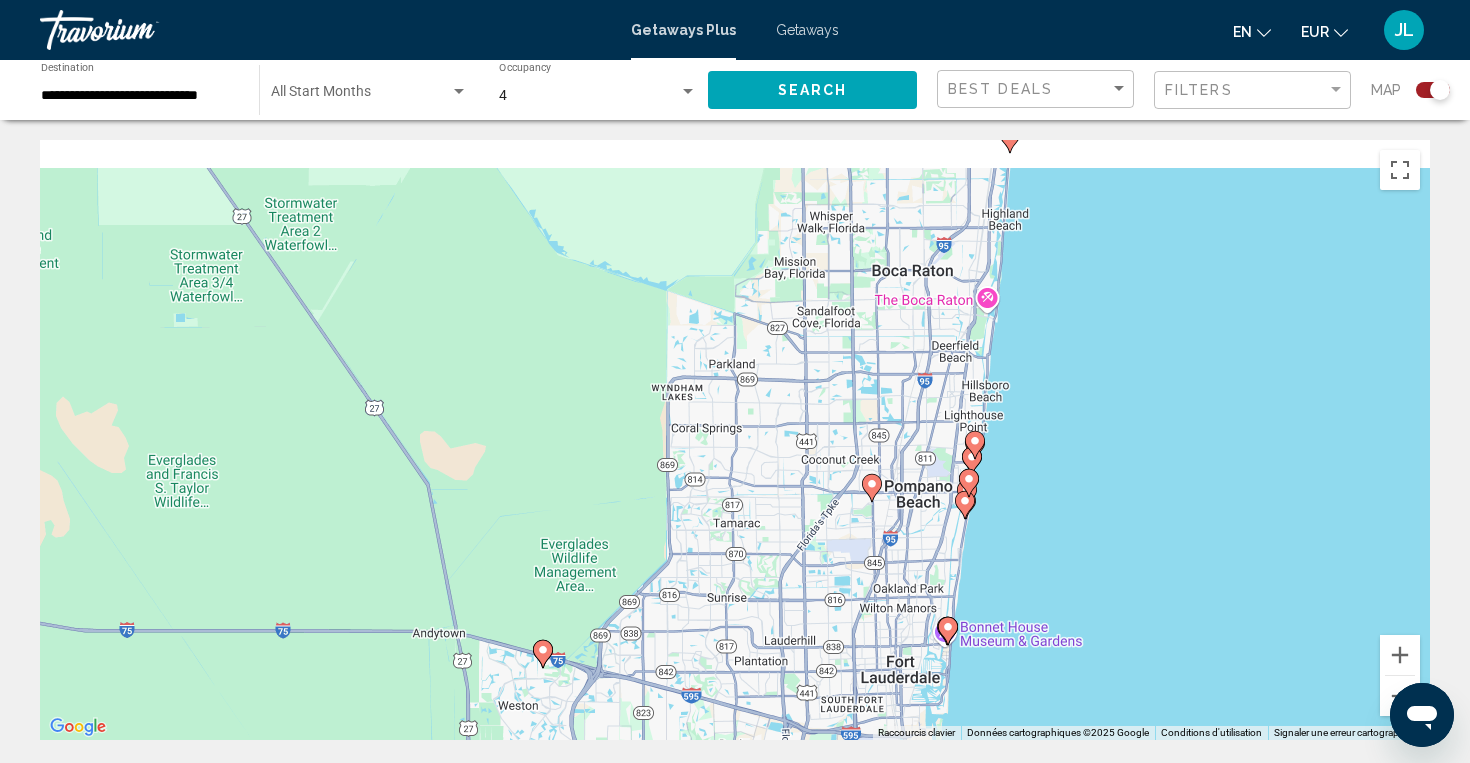 drag, startPoint x: 1171, startPoint y: 287, endPoint x: 1170, endPoint y: 548, distance: 261.00192 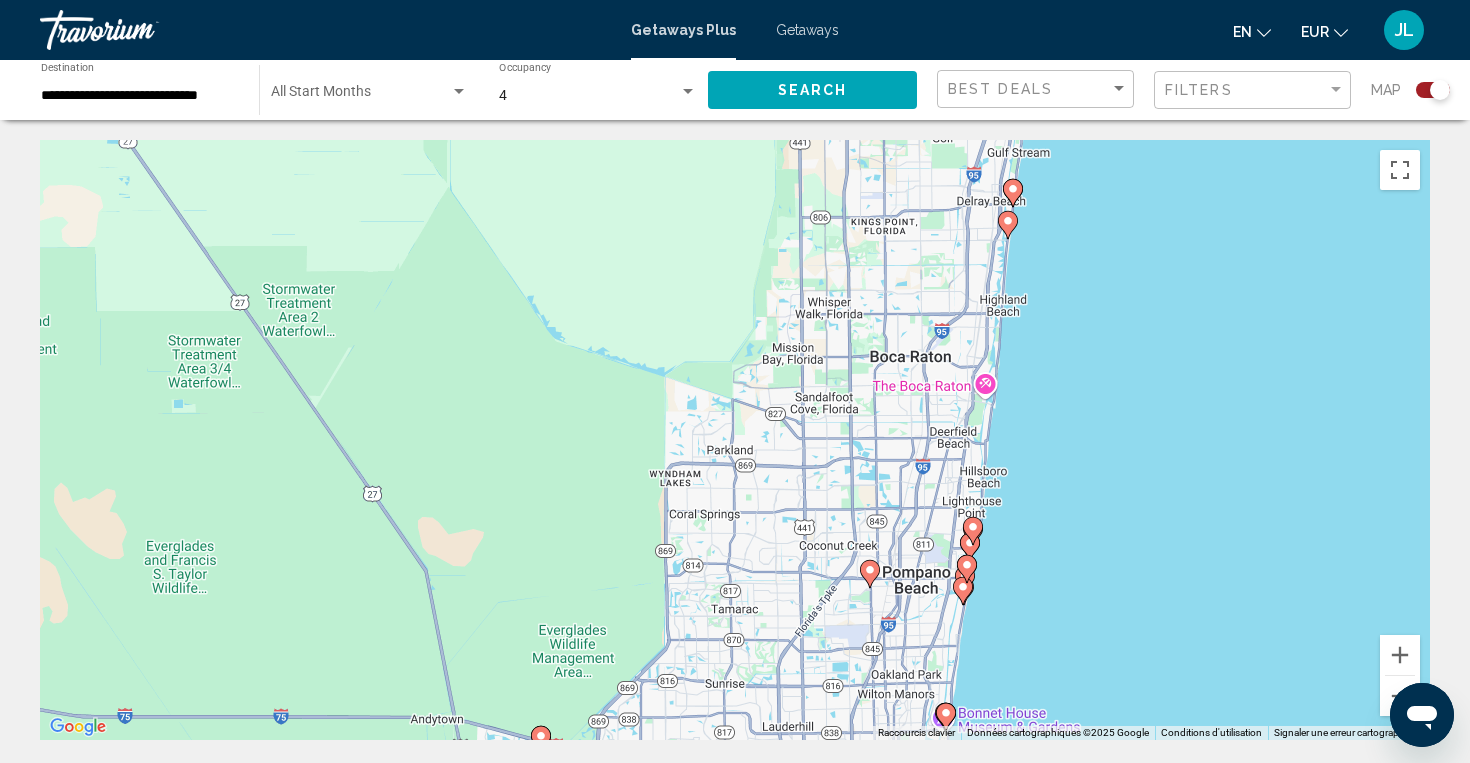 click 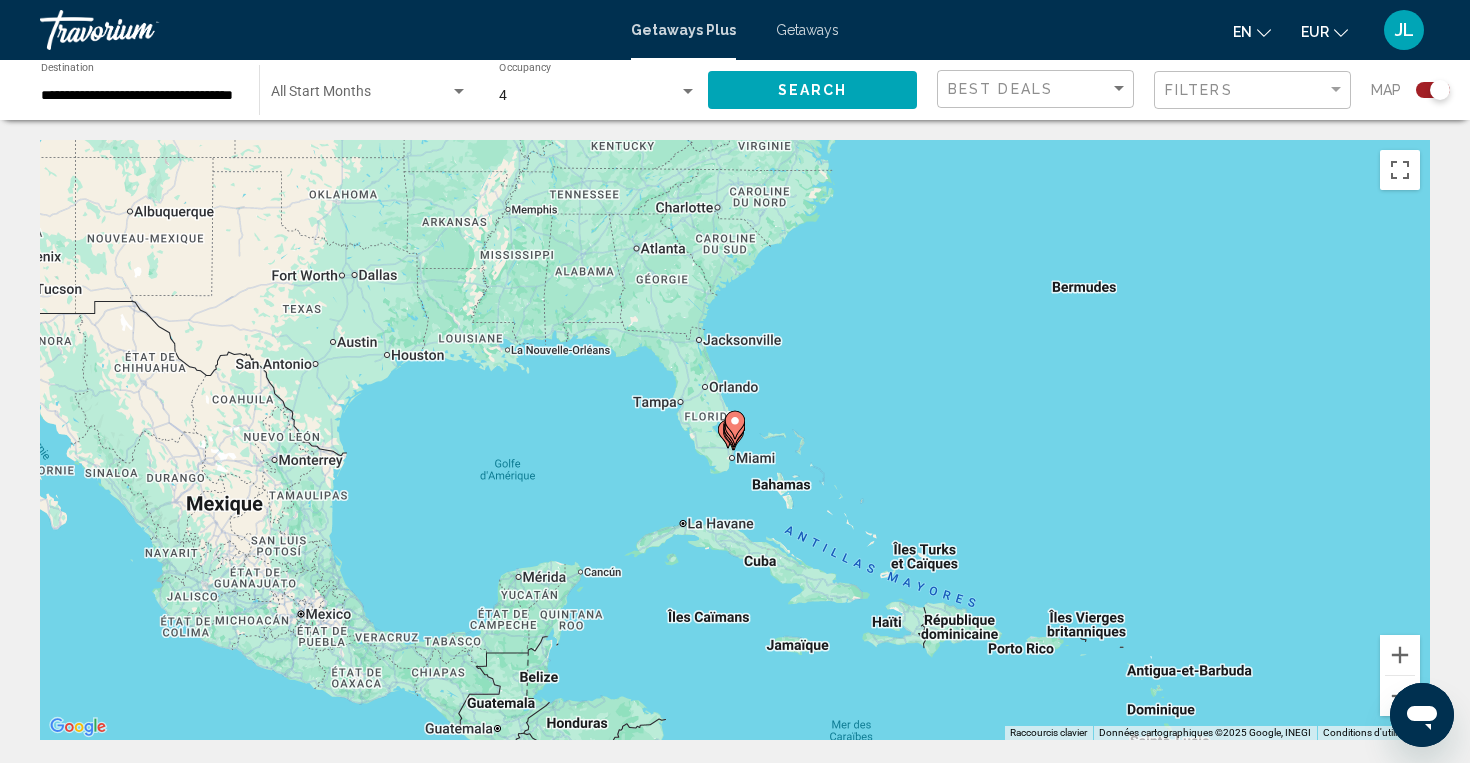 click 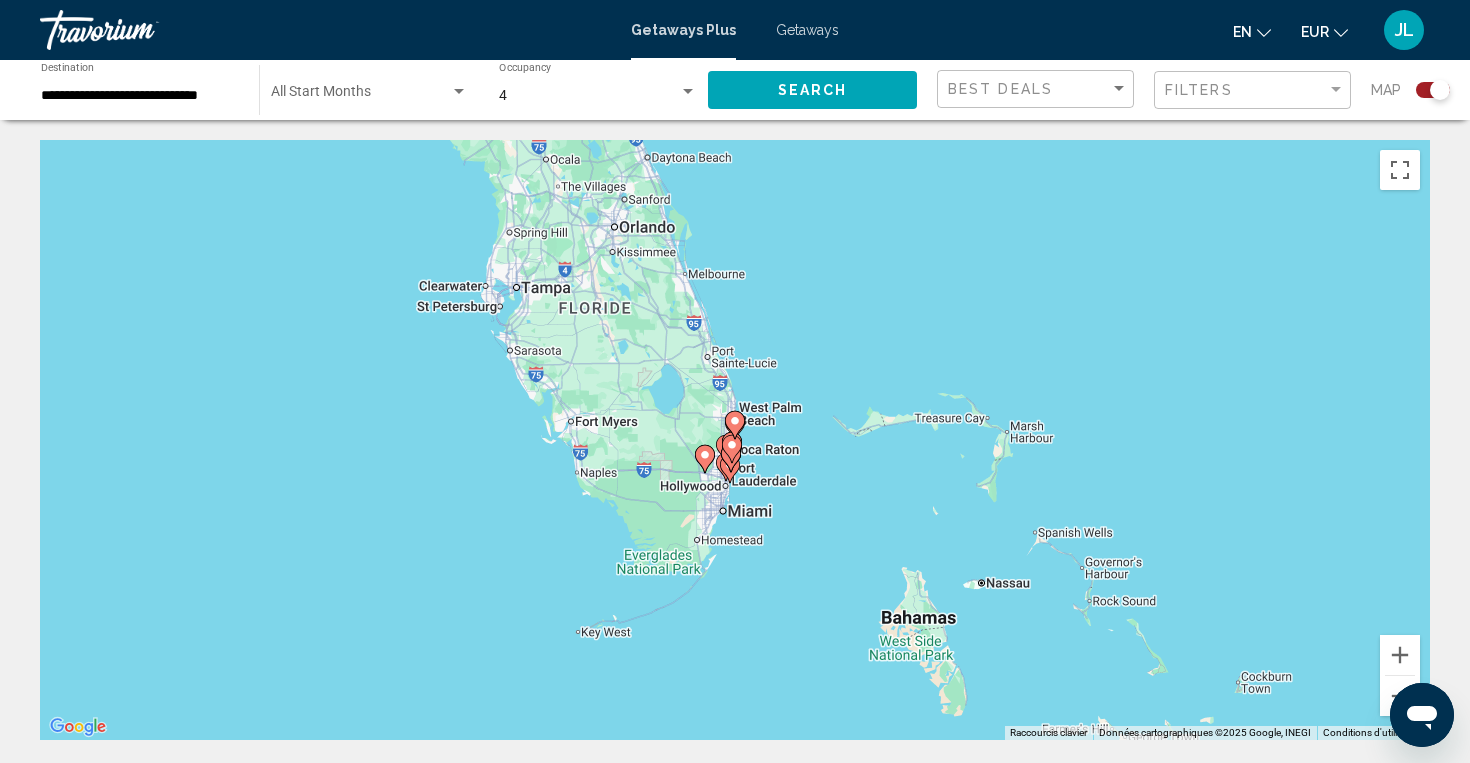 click 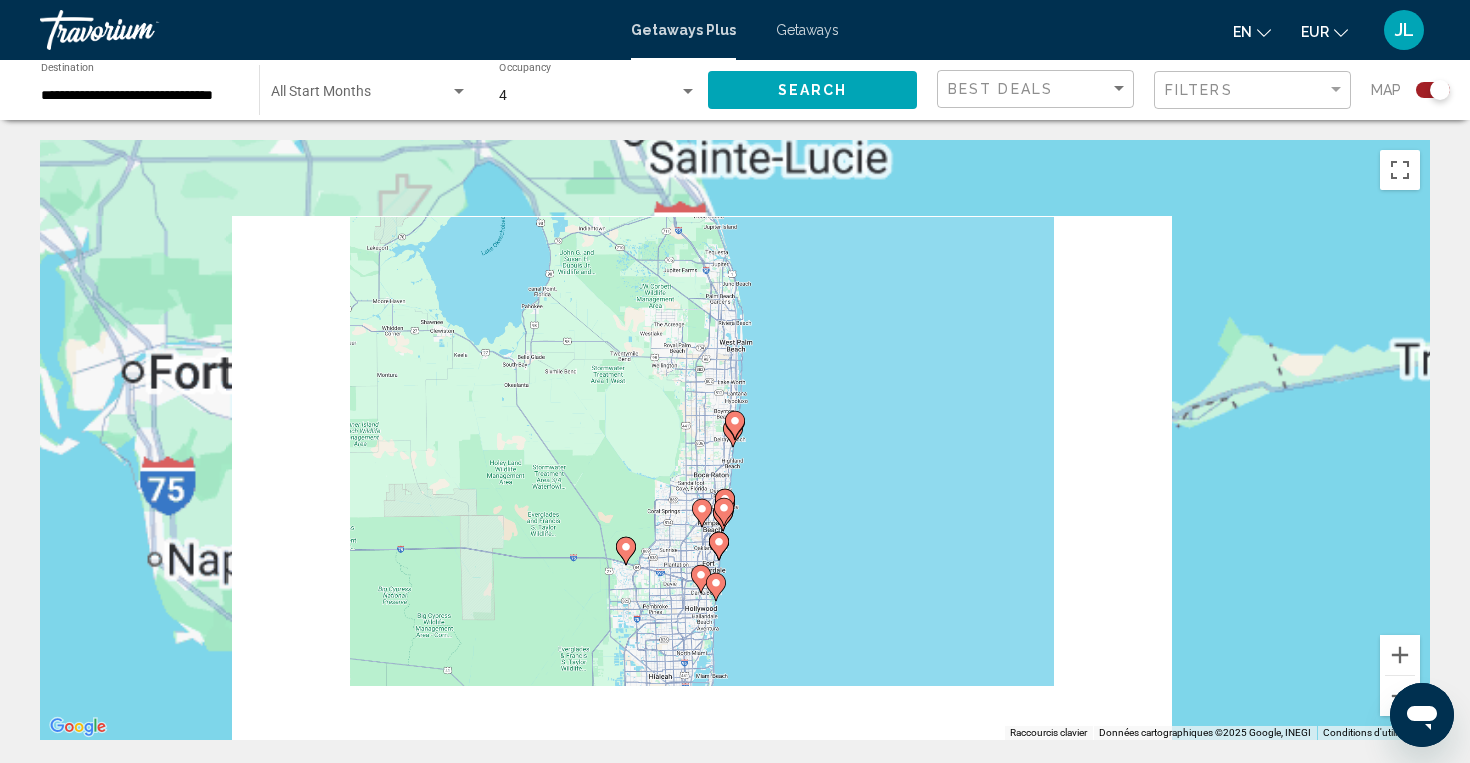 click 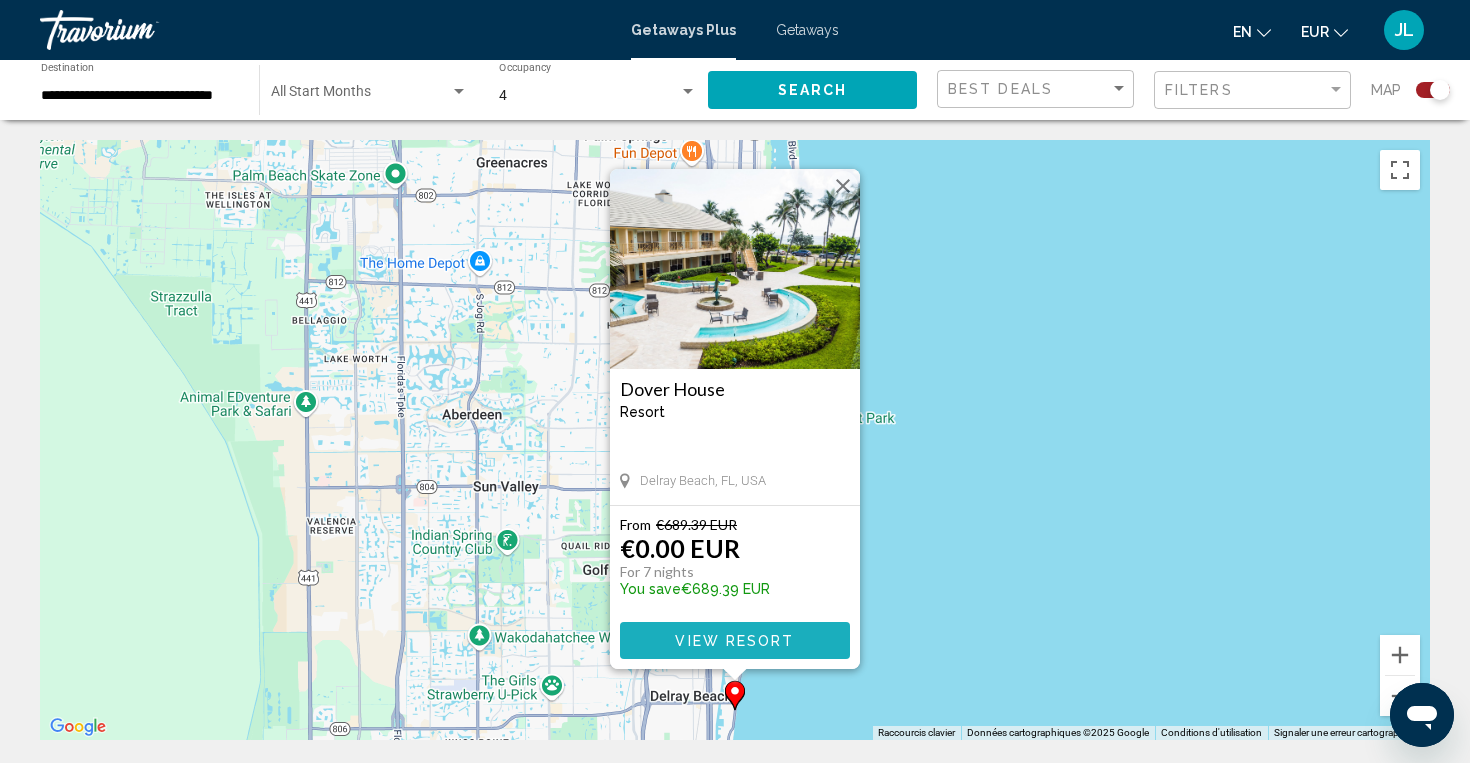 click on "View Resort" at bounding box center [735, 640] 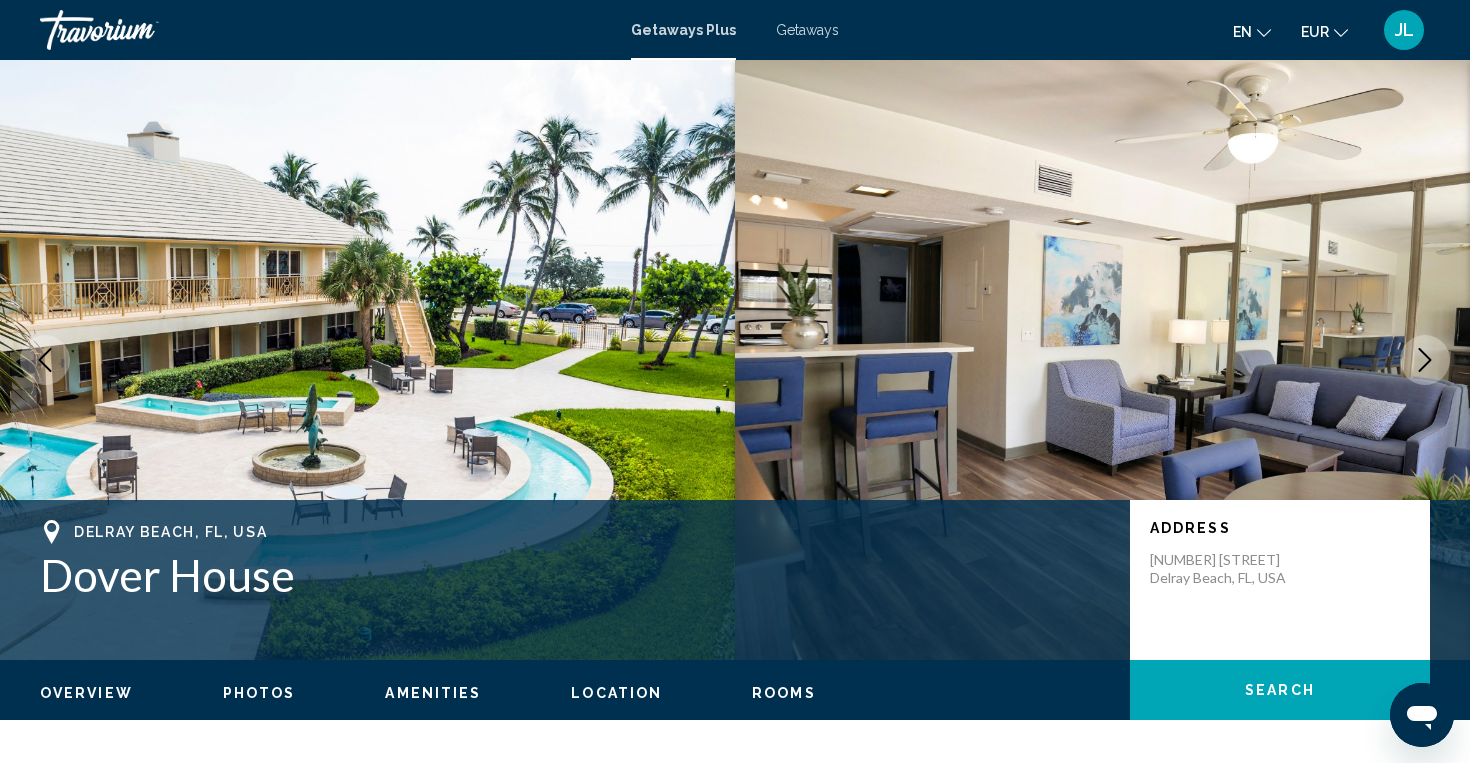 click 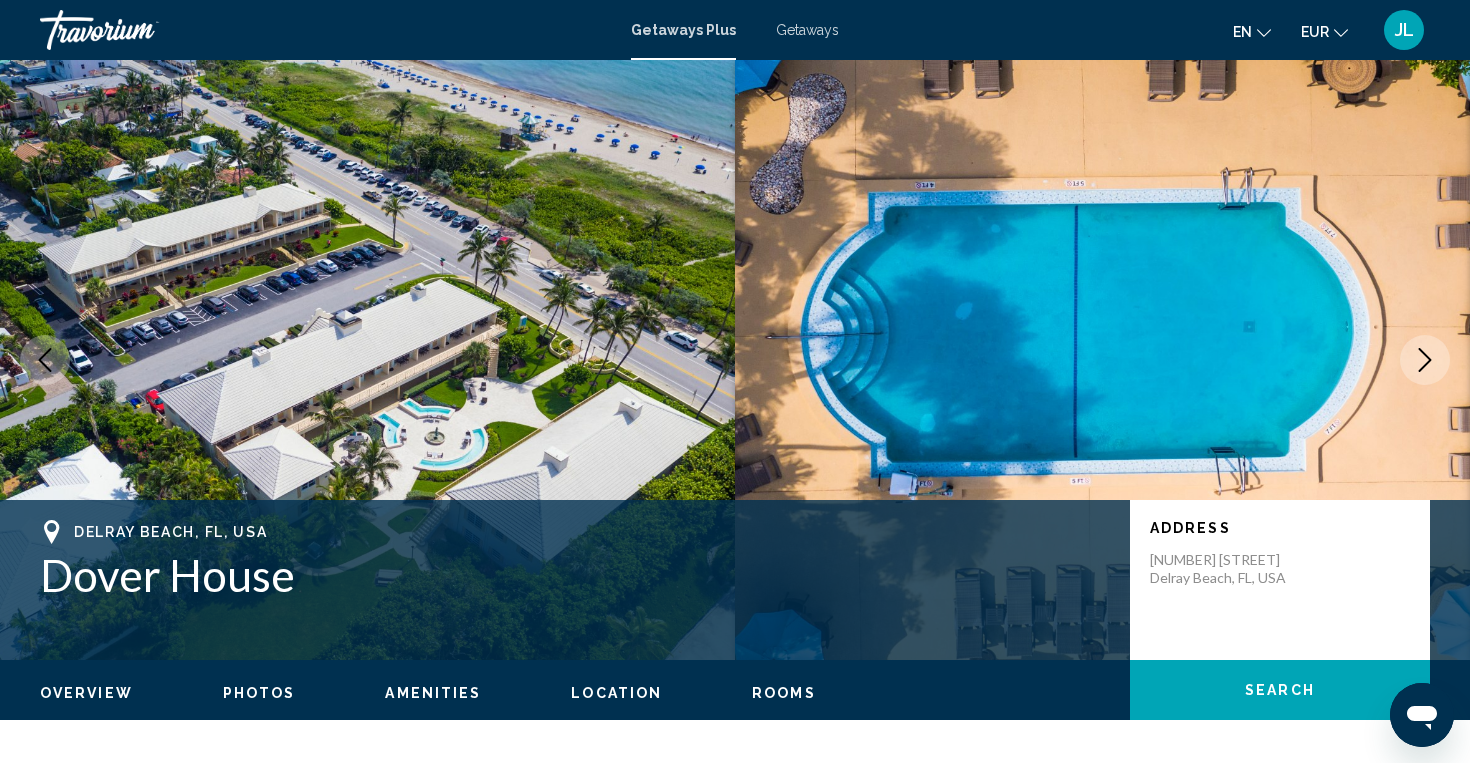click 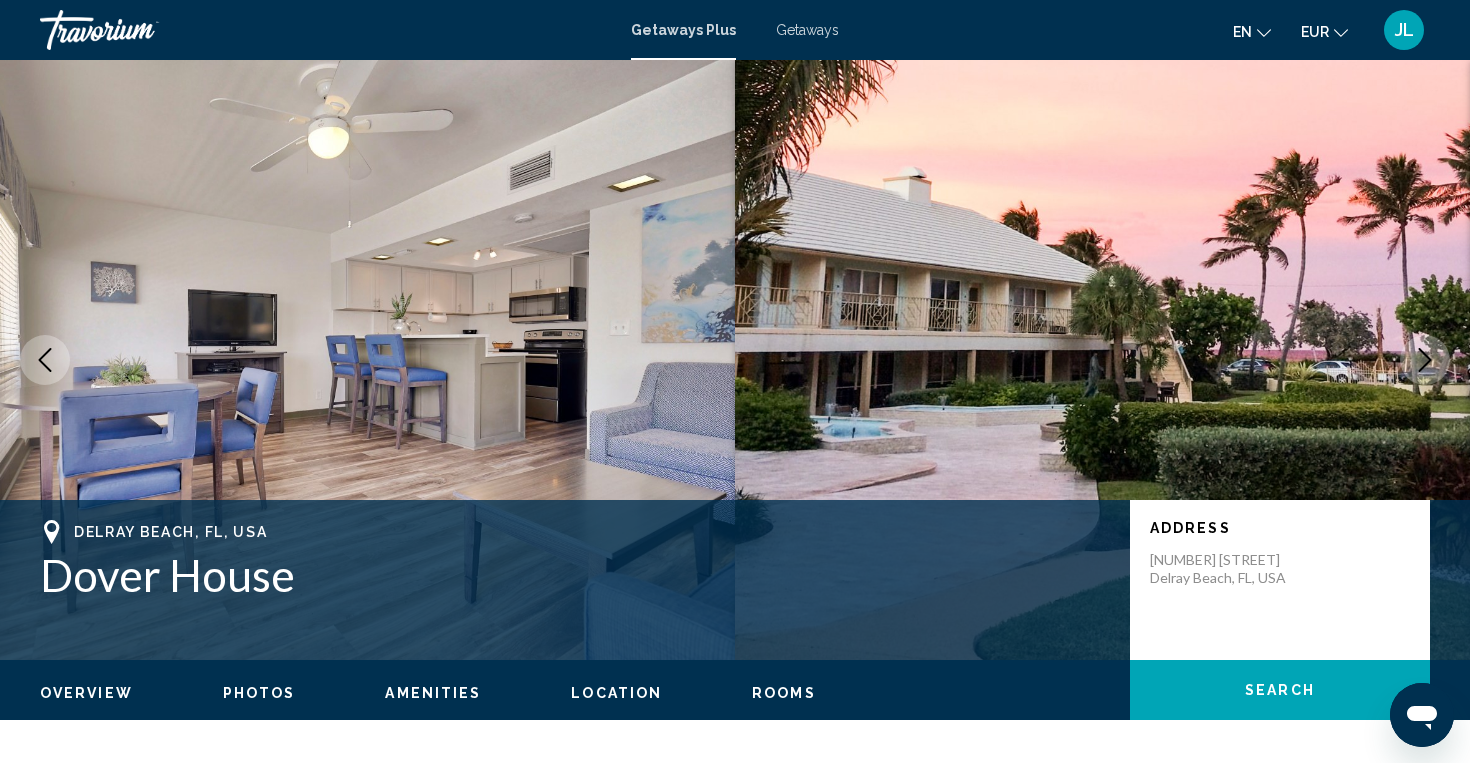 click 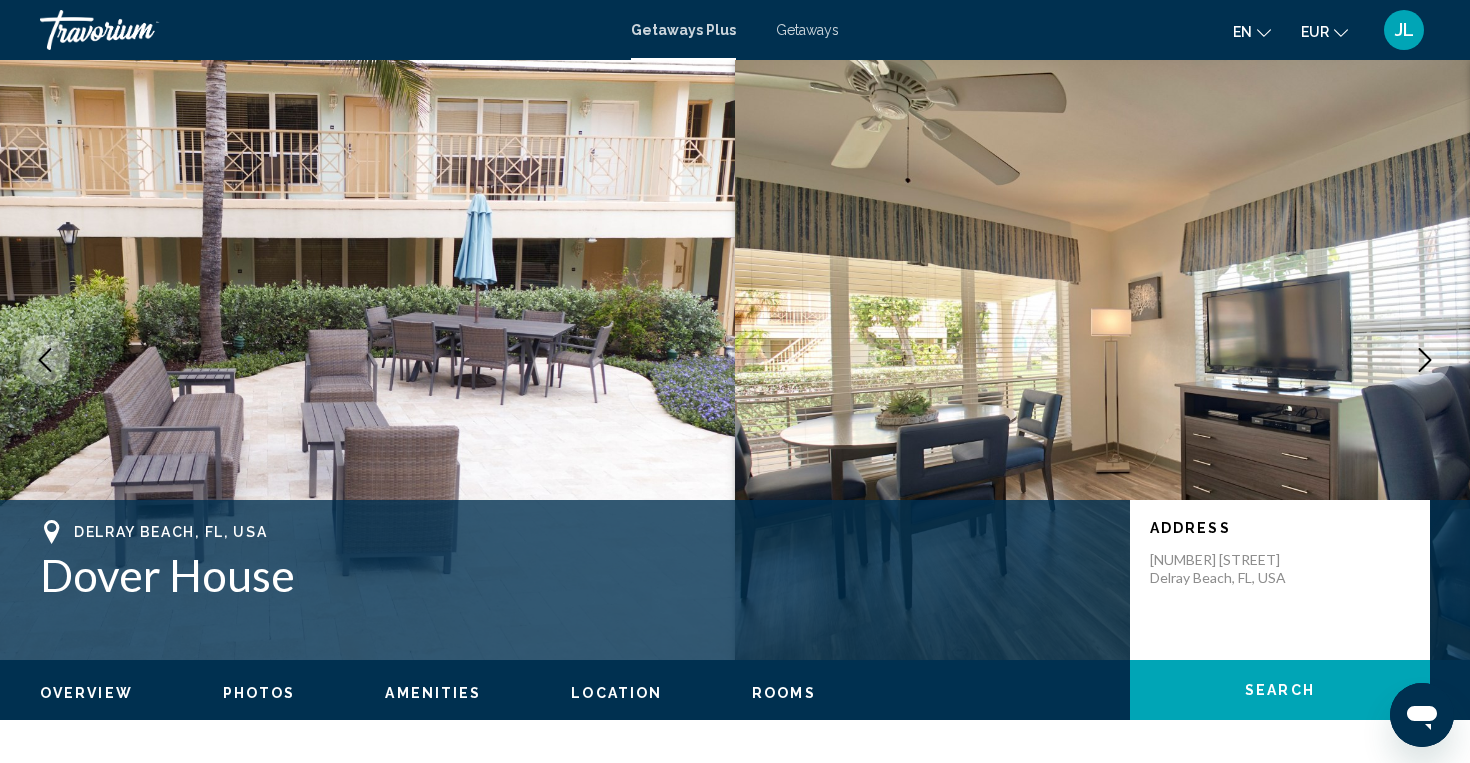 click 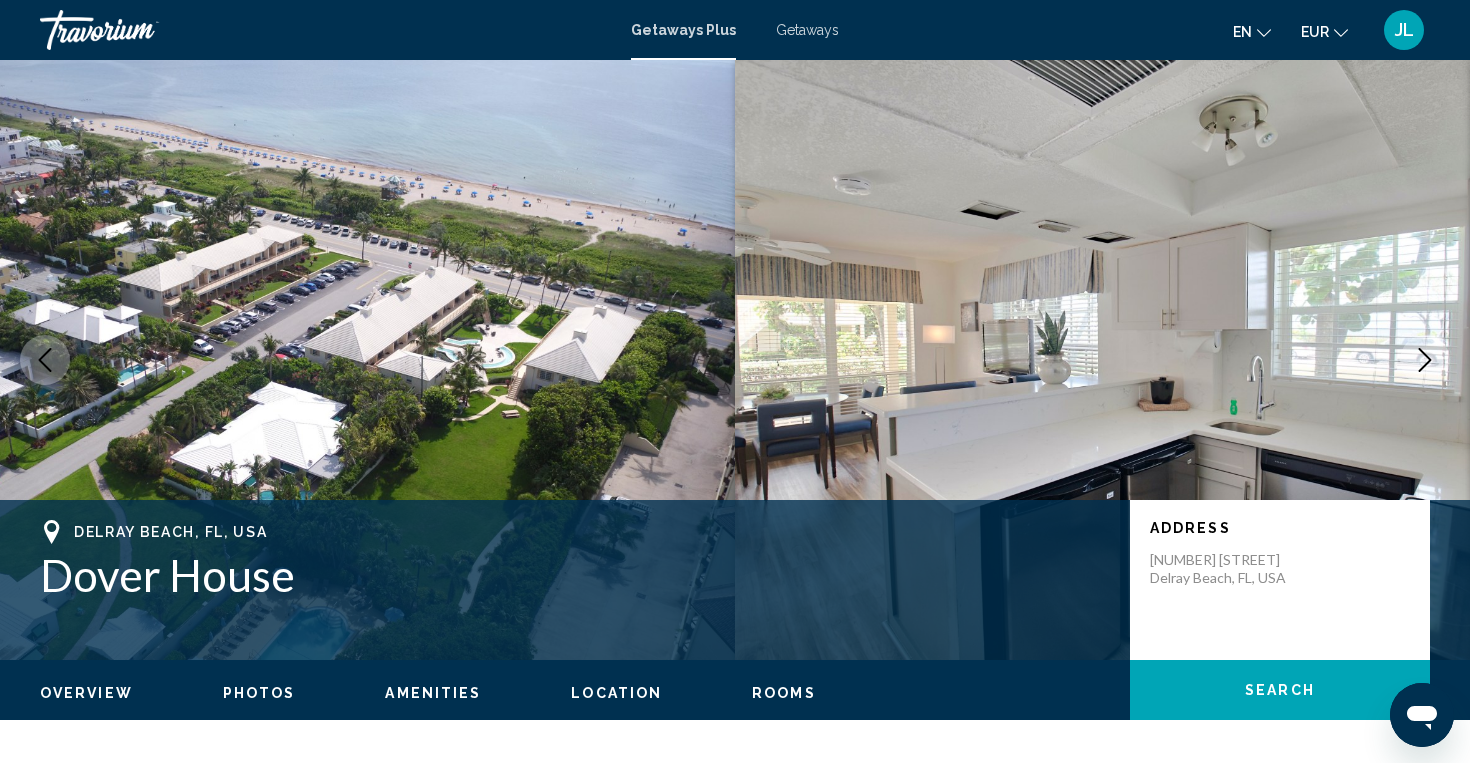 click 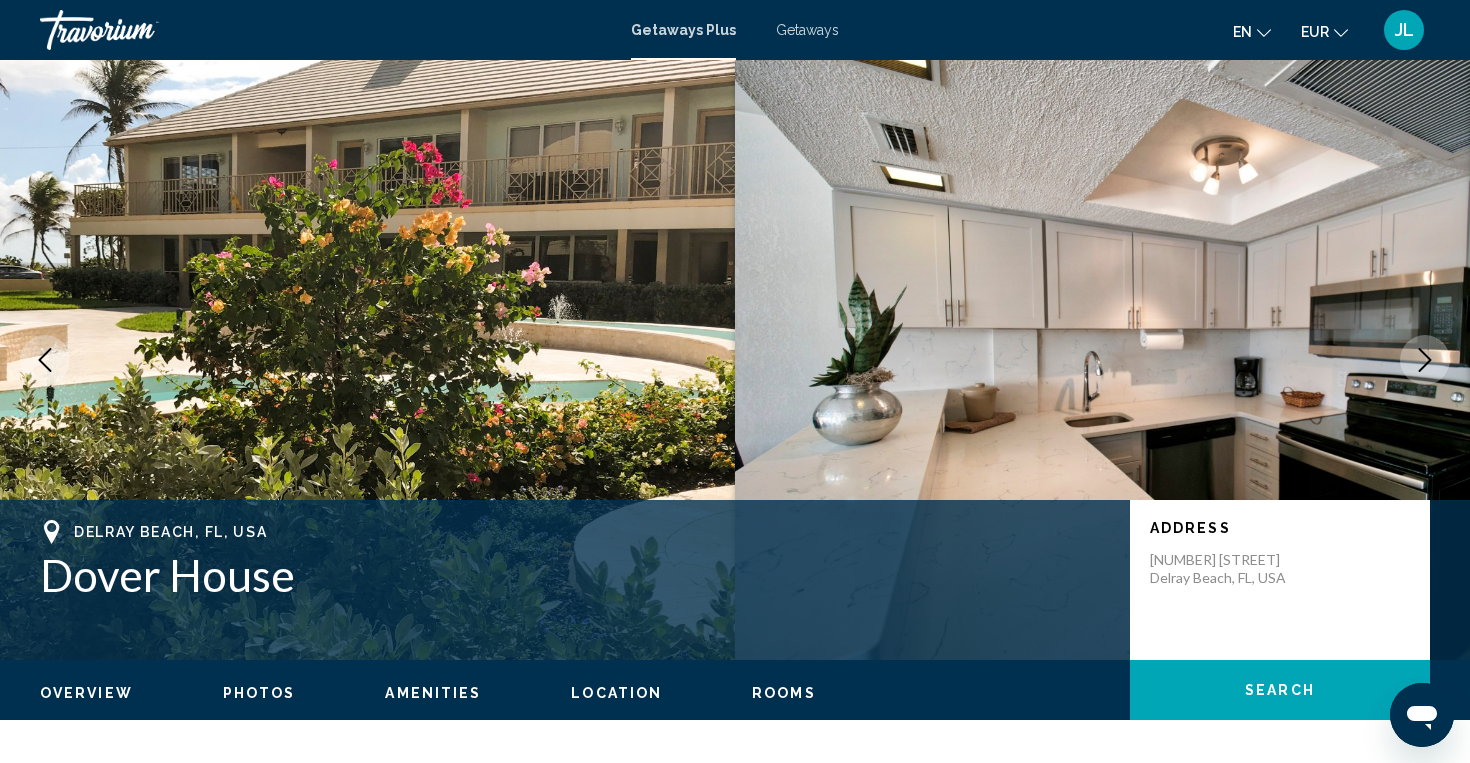 click 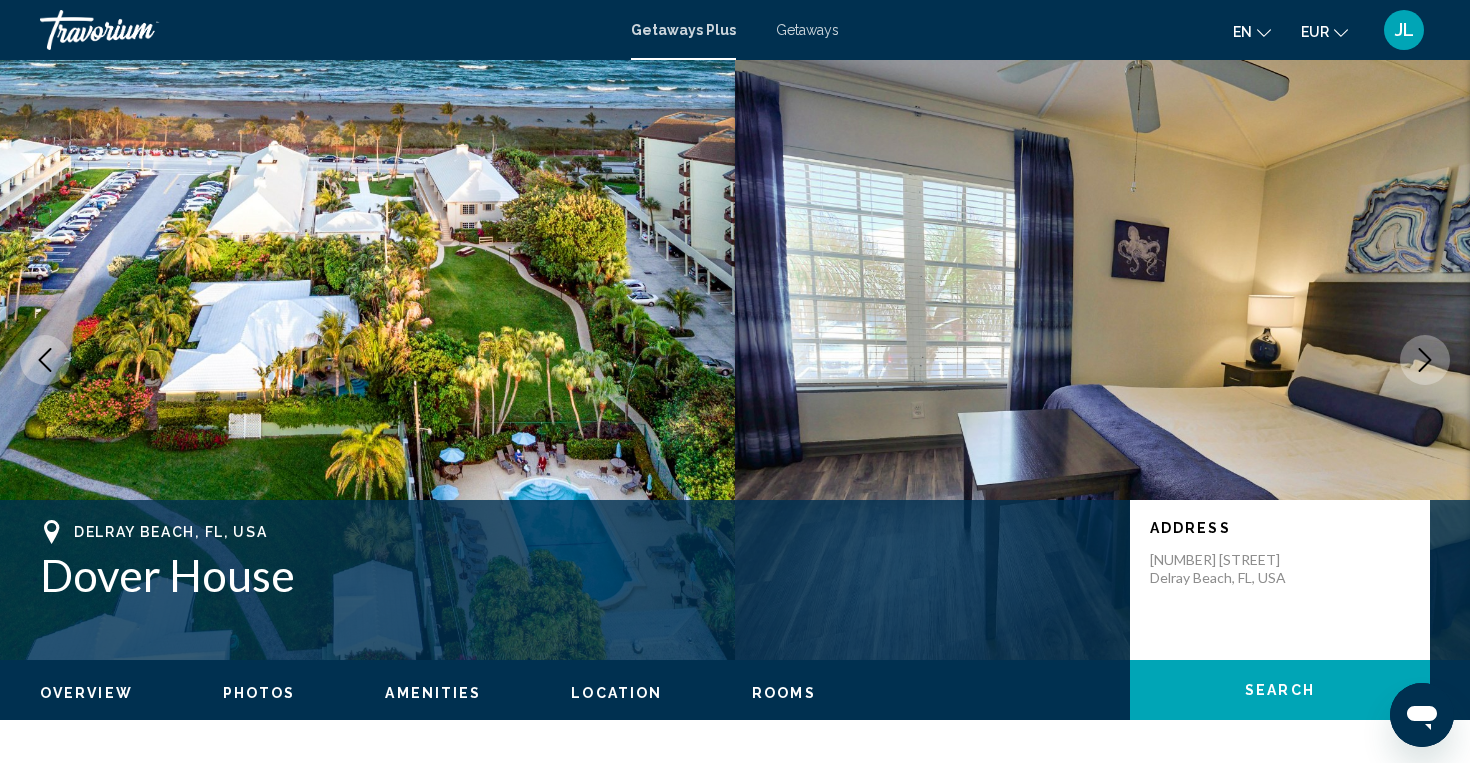 click 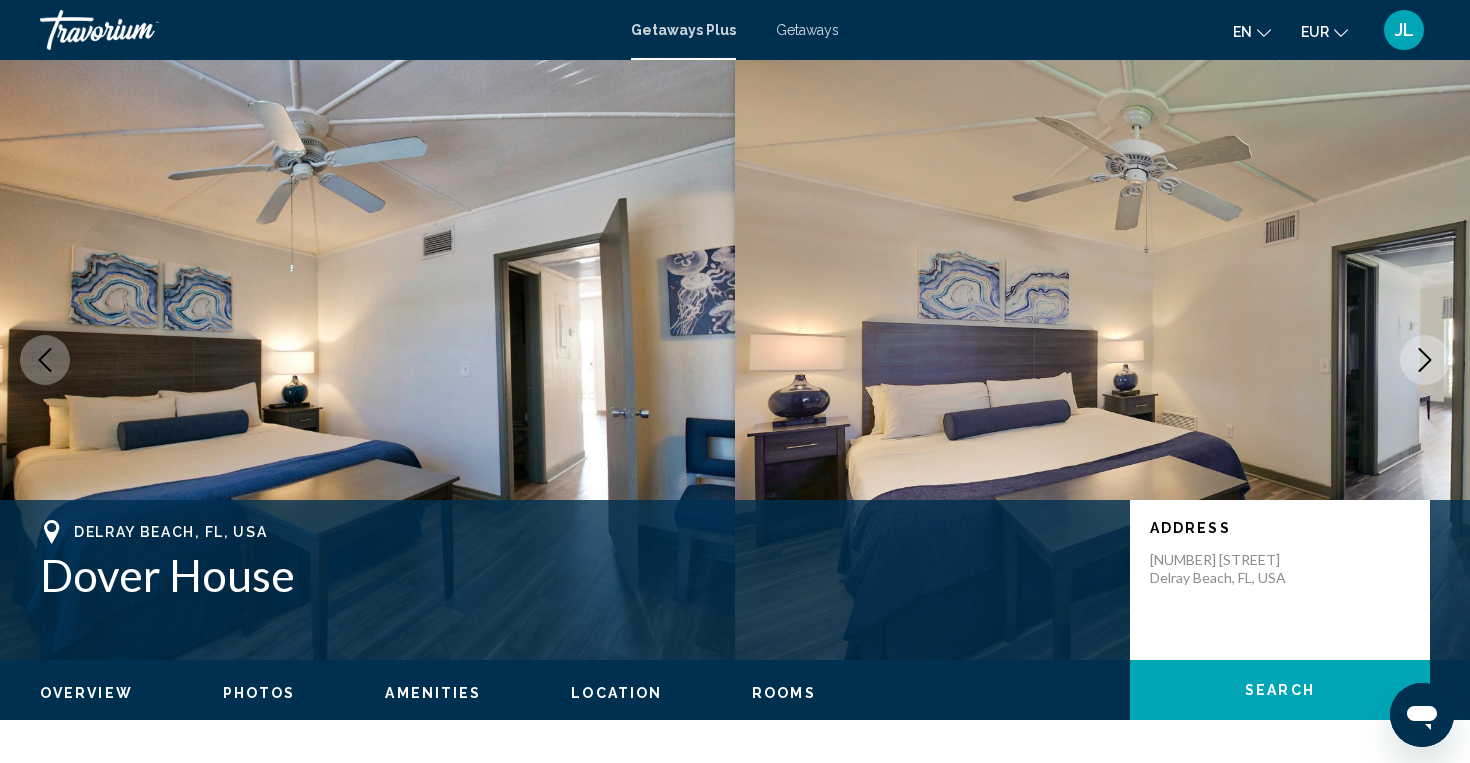 click 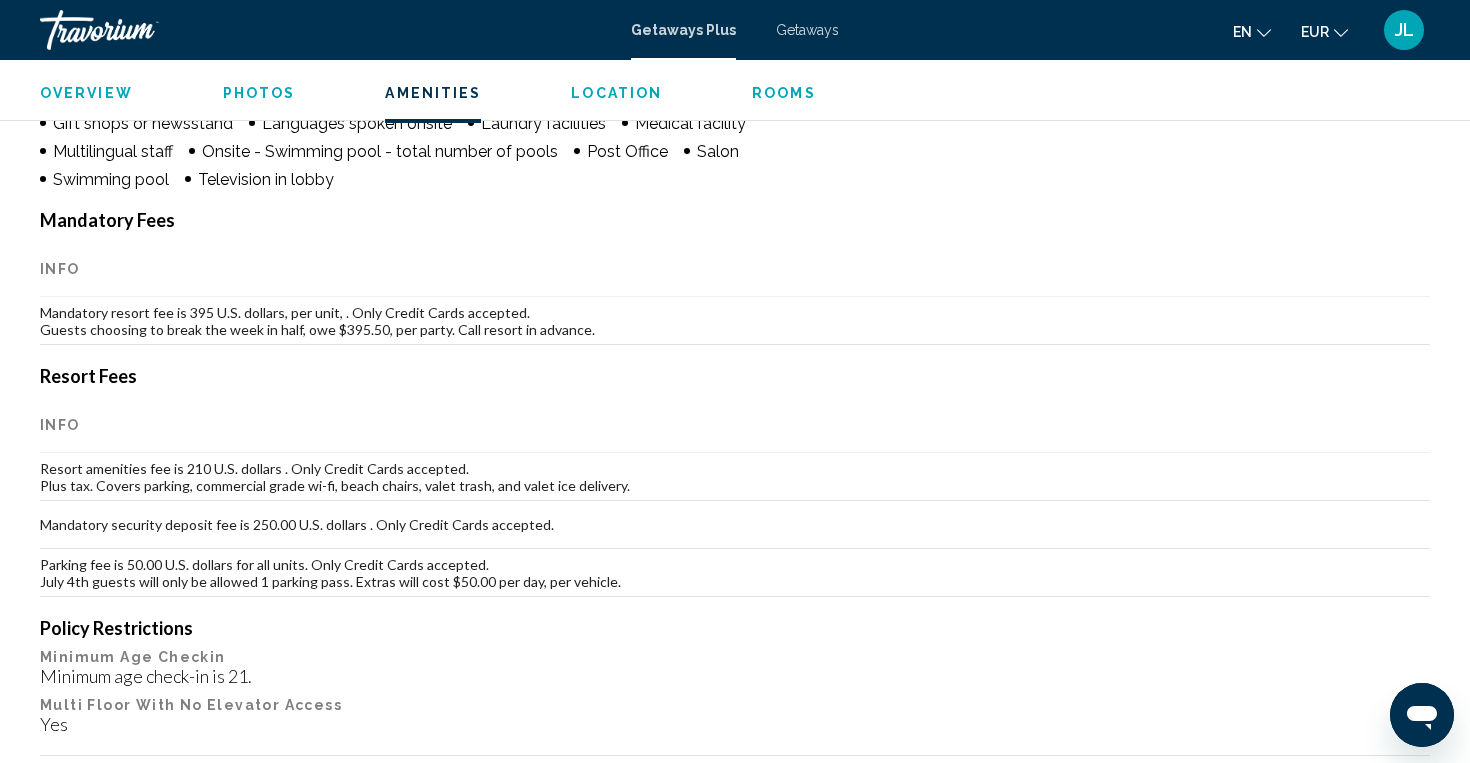 scroll, scrollTop: 1727, scrollLeft: 0, axis: vertical 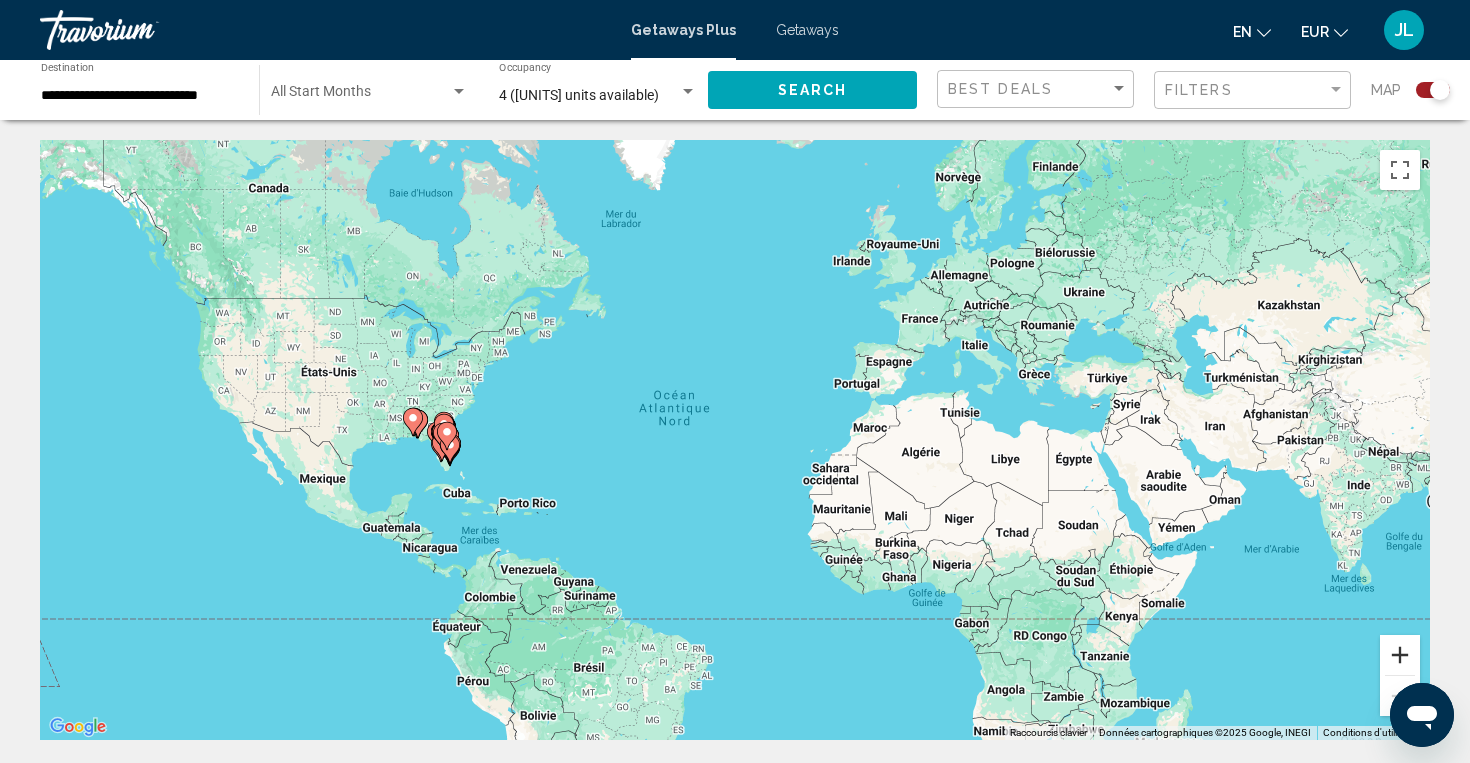 click at bounding box center [1400, 655] 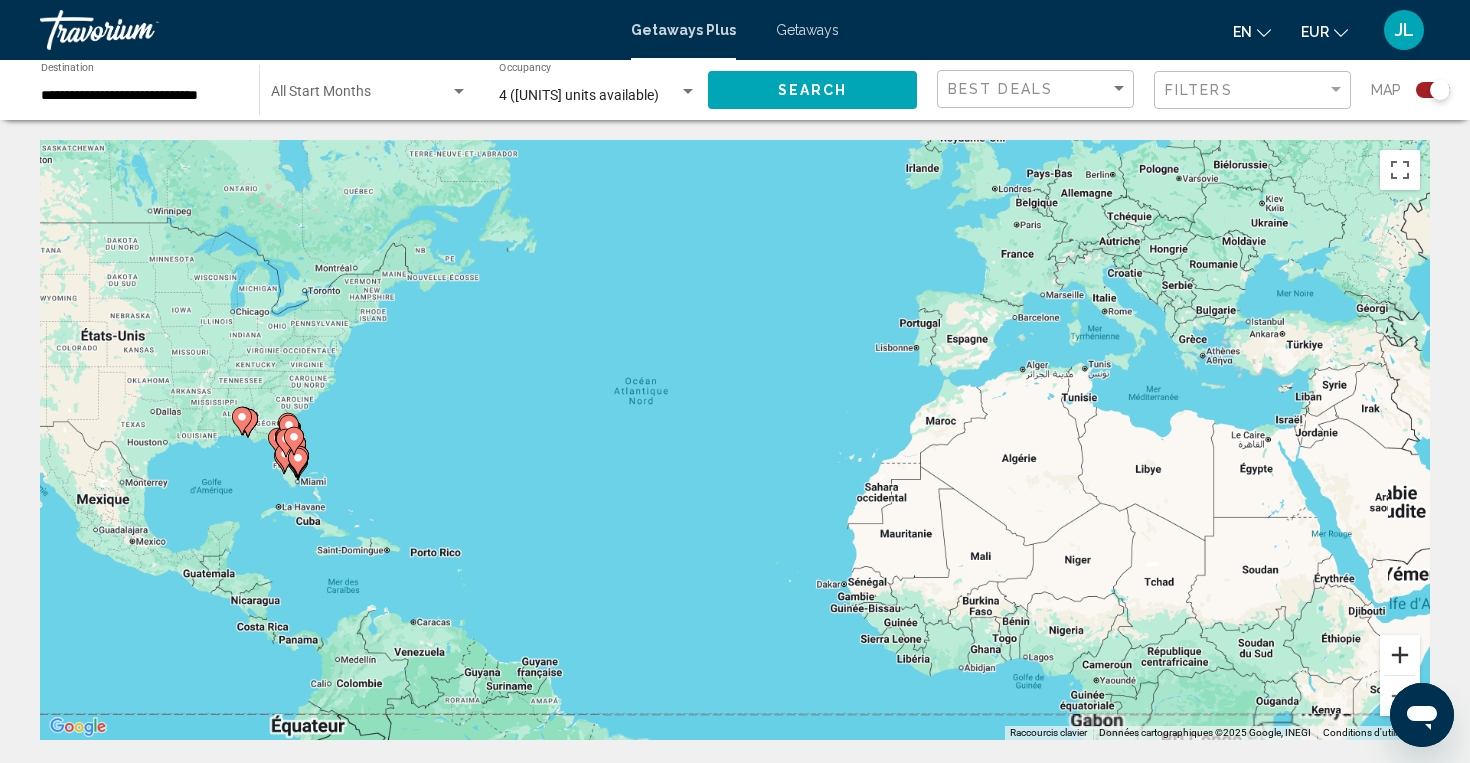 click at bounding box center (1400, 655) 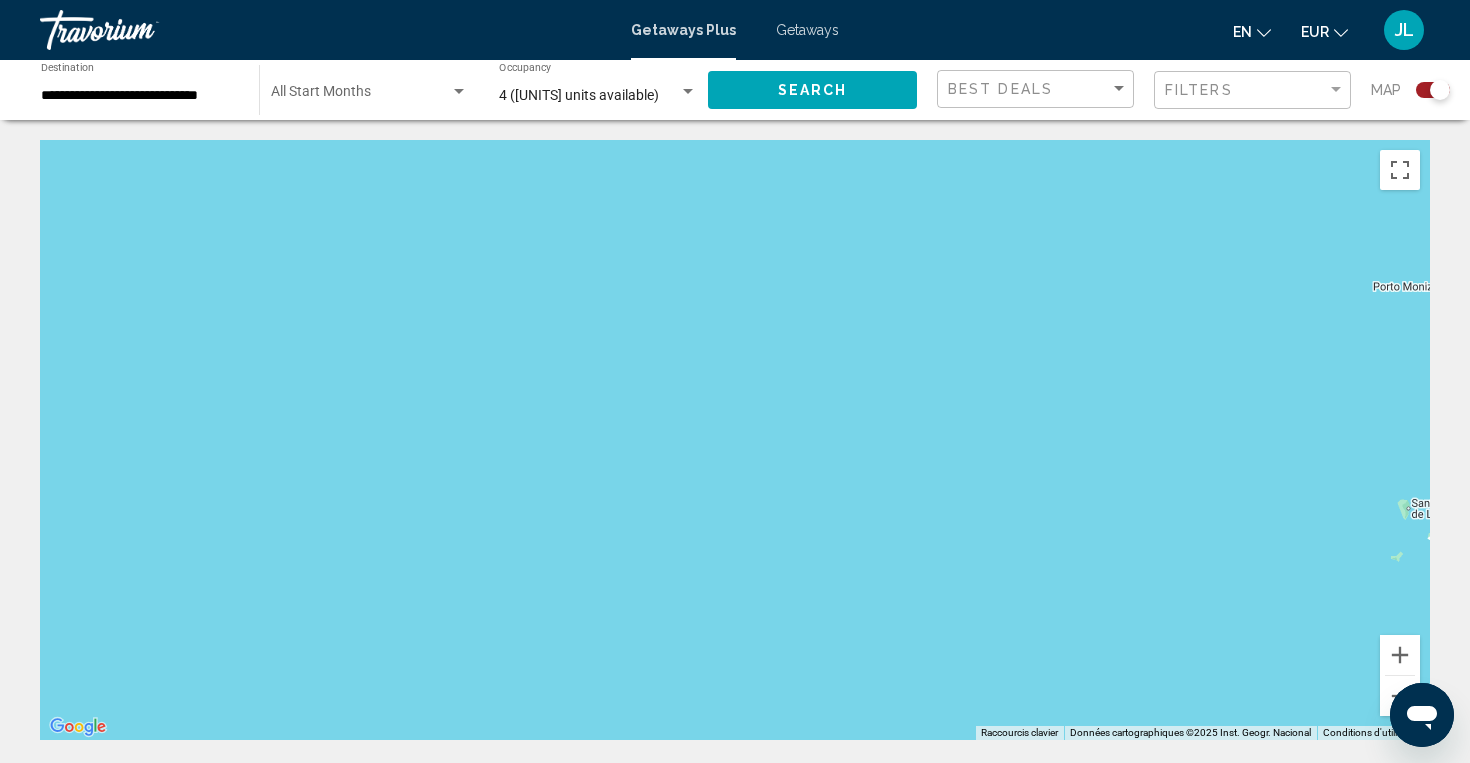 drag, startPoint x: 510, startPoint y: 477, endPoint x: 1097, endPoint y: 460, distance: 587.2461 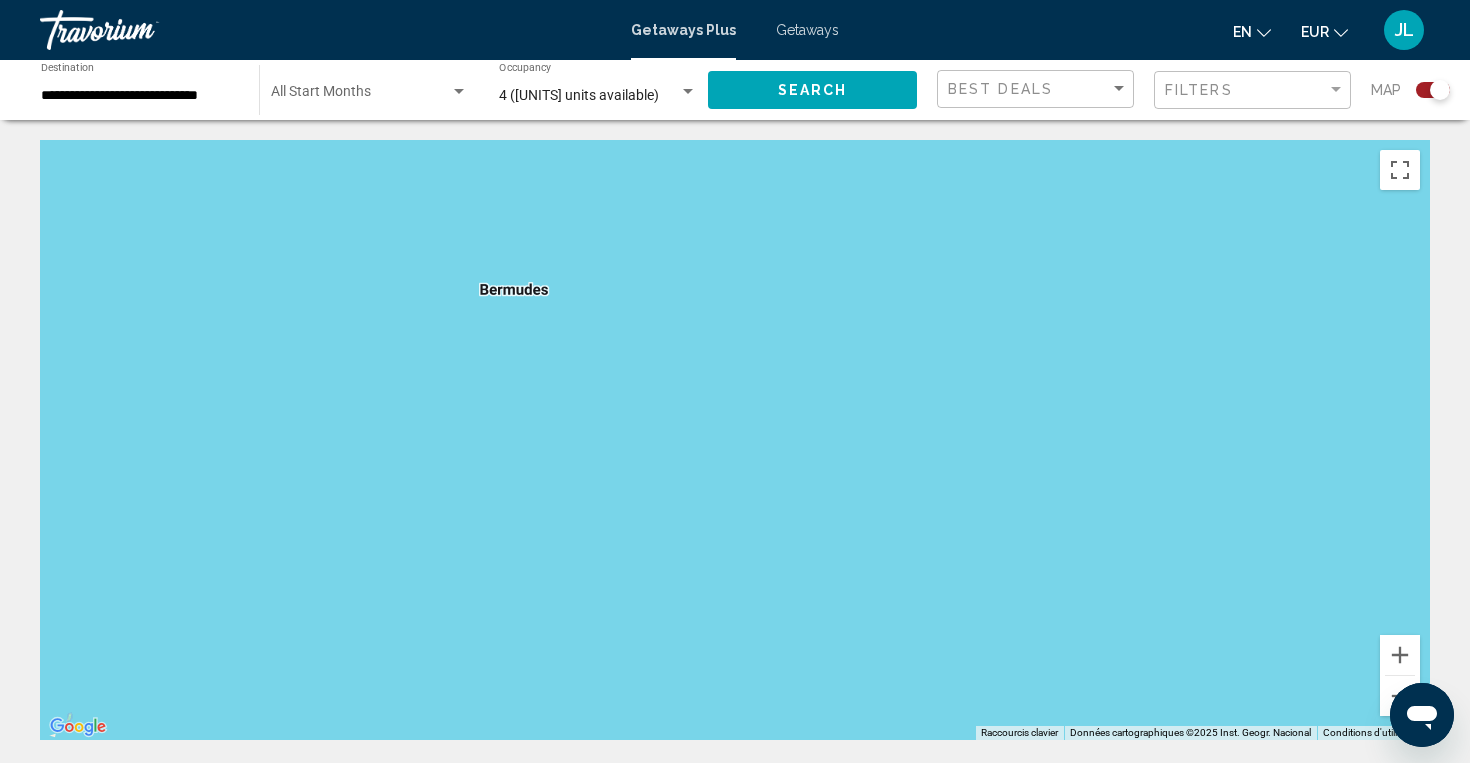 drag, startPoint x: 542, startPoint y: 421, endPoint x: 812, endPoint y: 456, distance: 272.25906 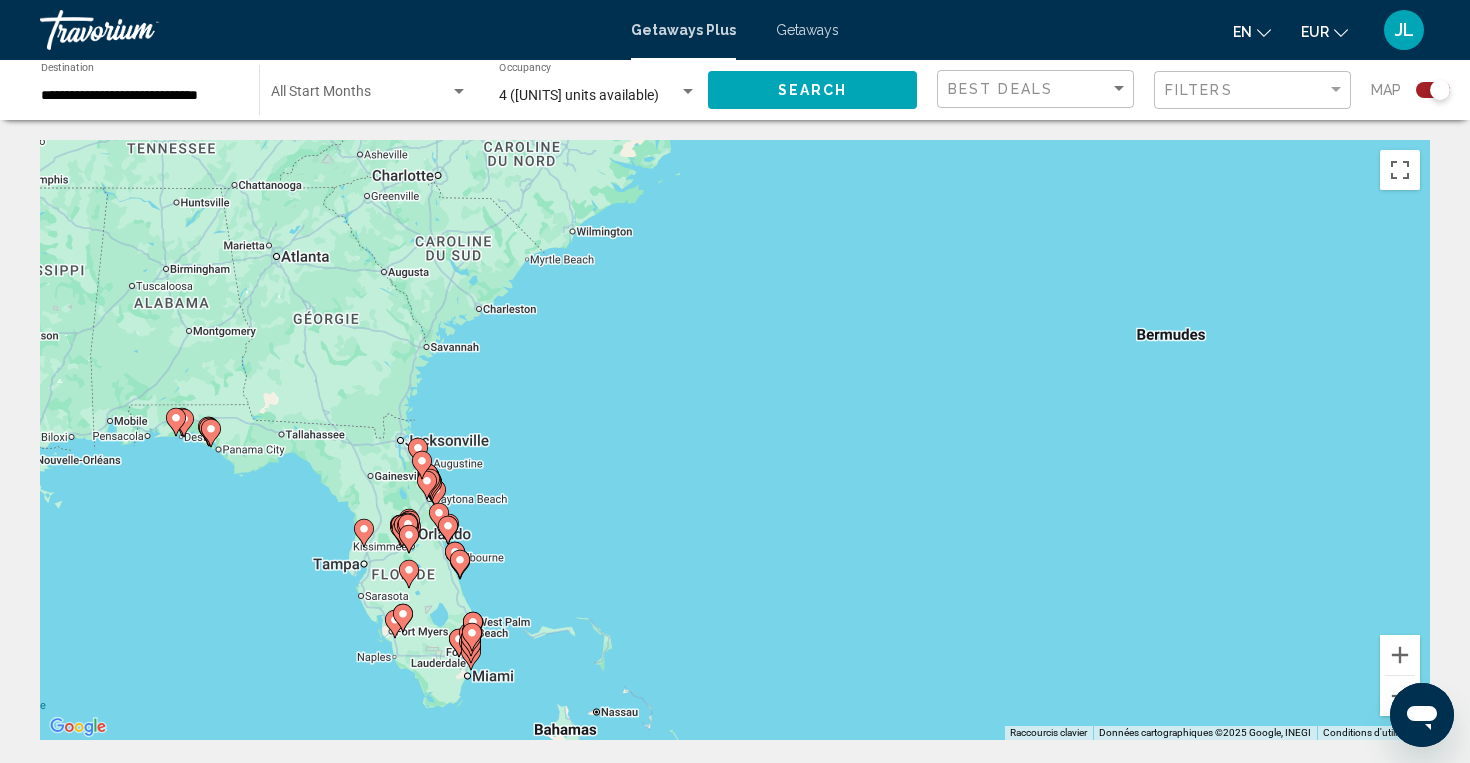 drag, startPoint x: 598, startPoint y: 310, endPoint x: 674, endPoint y: 211, distance: 124.80785 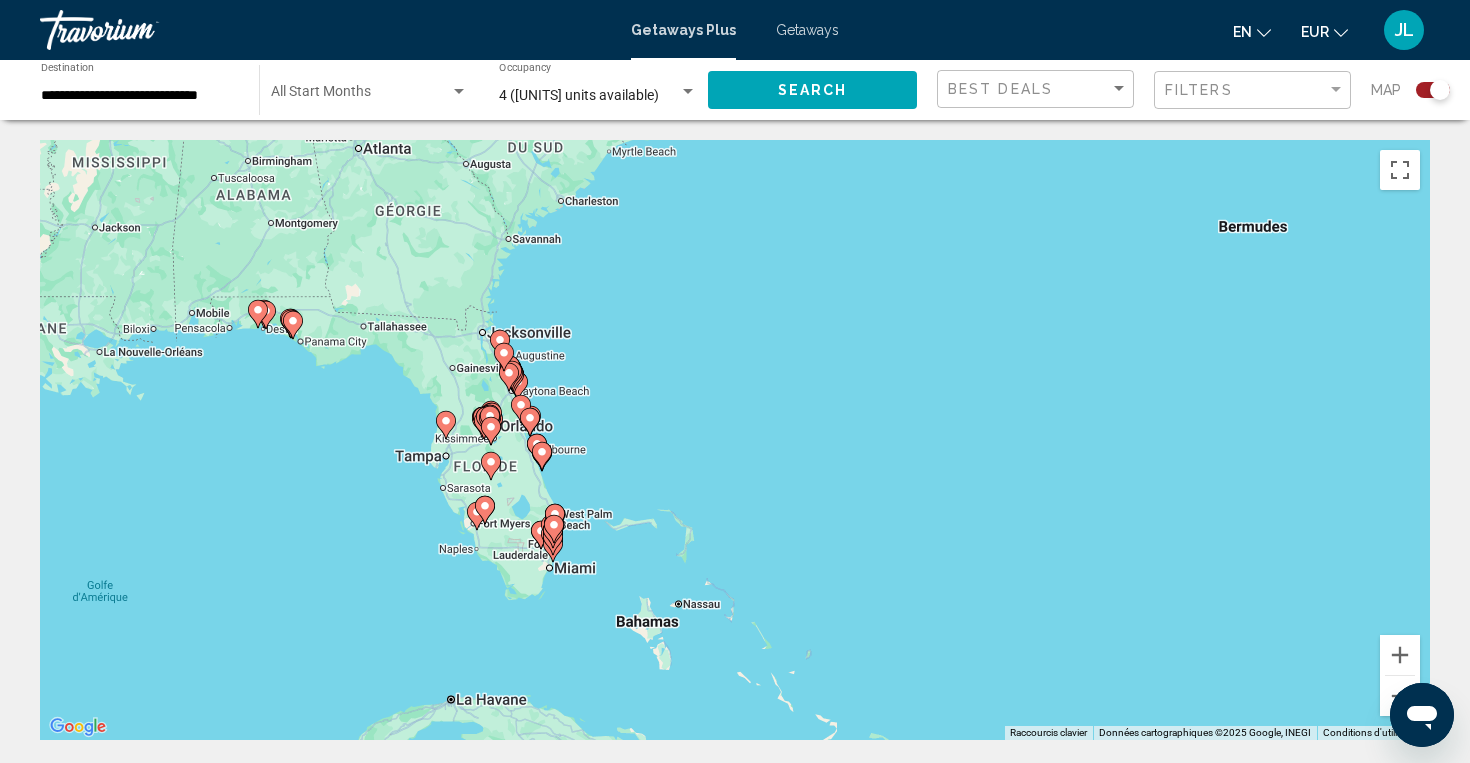 click on "**********" at bounding box center [140, 96] 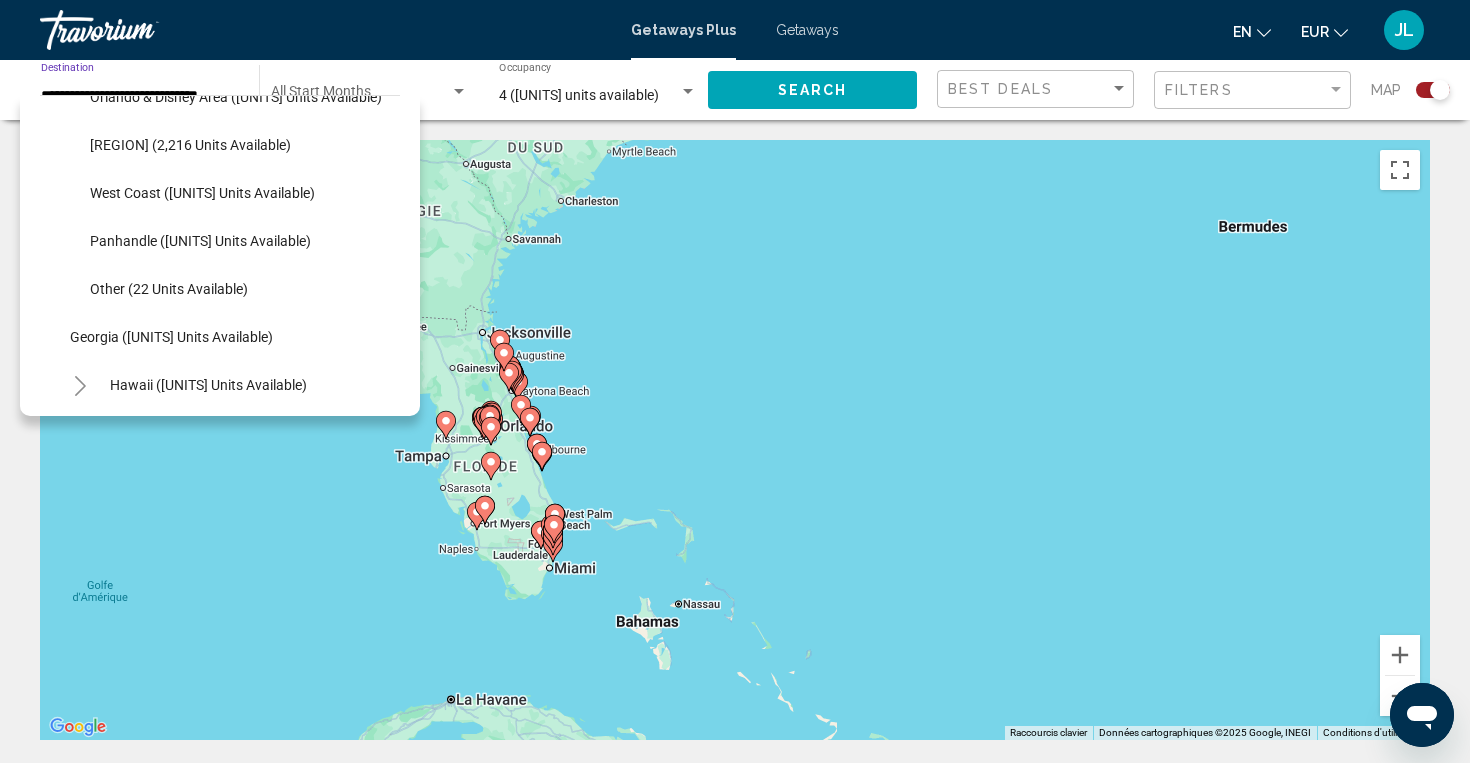 scroll, scrollTop: 414, scrollLeft: 0, axis: vertical 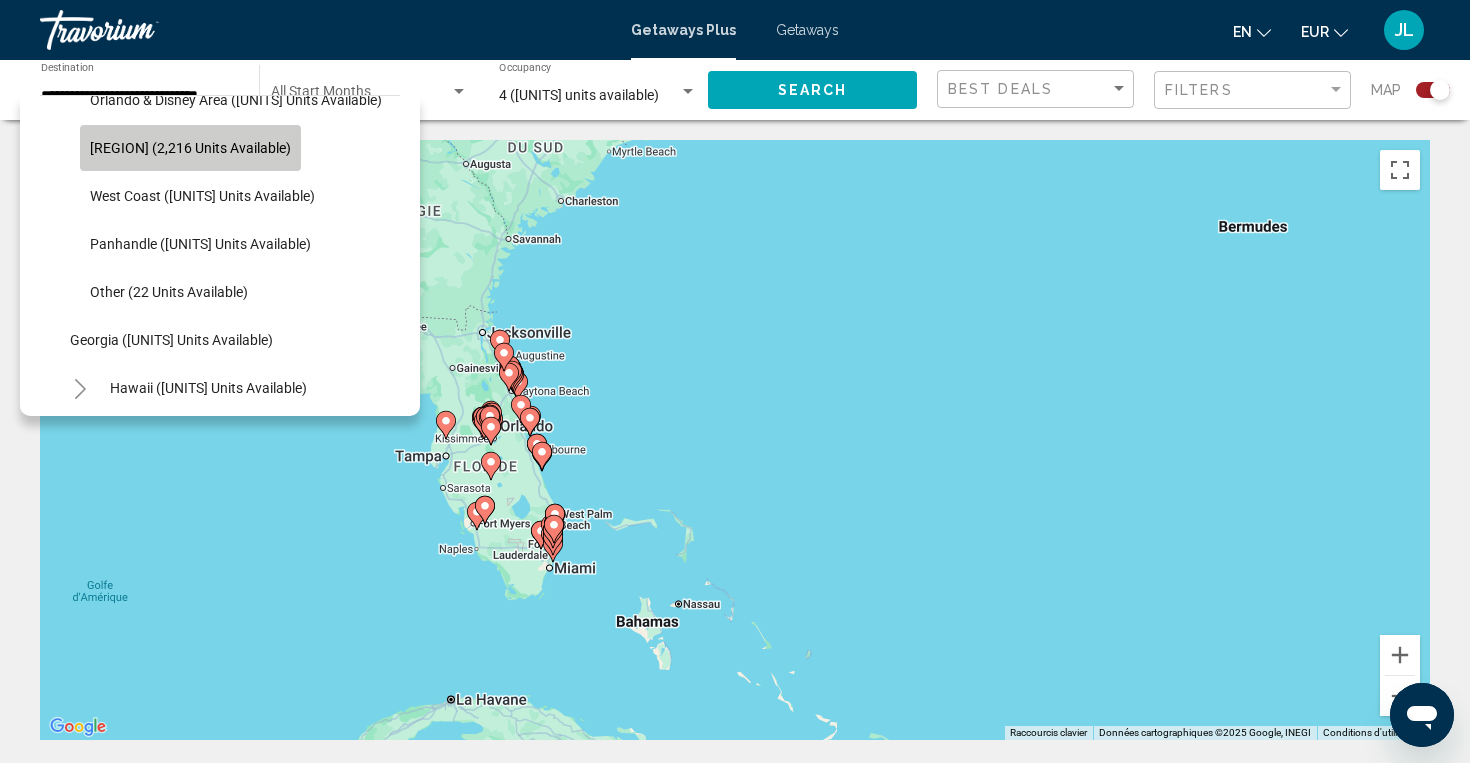 click on "[REGION] (2,216 units available)" 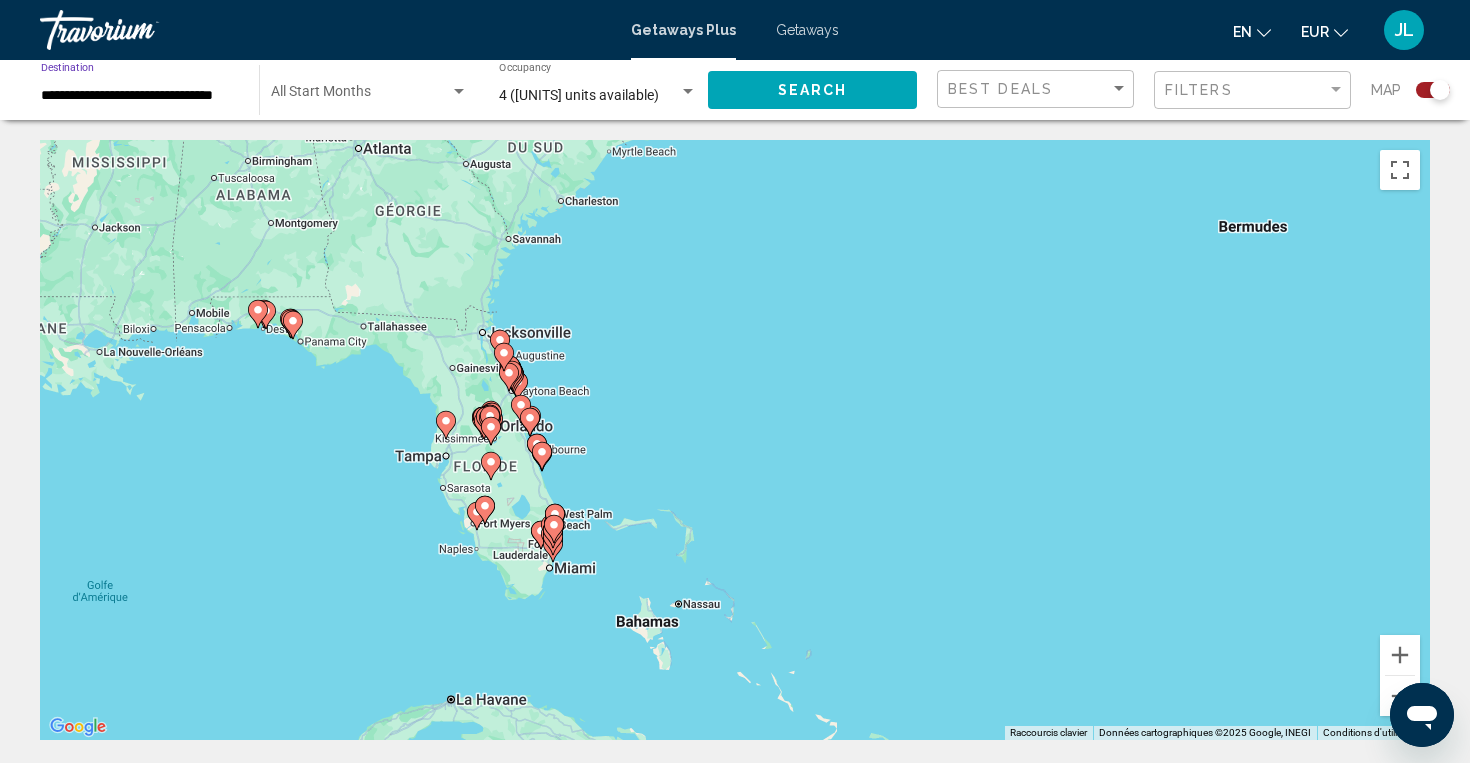 click on "Search" 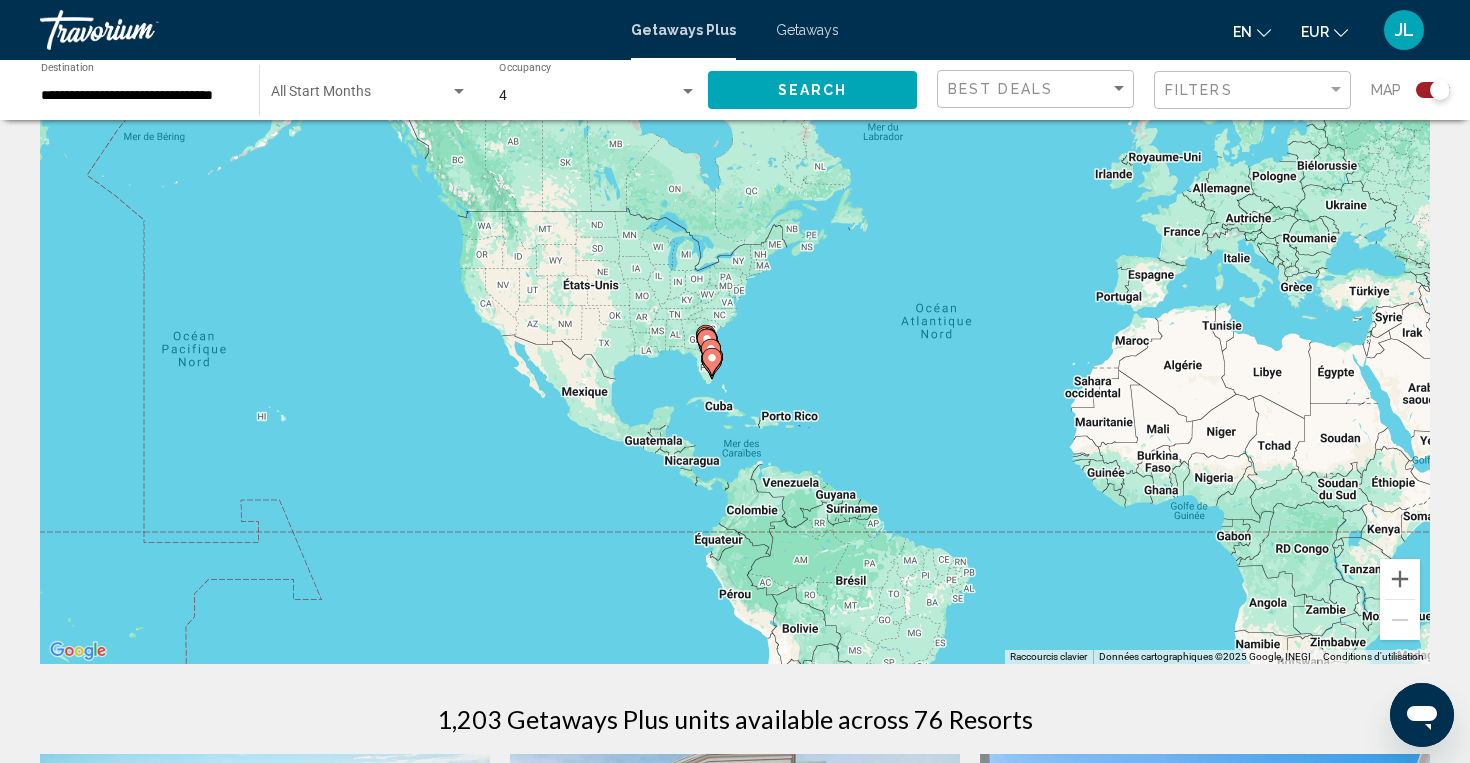scroll, scrollTop: 75, scrollLeft: 0, axis: vertical 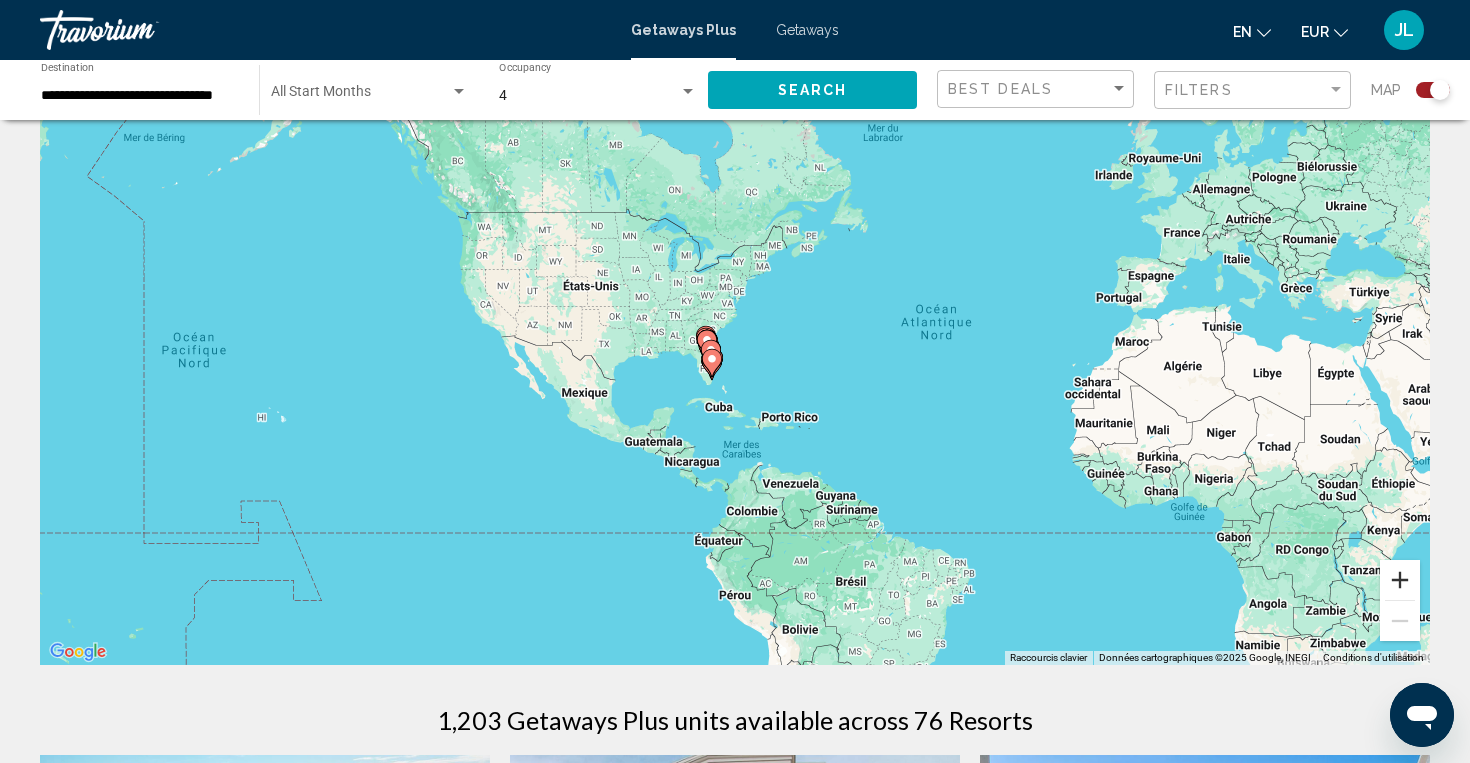 click at bounding box center (1400, 580) 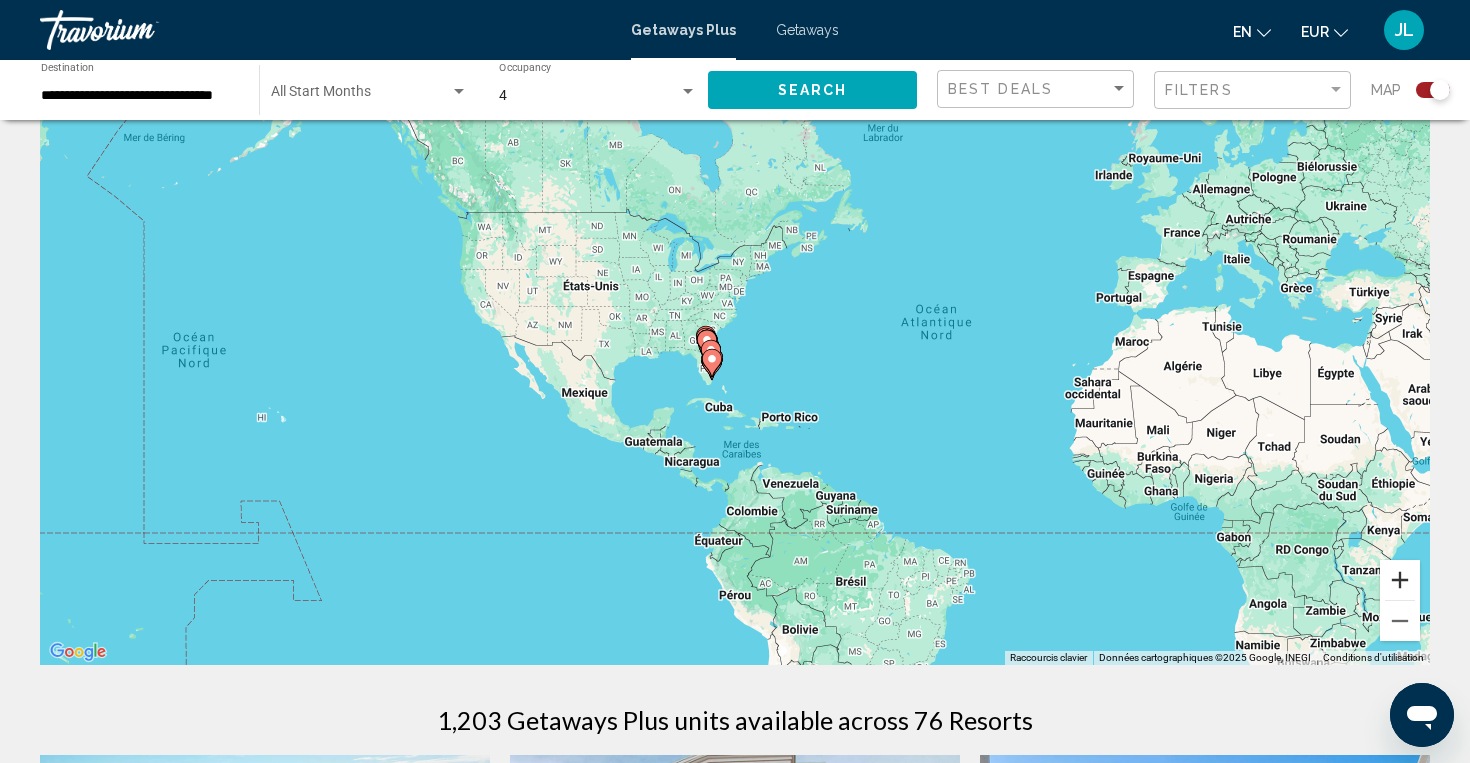 click at bounding box center (1400, 580) 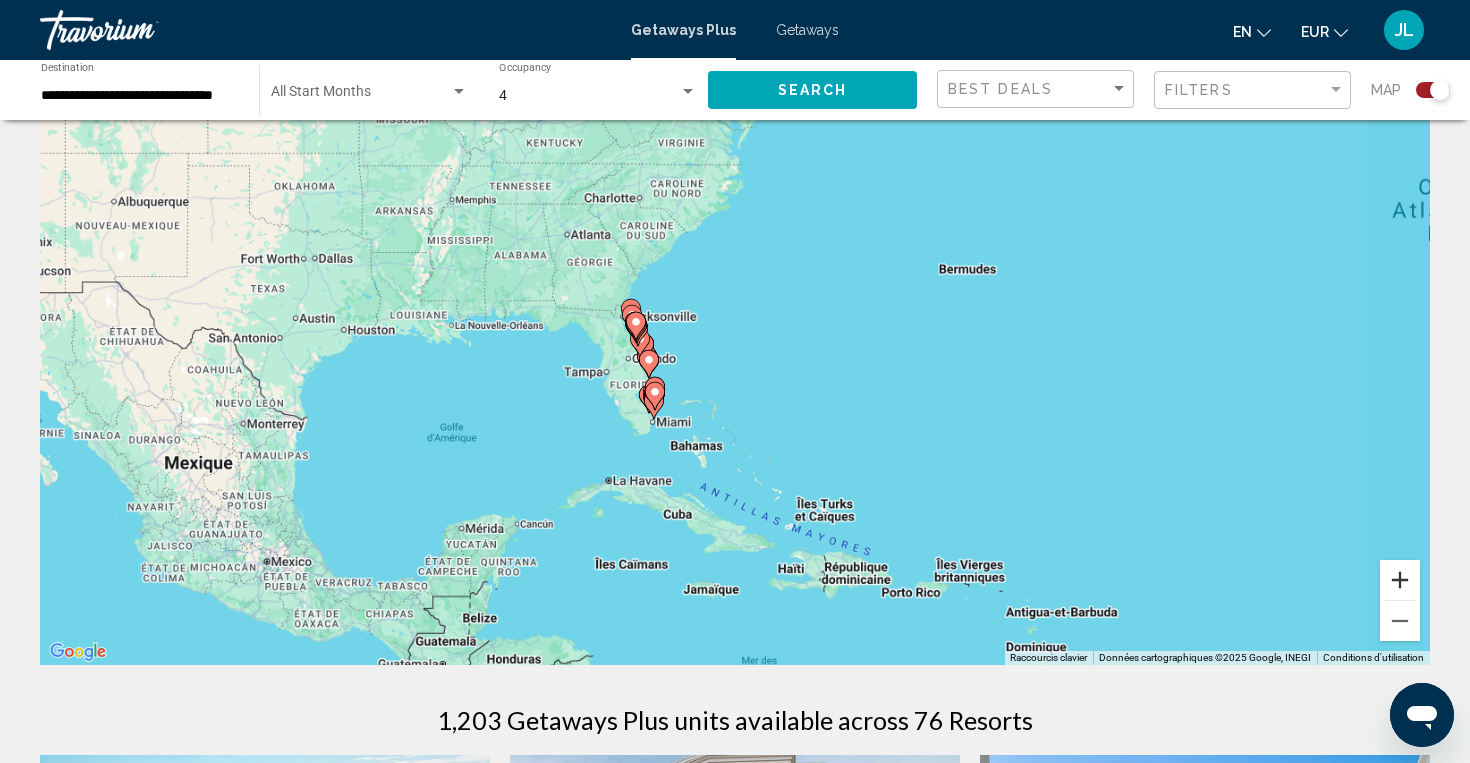 click at bounding box center [1400, 580] 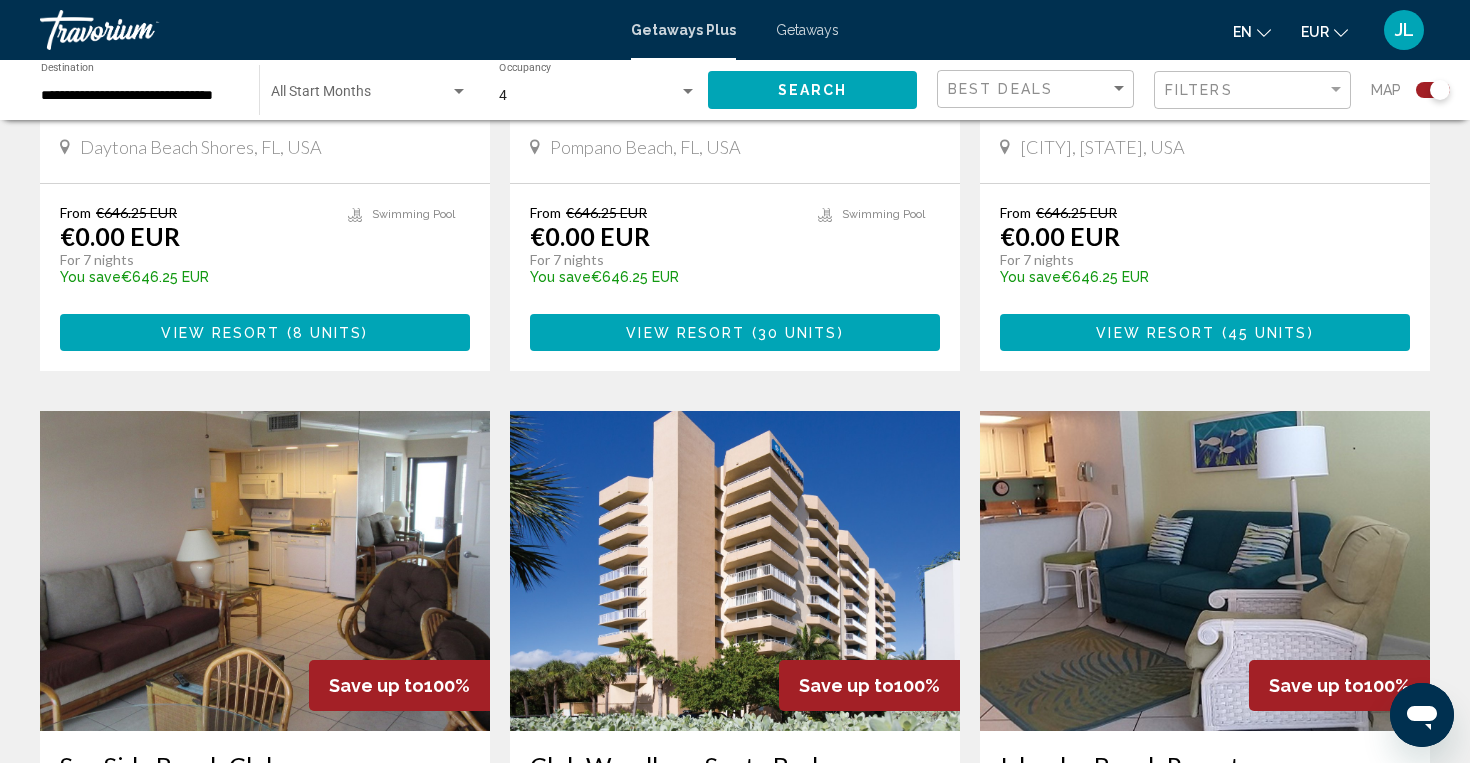 scroll, scrollTop: 2965, scrollLeft: 0, axis: vertical 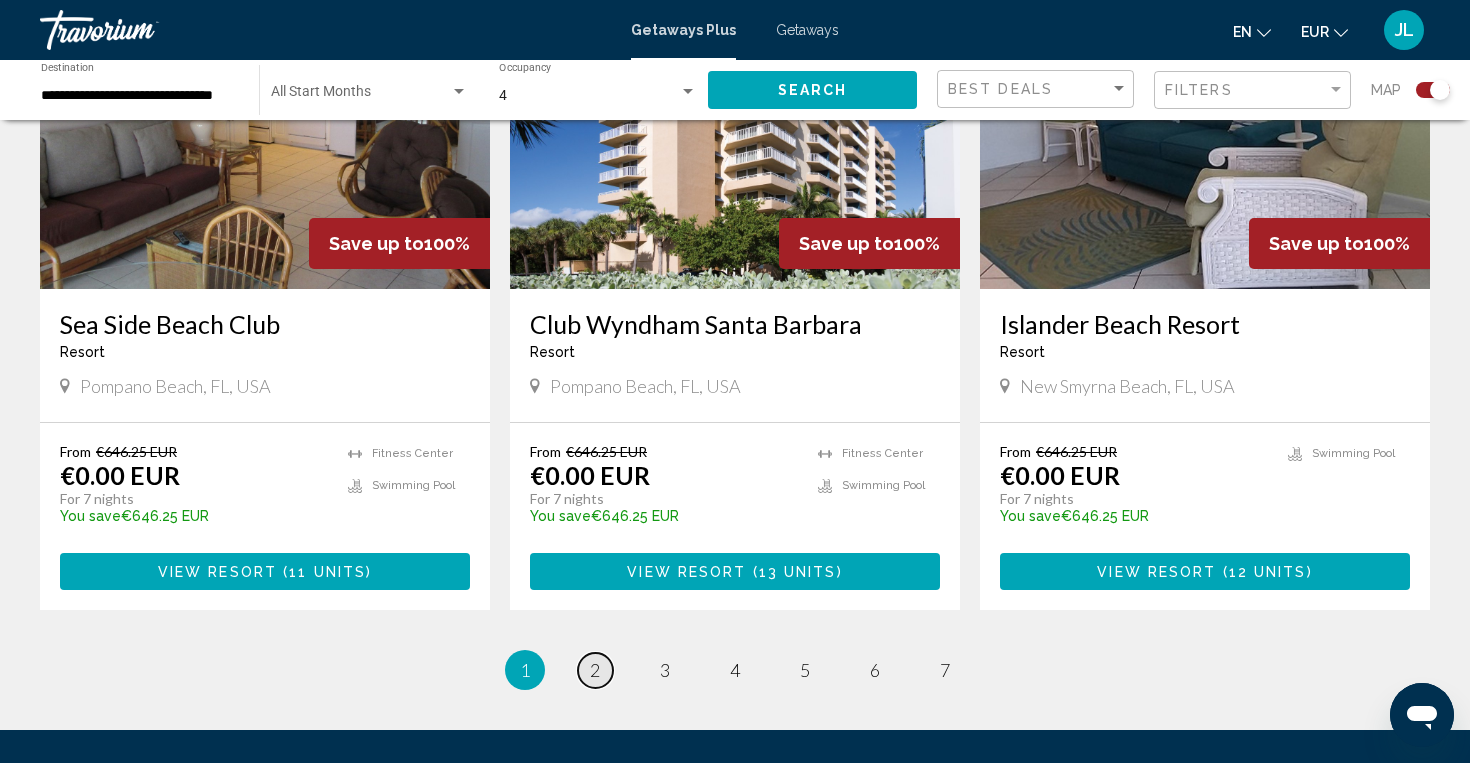 click on "2" at bounding box center (595, 670) 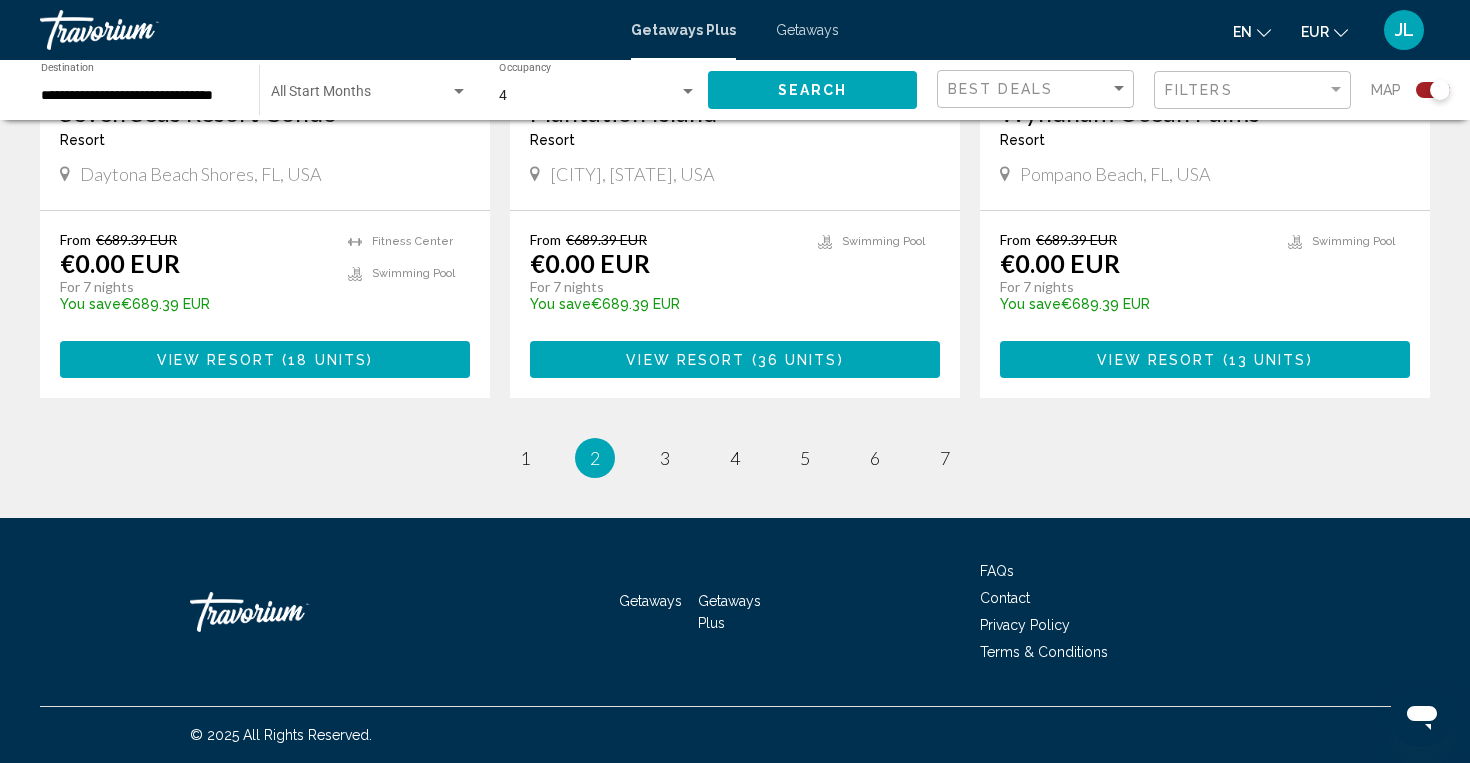 scroll, scrollTop: 3148, scrollLeft: 0, axis: vertical 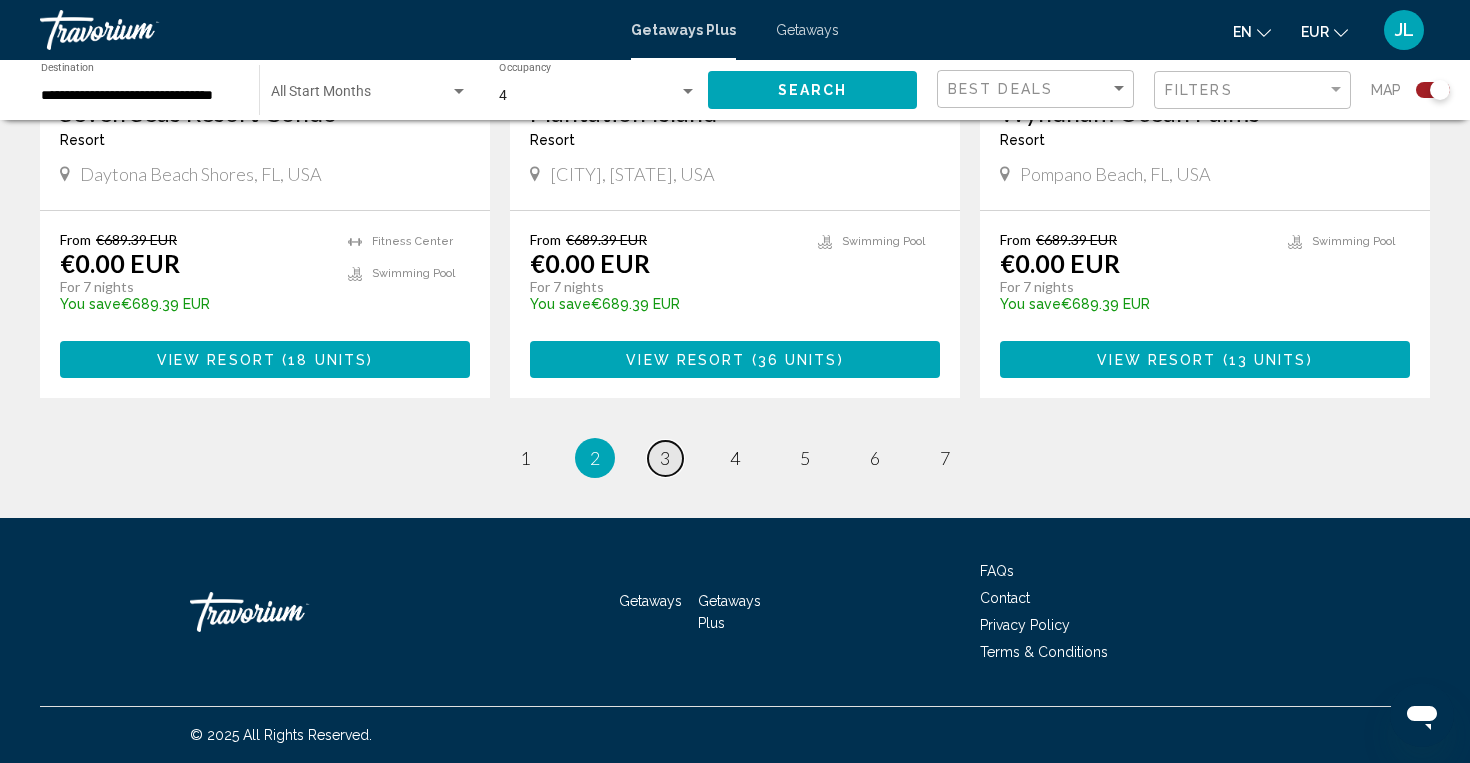 click on "page  3" at bounding box center [665, 458] 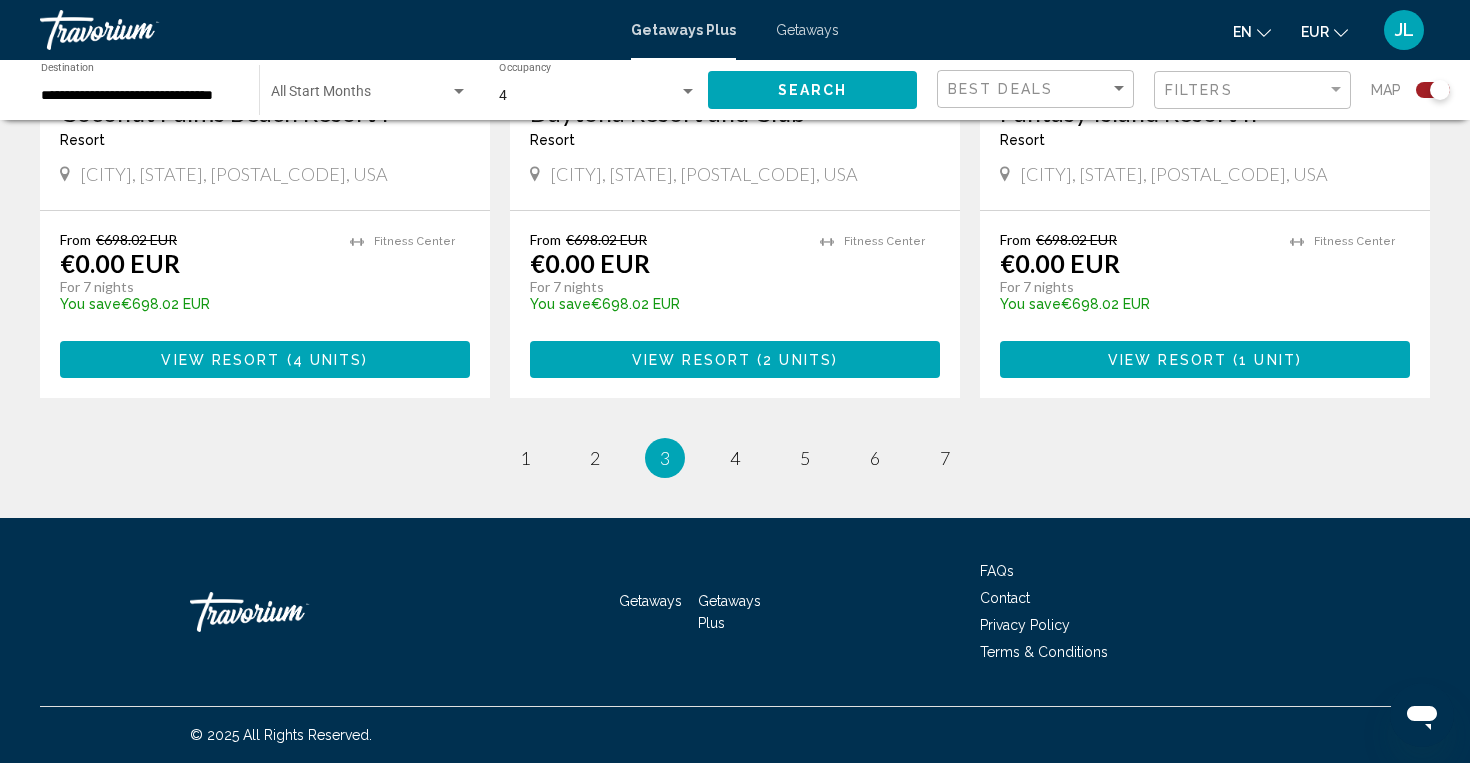 scroll, scrollTop: 3178, scrollLeft: 0, axis: vertical 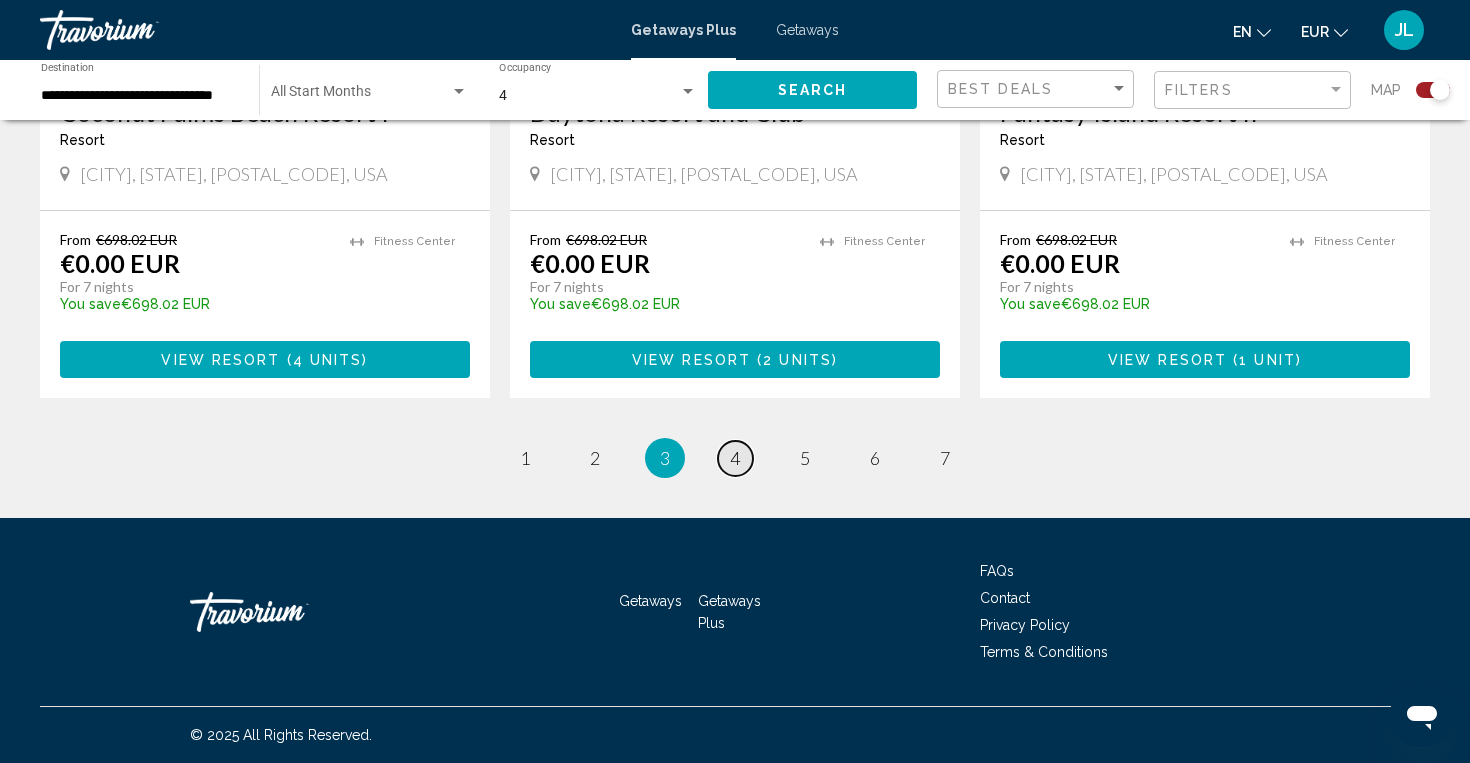 click on "4" at bounding box center [735, 458] 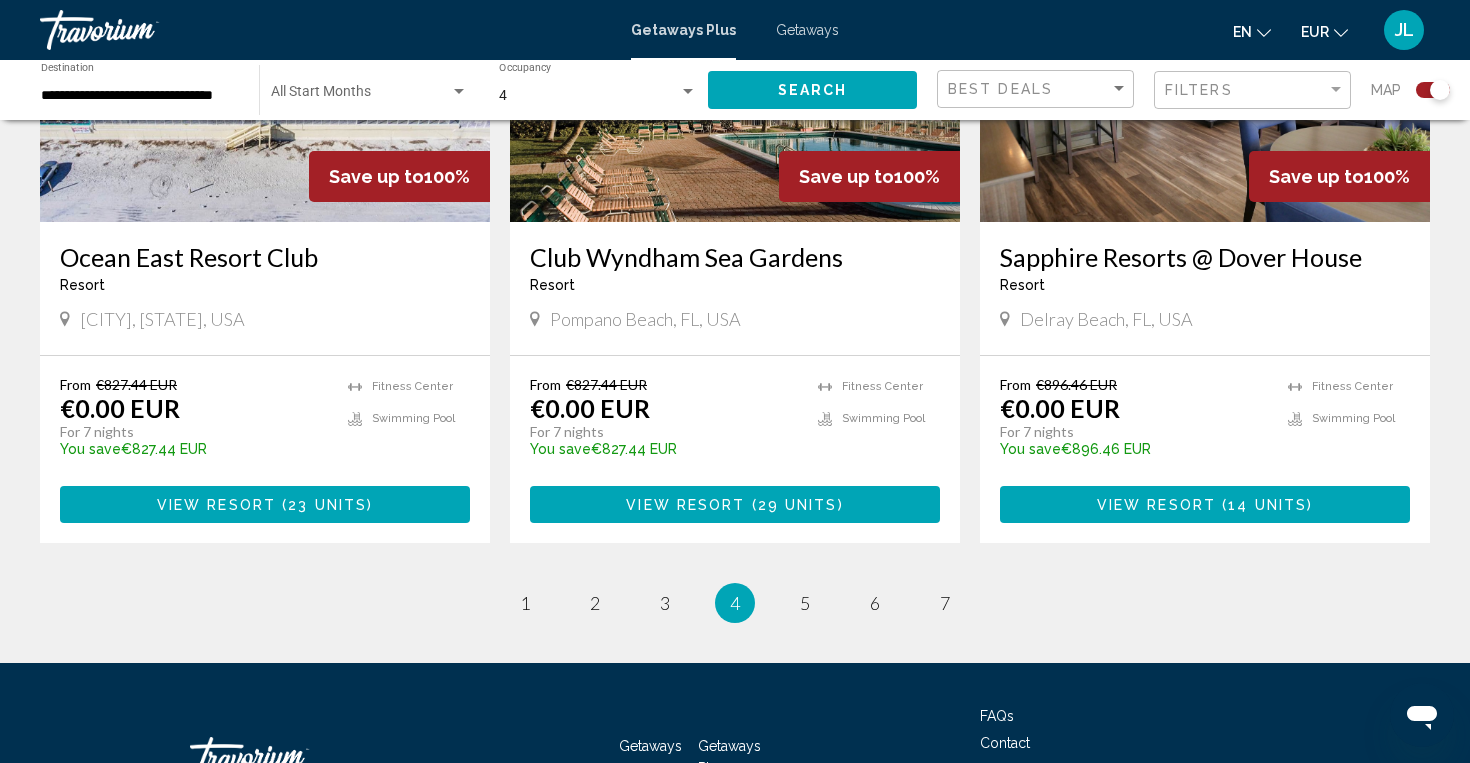 scroll, scrollTop: 3034, scrollLeft: 0, axis: vertical 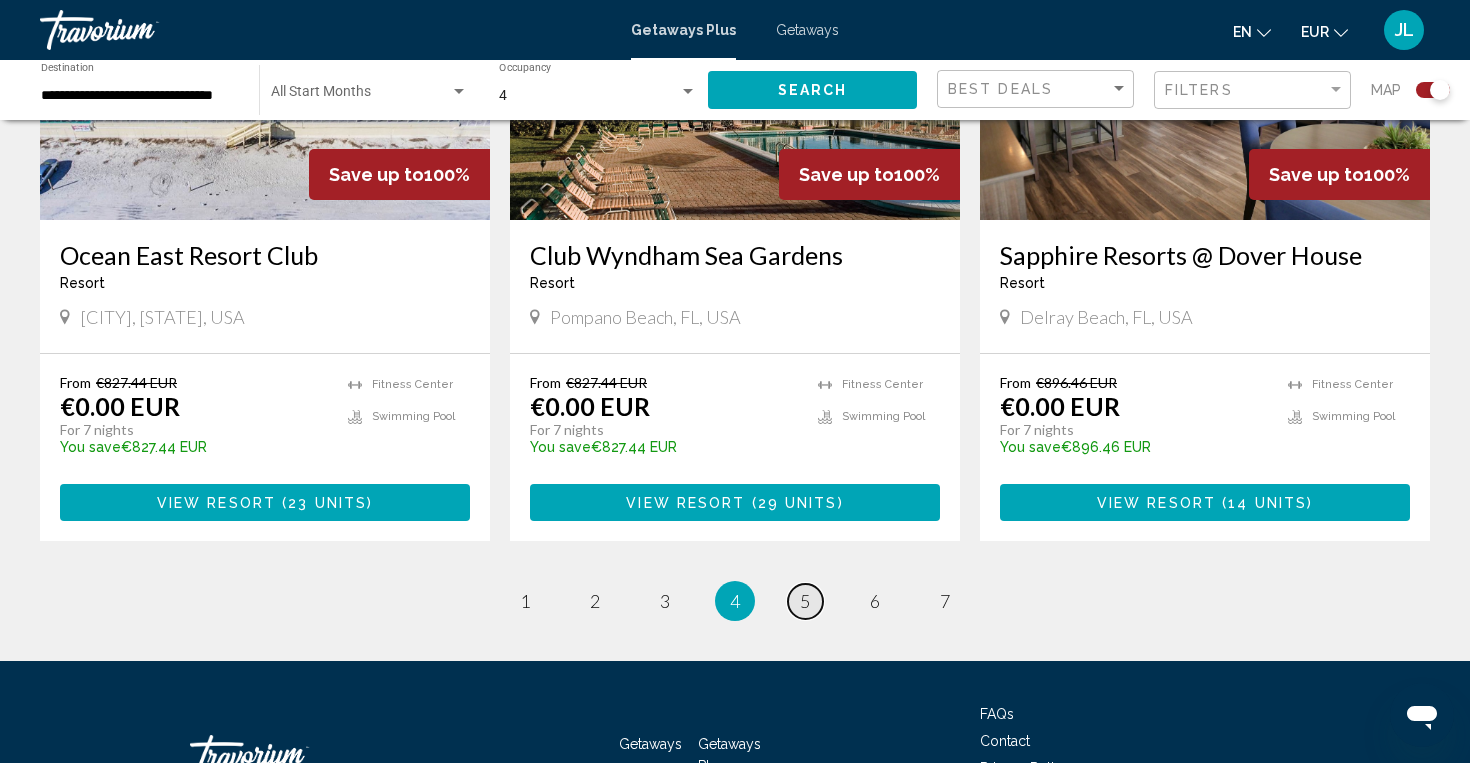 click on "5" at bounding box center [805, 601] 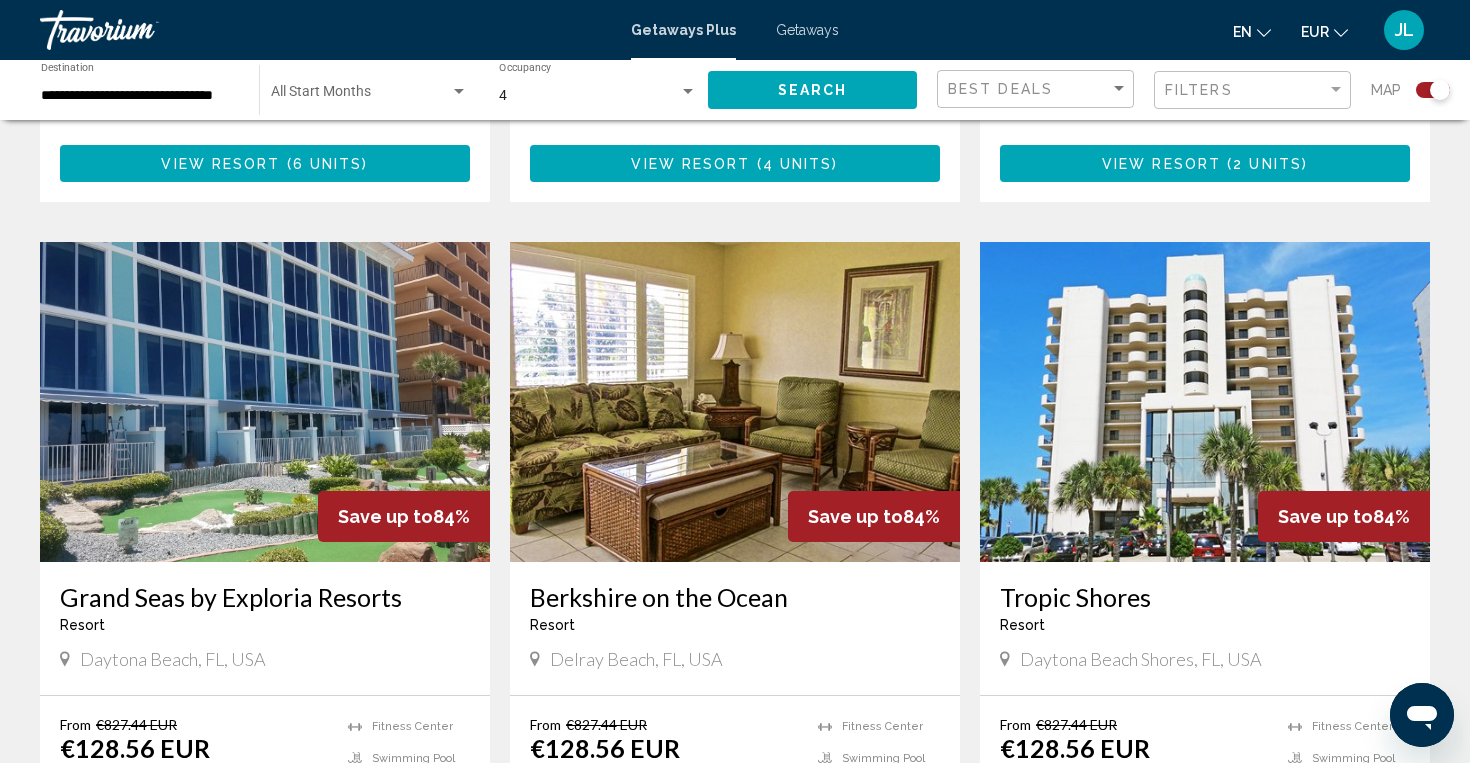 scroll, scrollTop: 2643, scrollLeft: 0, axis: vertical 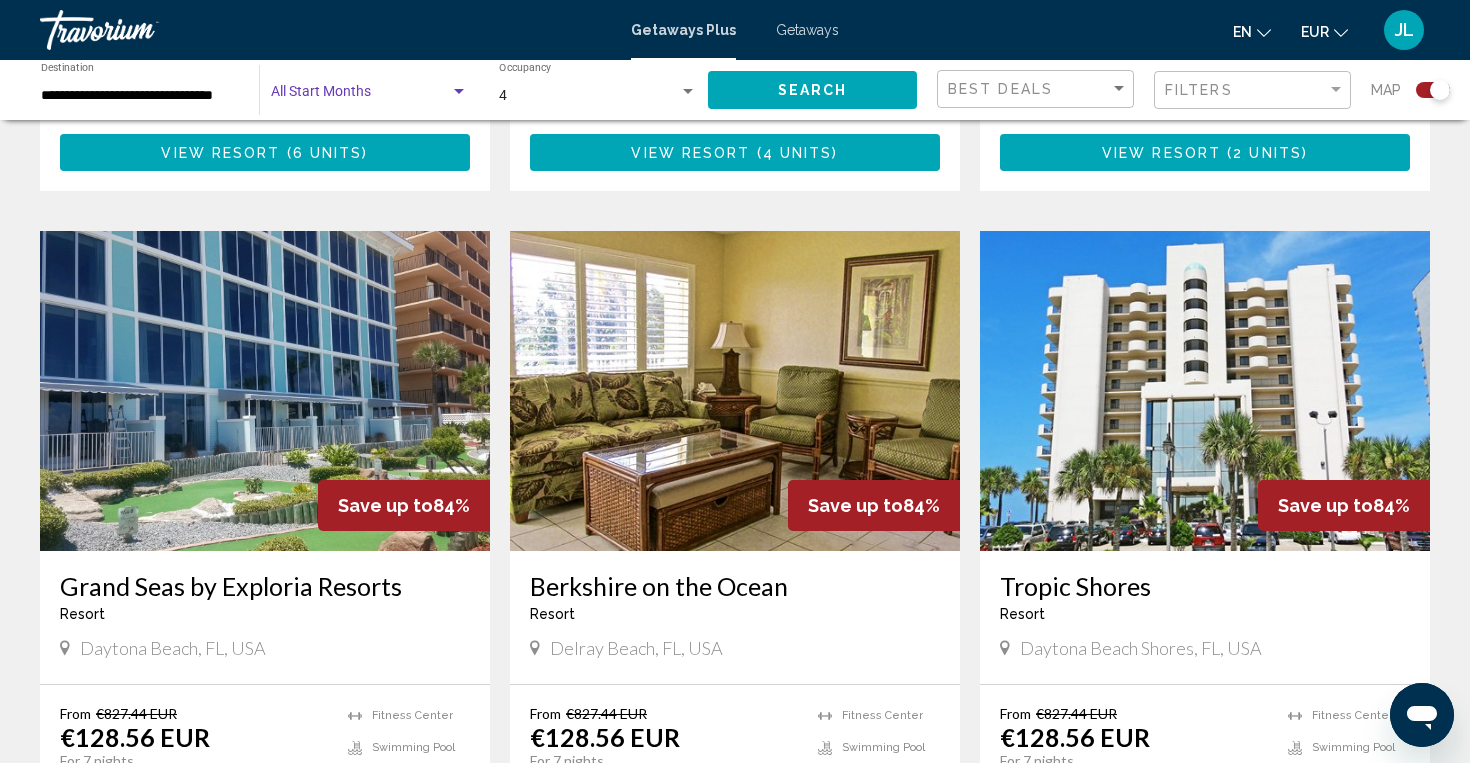 click at bounding box center [360, 96] 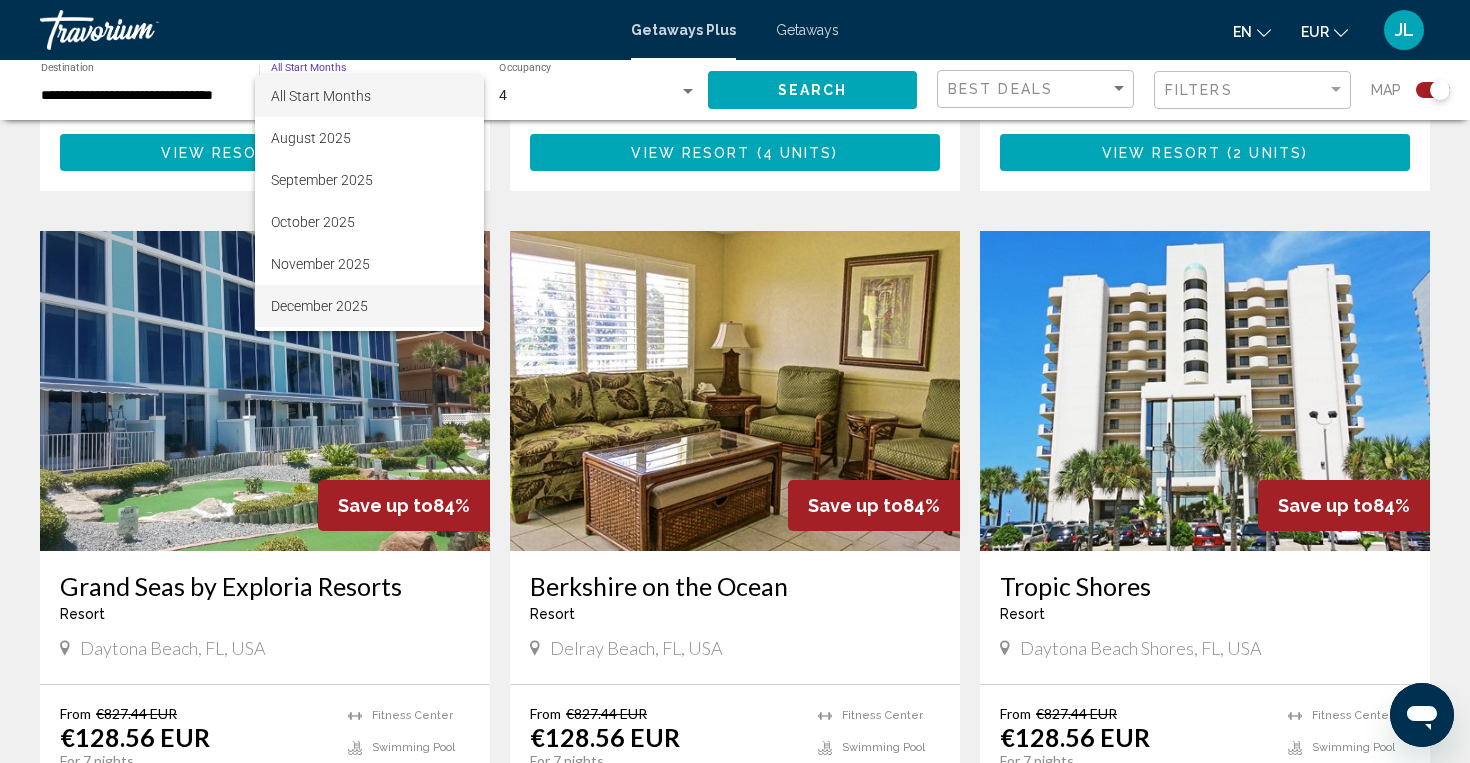click on "December 2025" at bounding box center [369, 306] 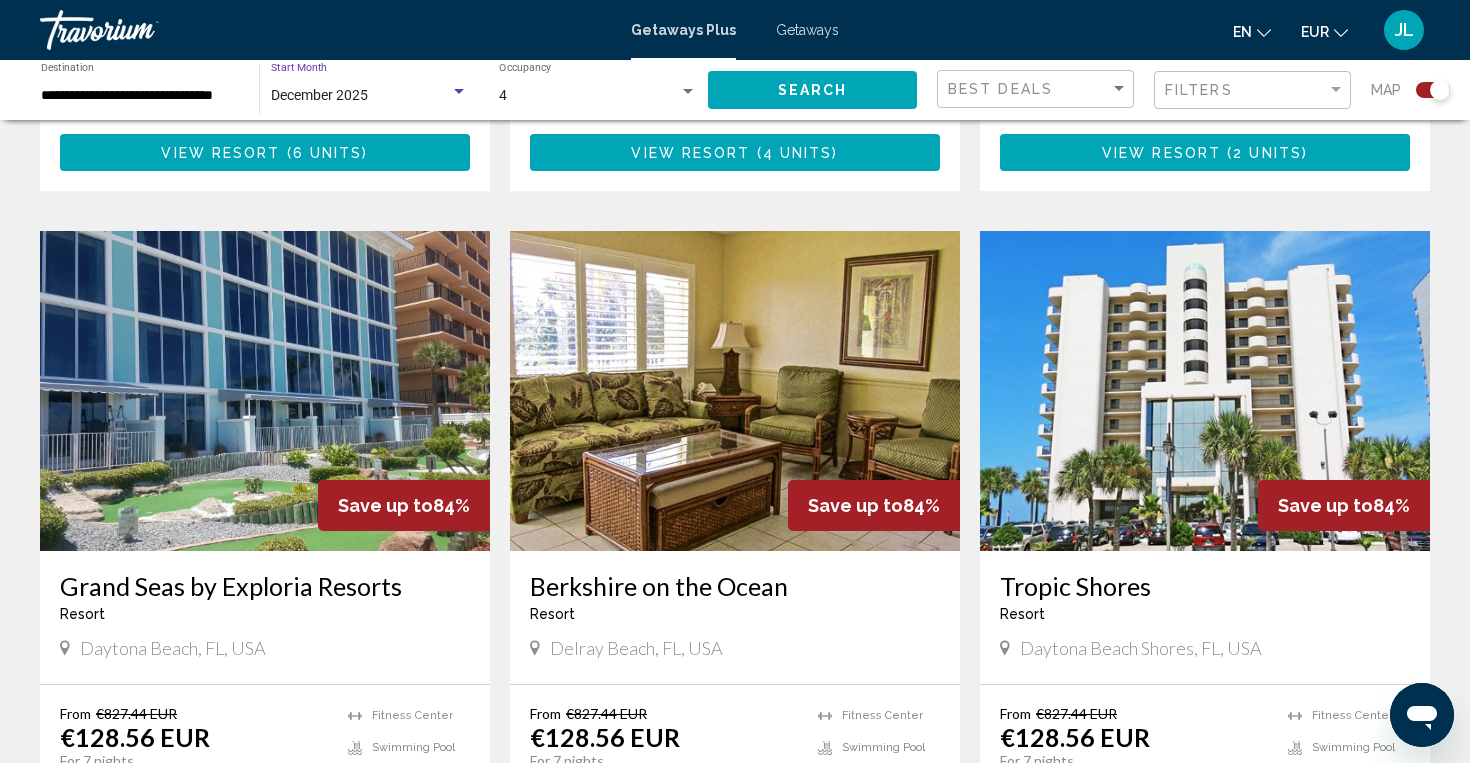 click on "Search" 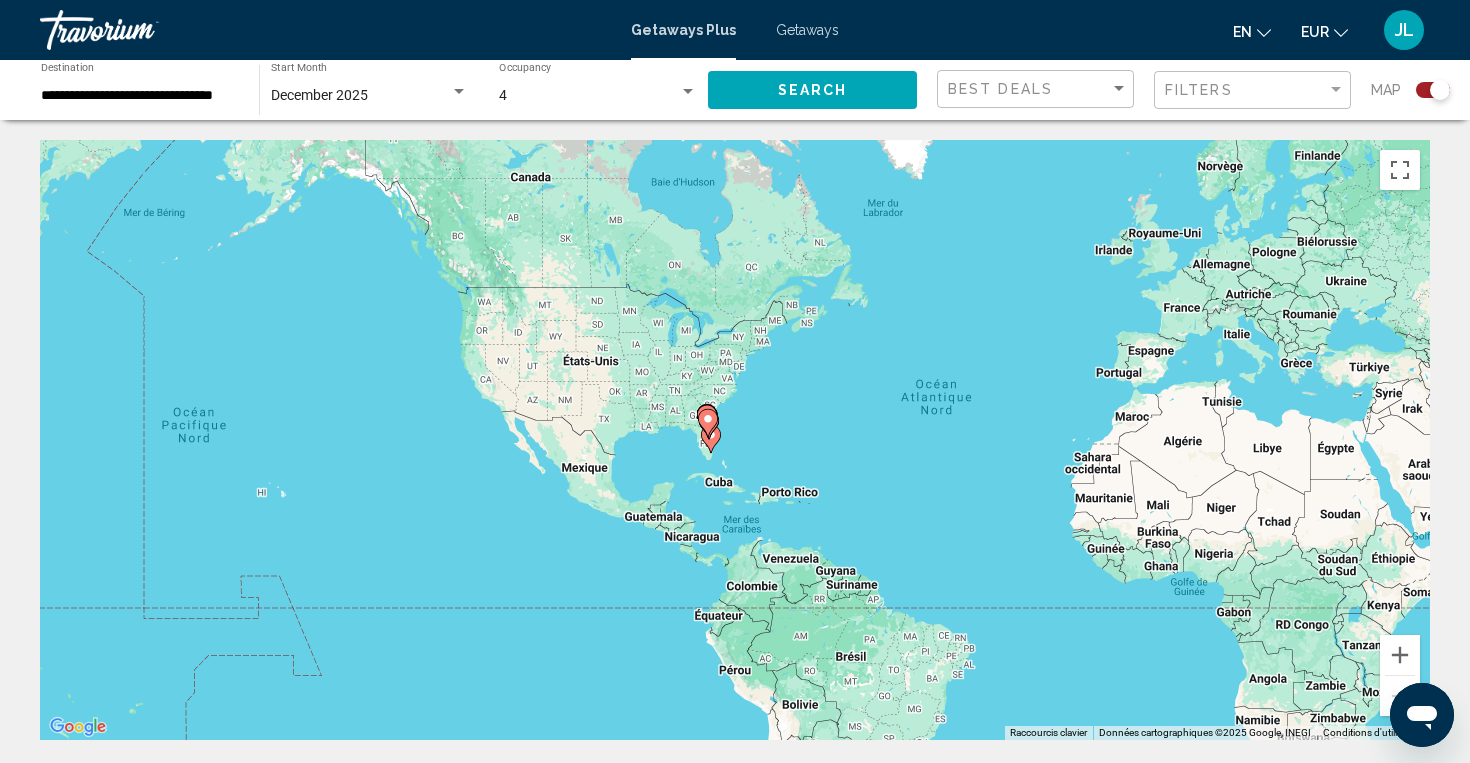 scroll, scrollTop: 990, scrollLeft: 0, axis: vertical 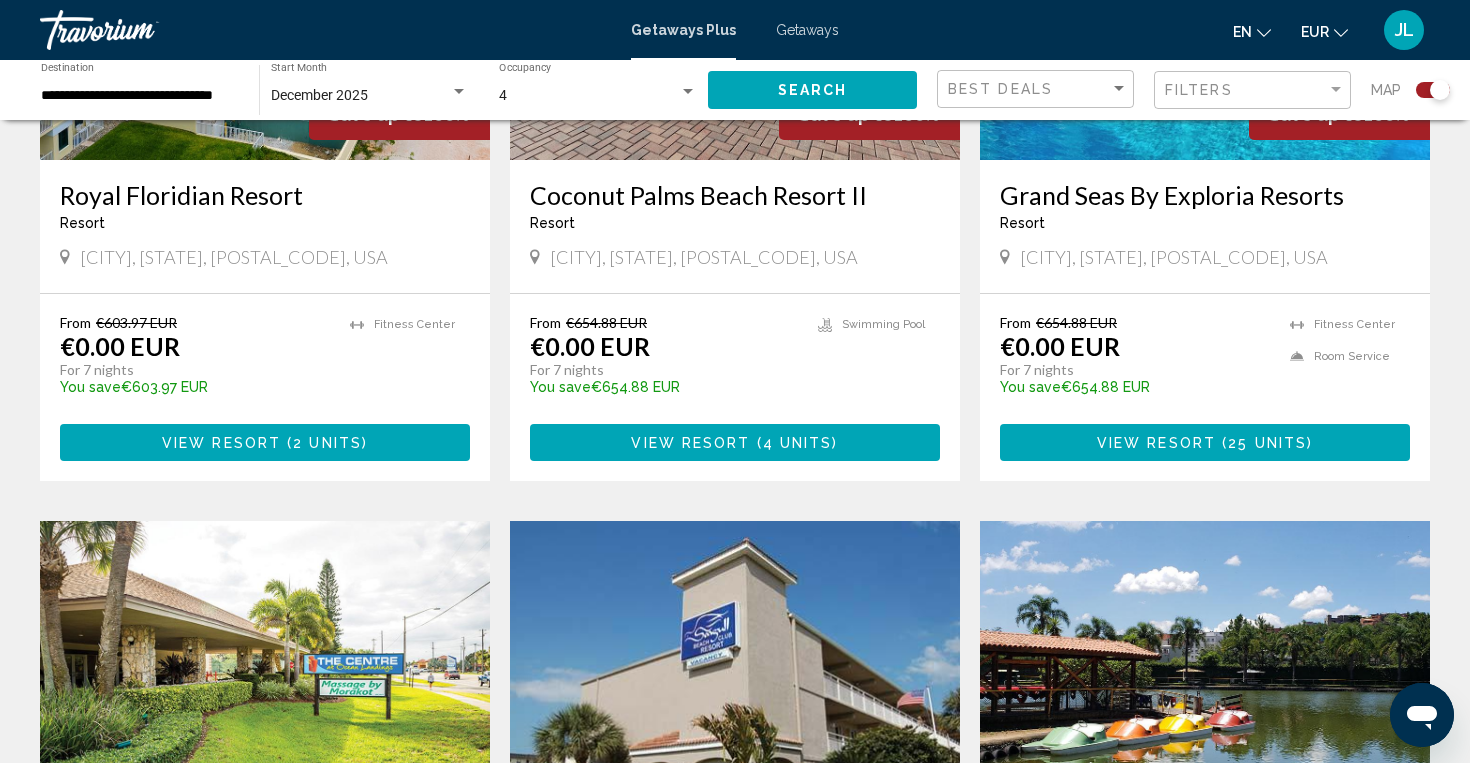 click on "Grand Seas By Exploria Resorts" at bounding box center [1205, 195] 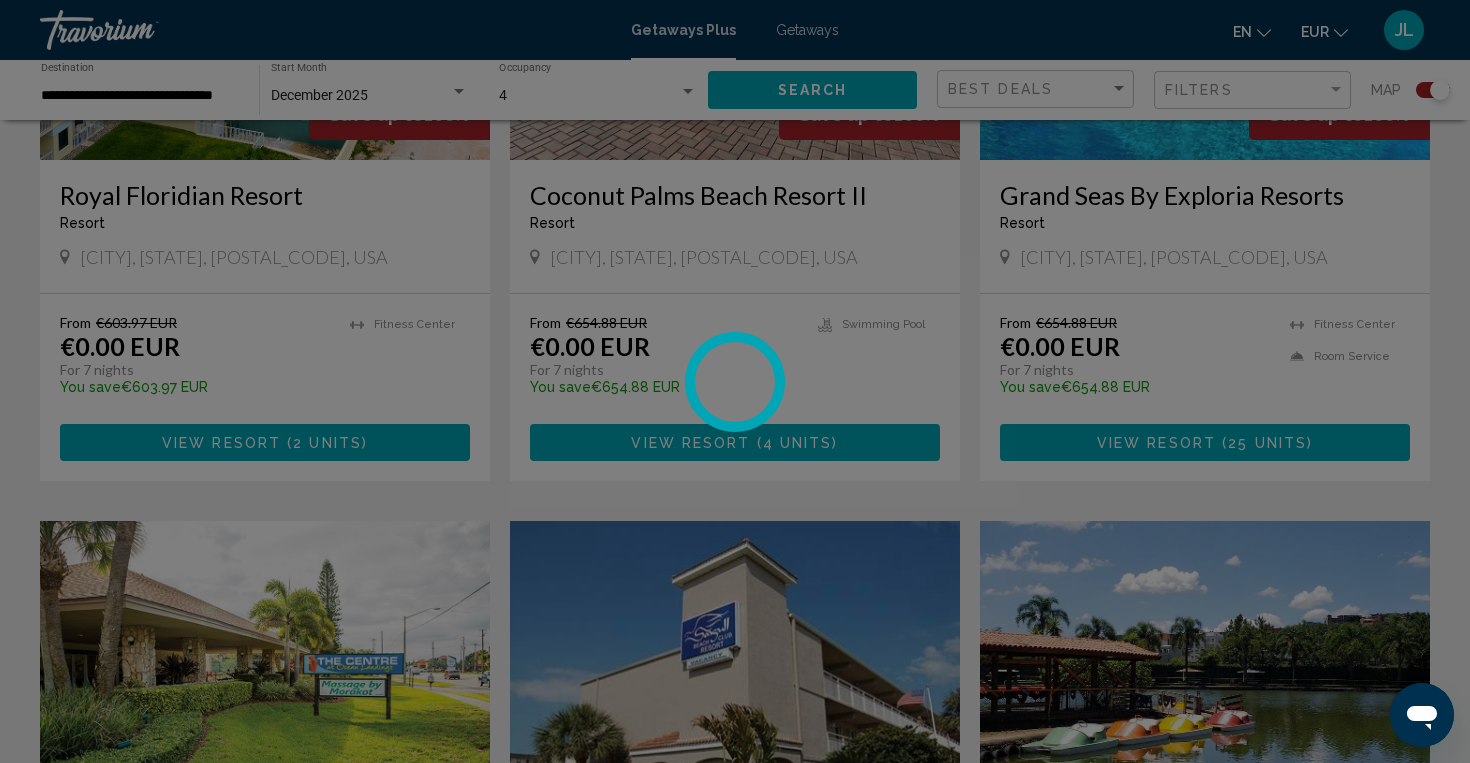 scroll, scrollTop: 0, scrollLeft: 0, axis: both 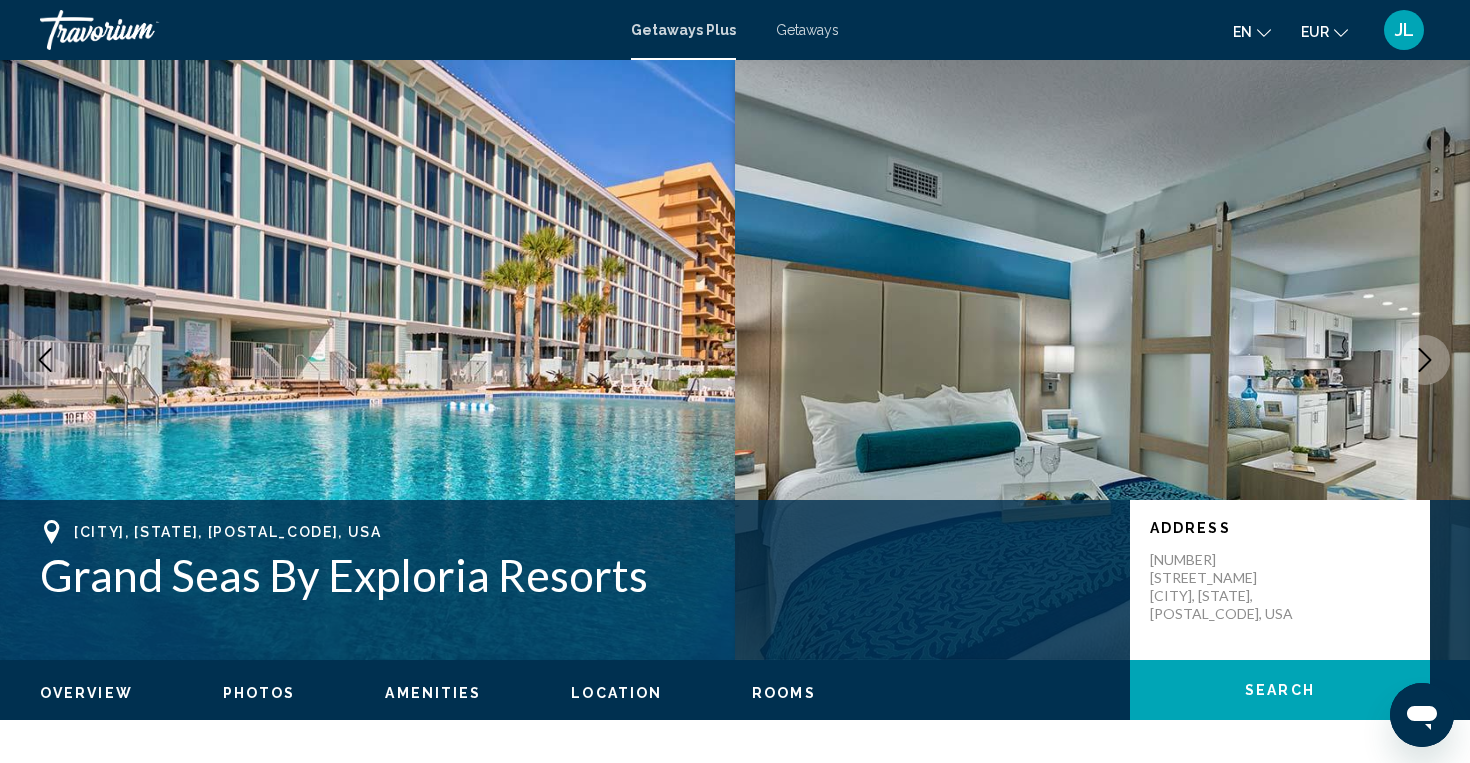 click at bounding box center [1102, 360] 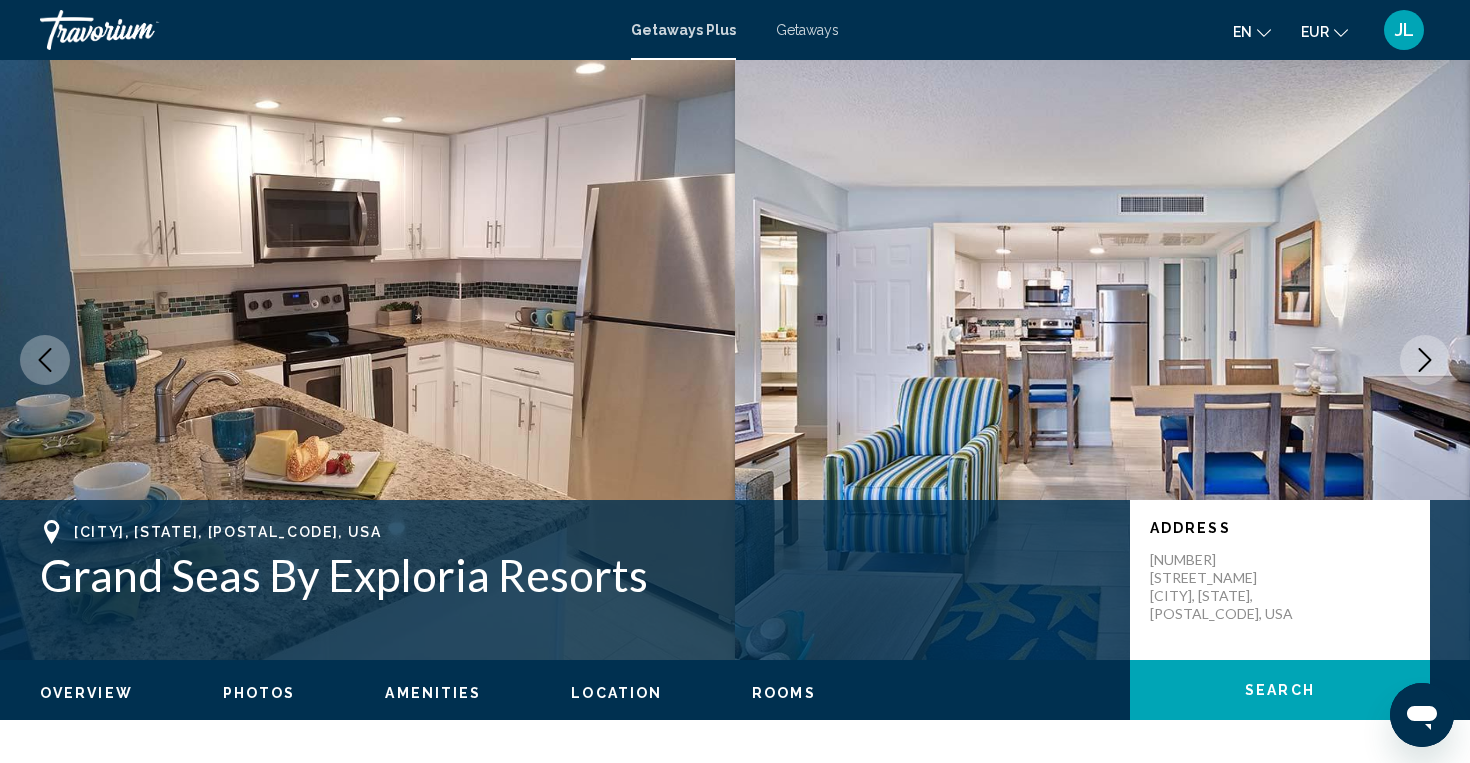 click 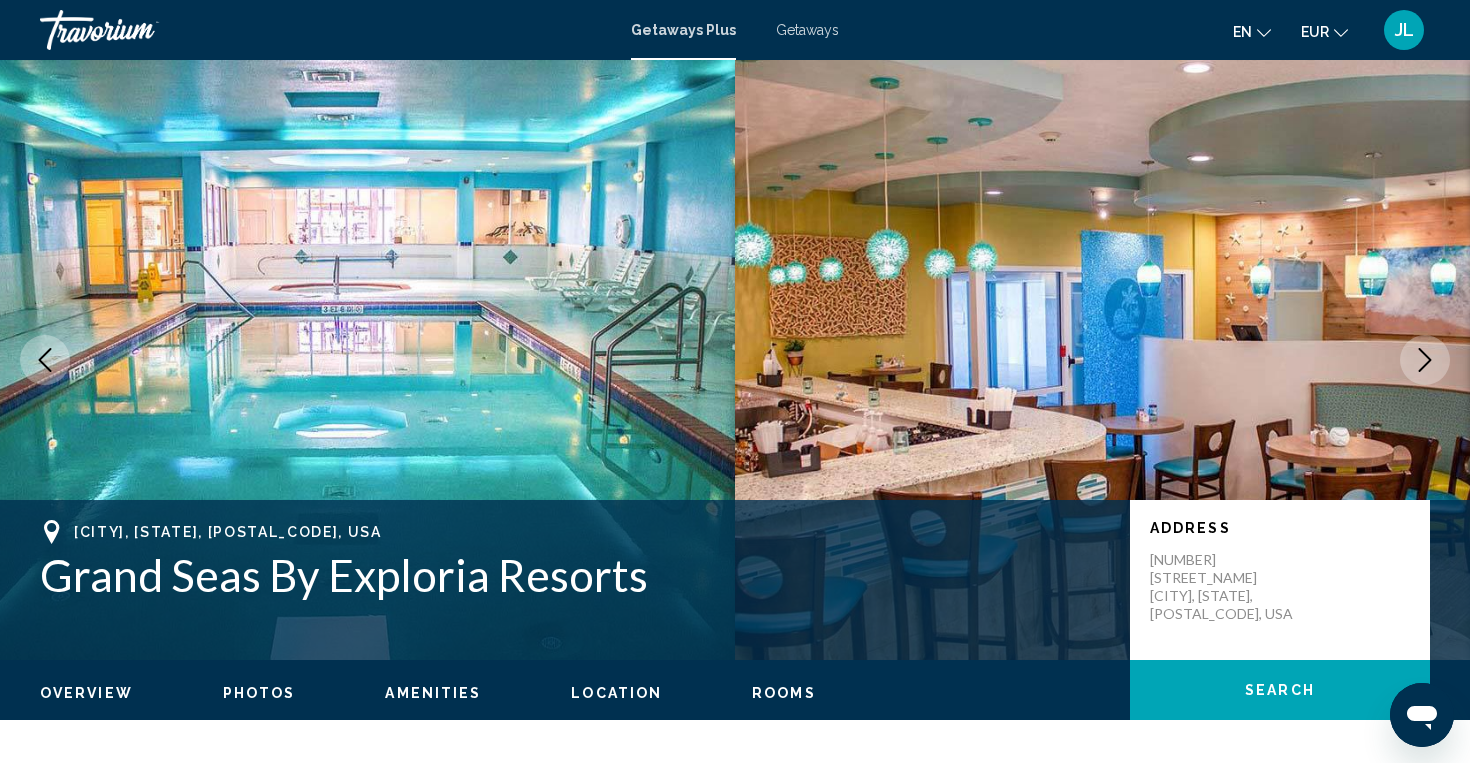 click 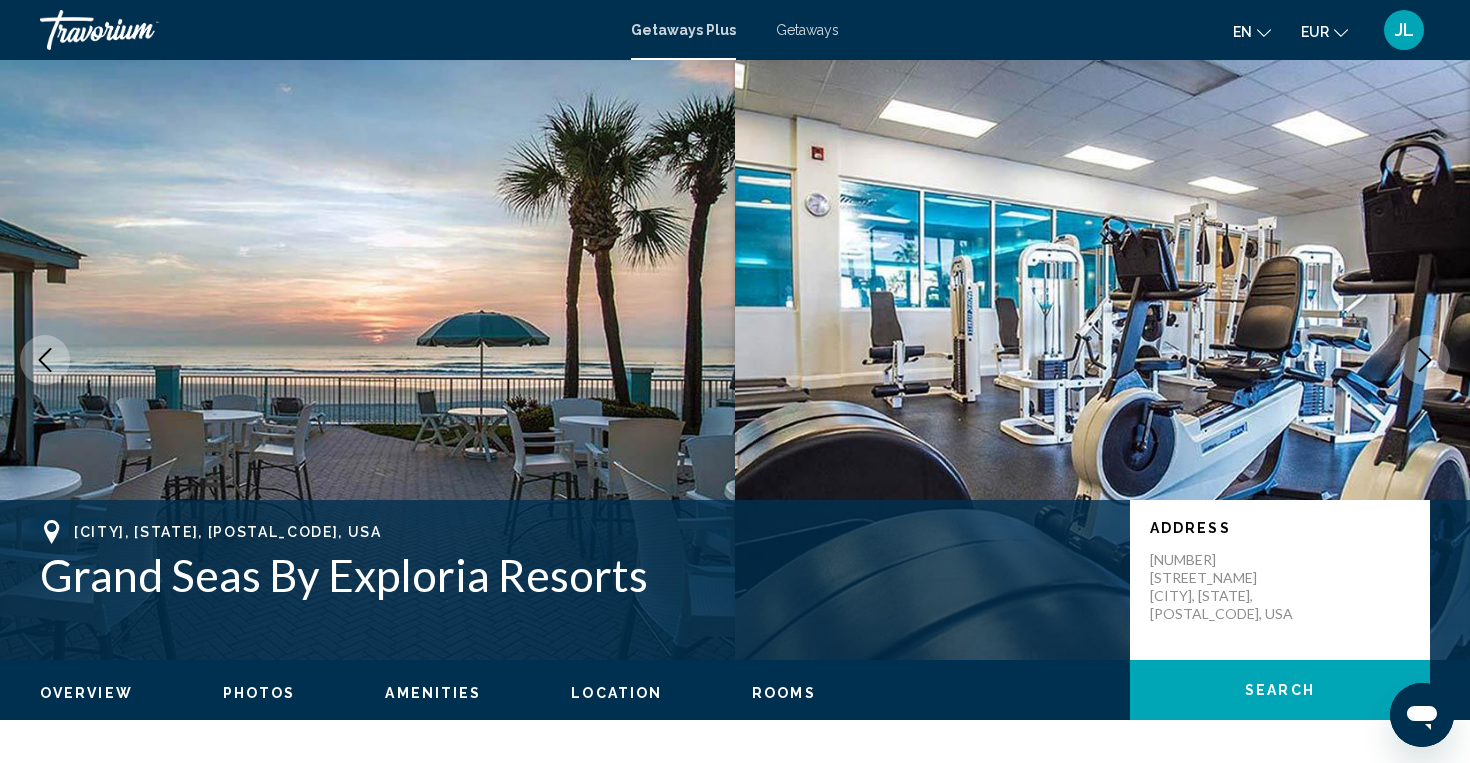 click 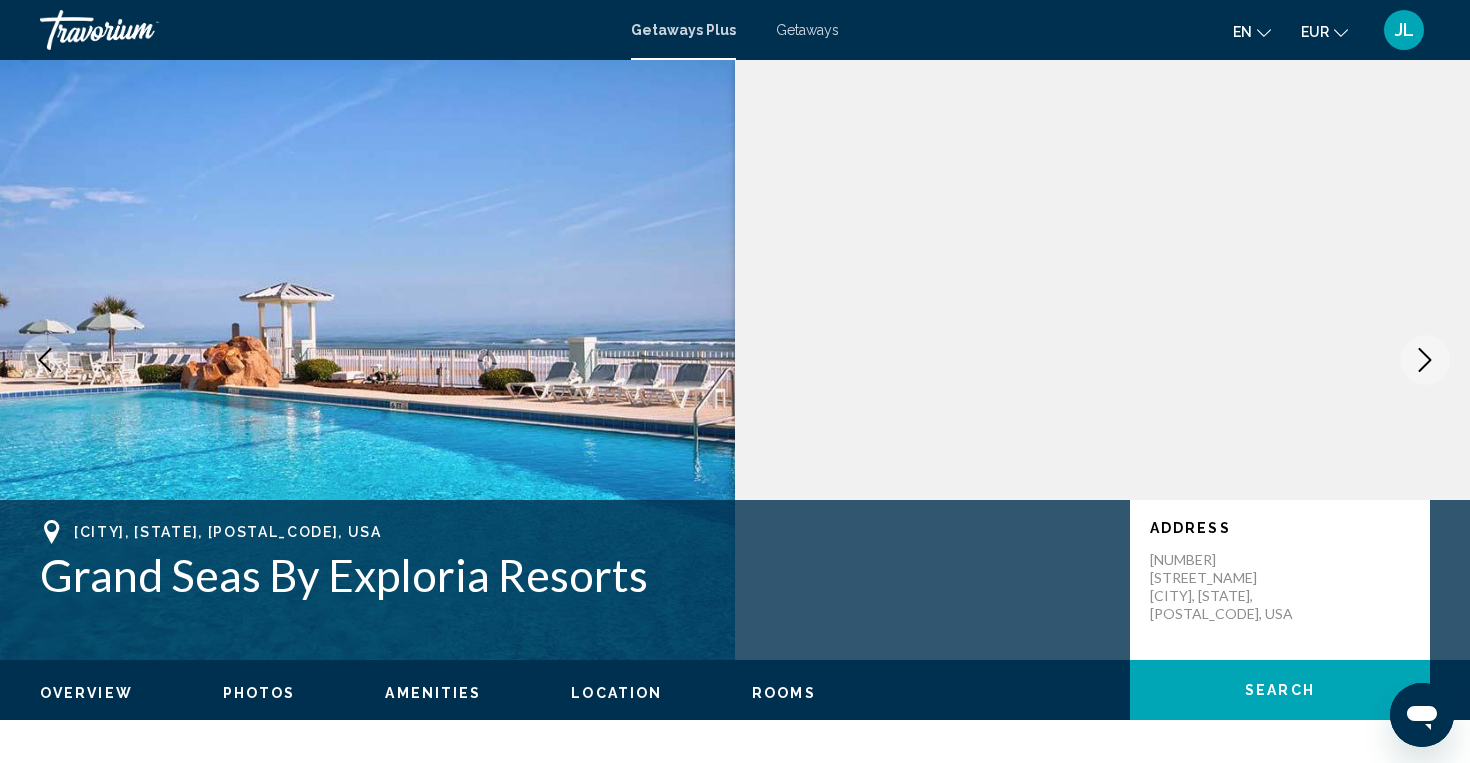 click 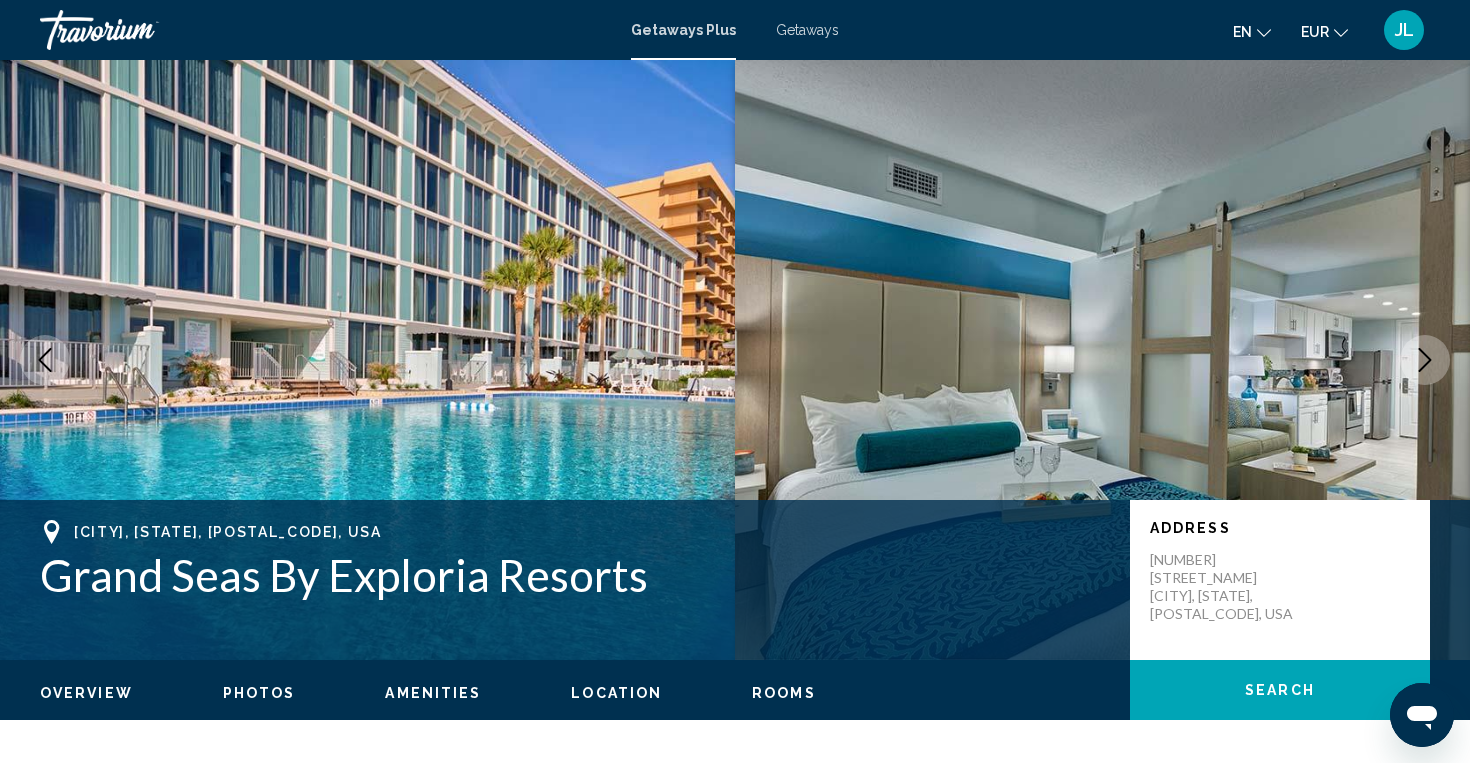 click 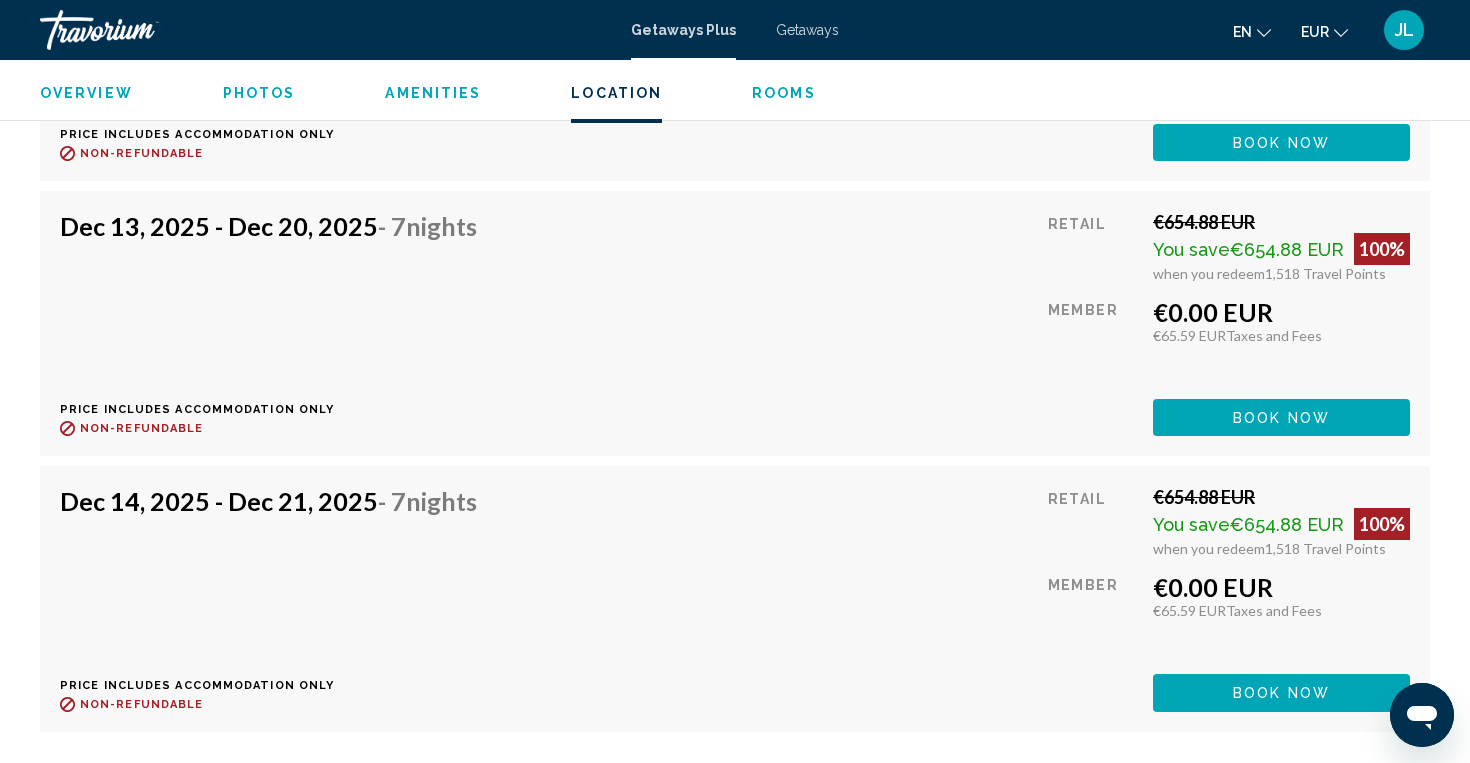 scroll, scrollTop: 5235, scrollLeft: 0, axis: vertical 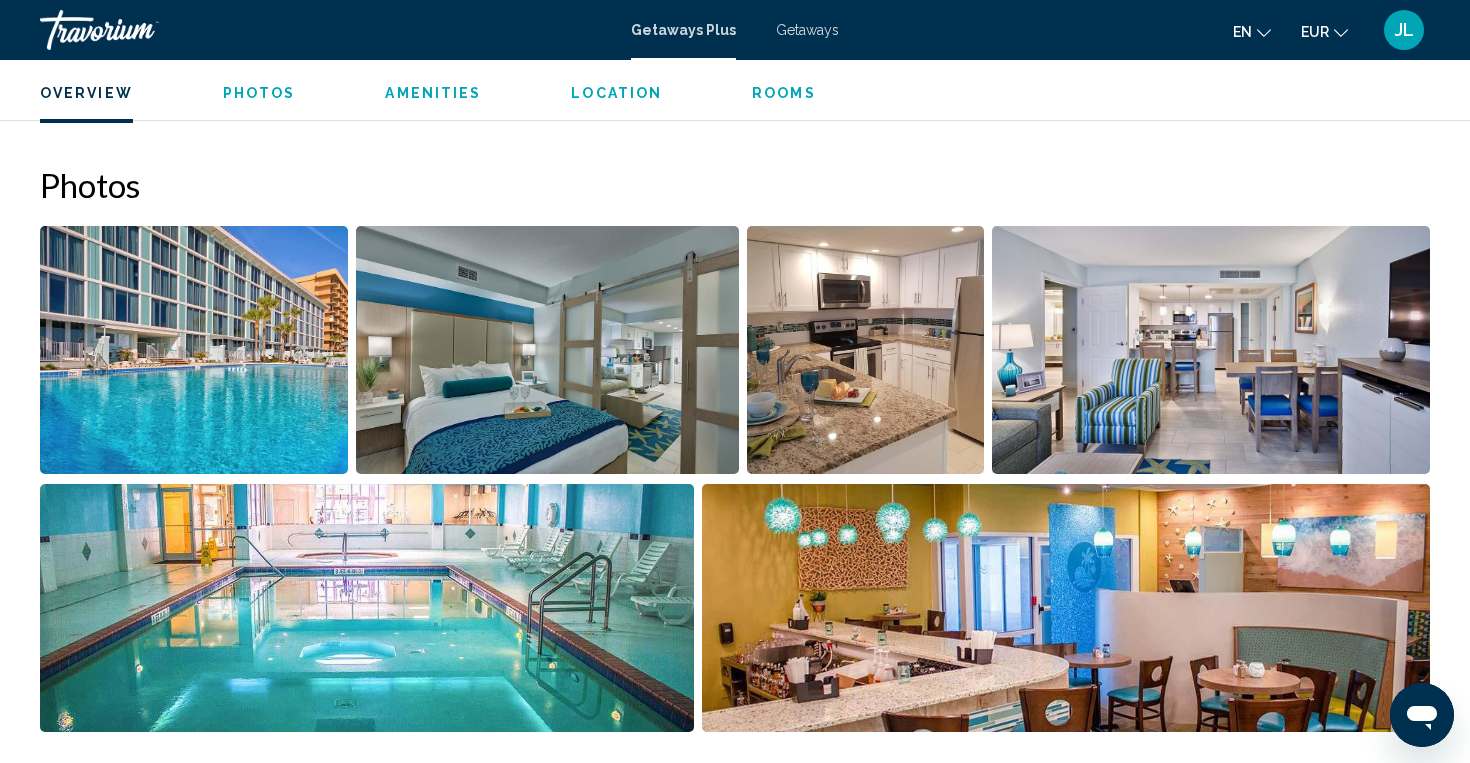 click at bounding box center [547, 350] 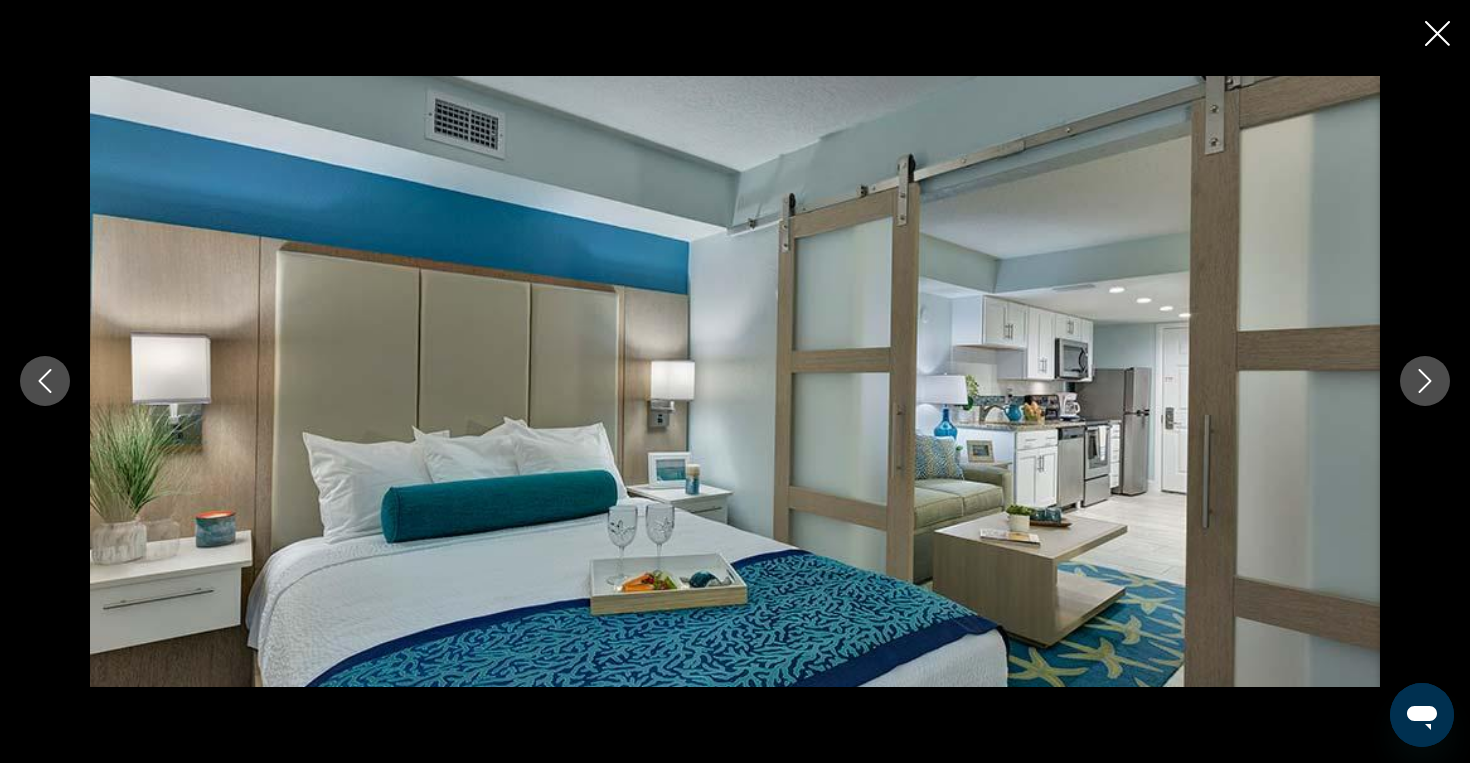 click 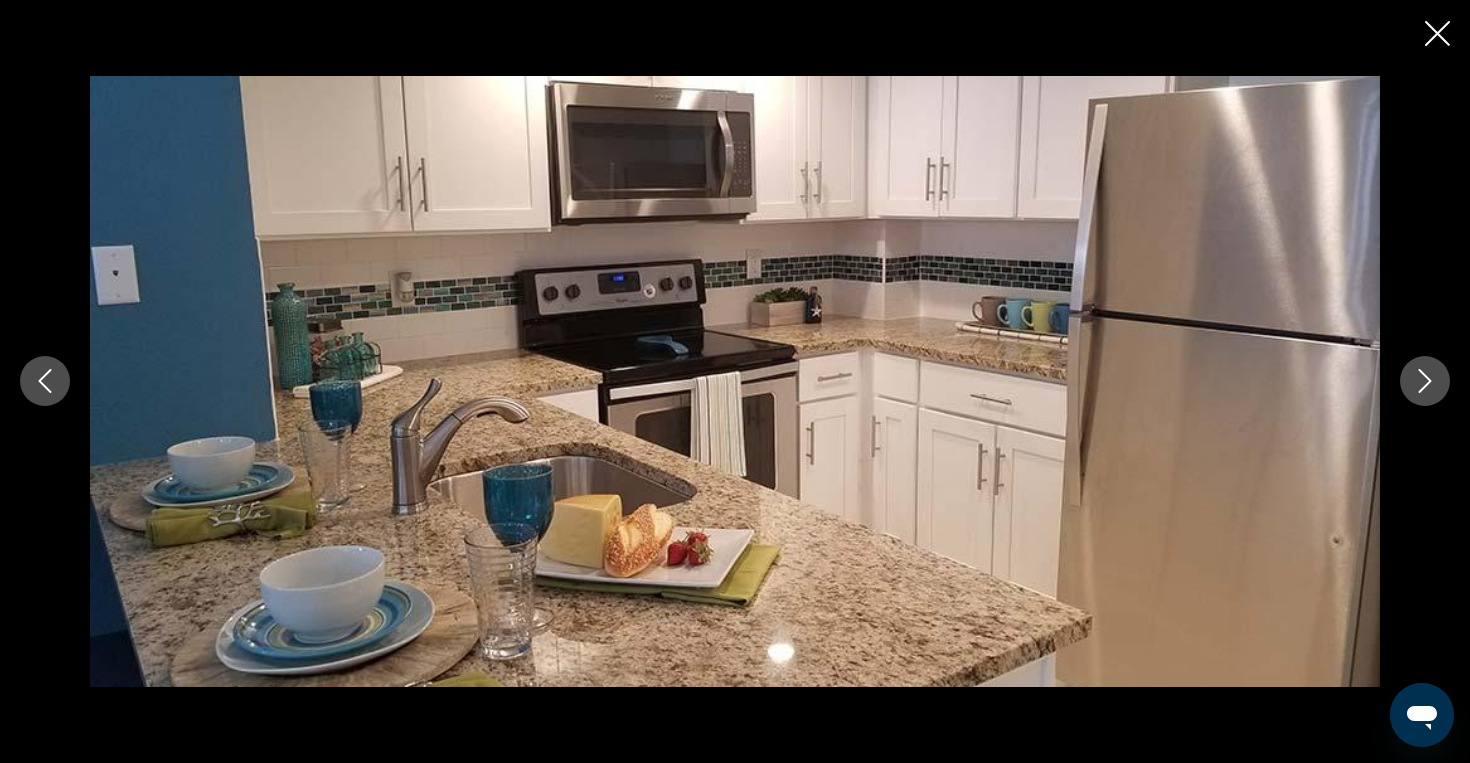 click 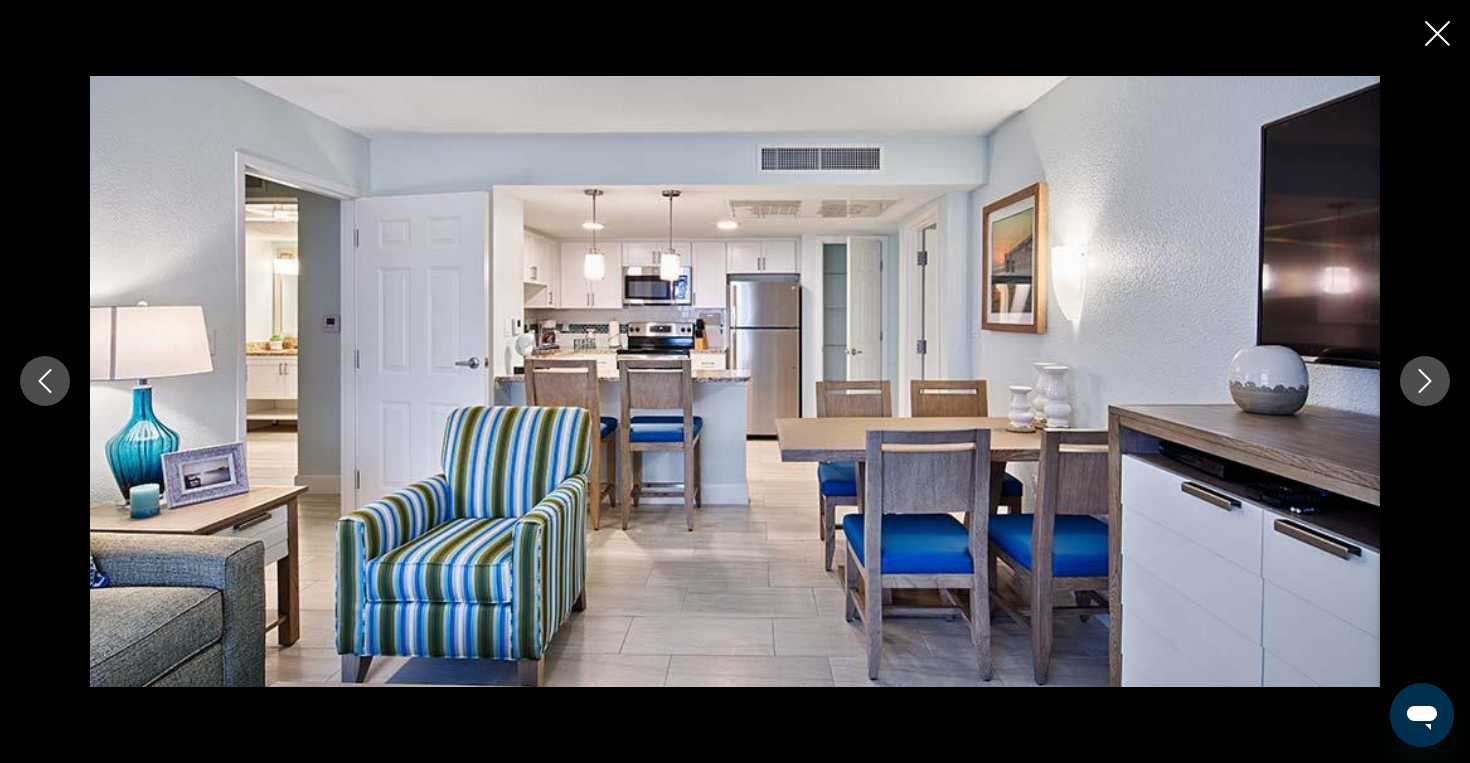 click 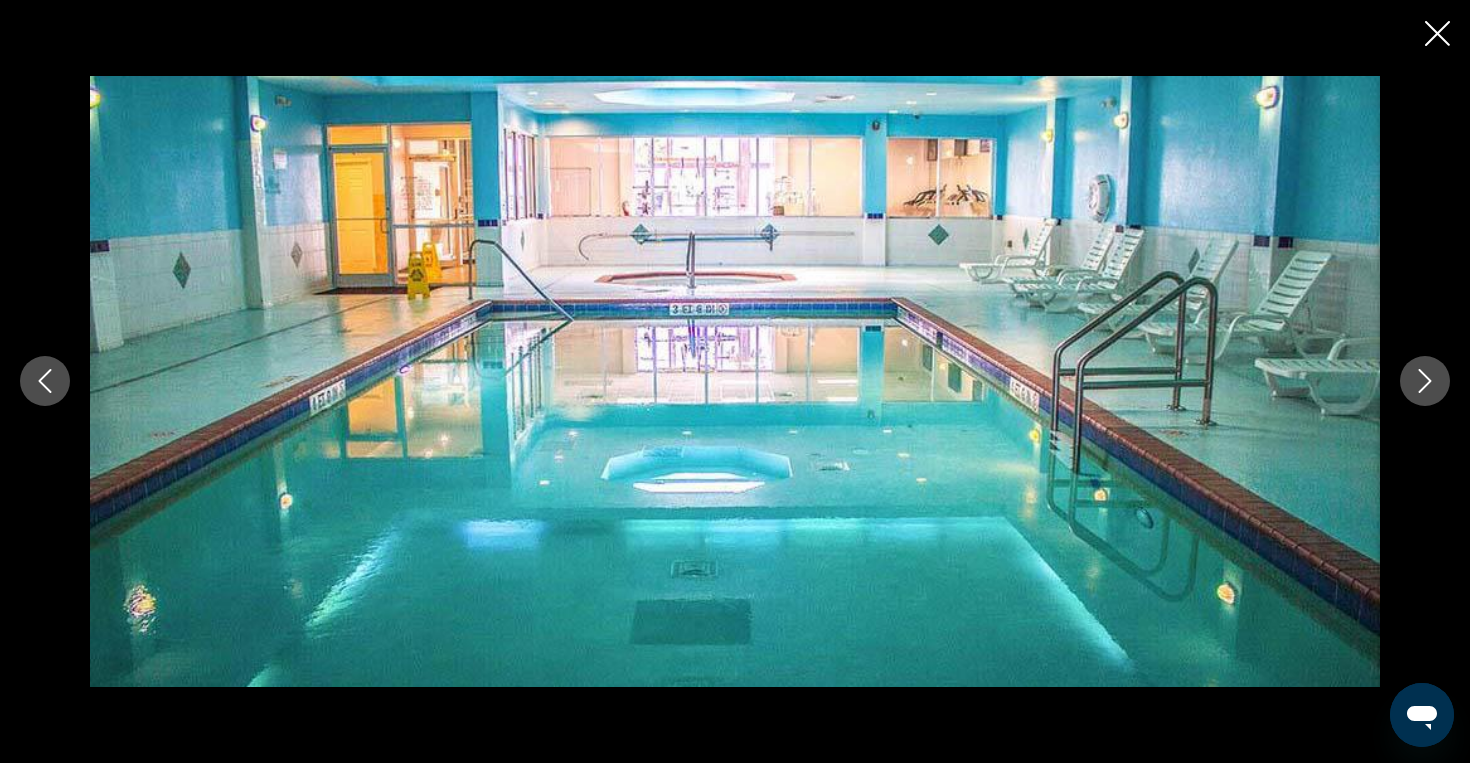 click 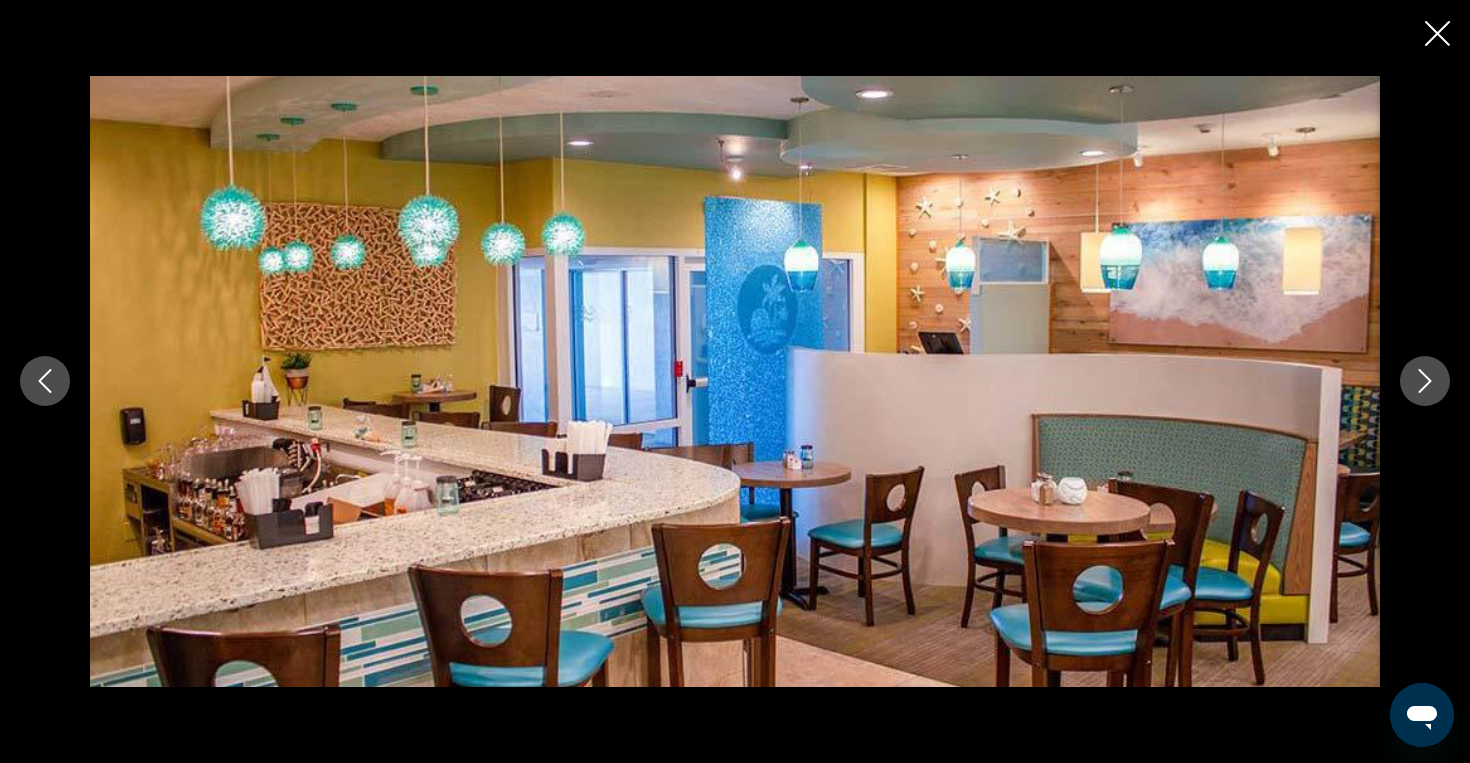 click 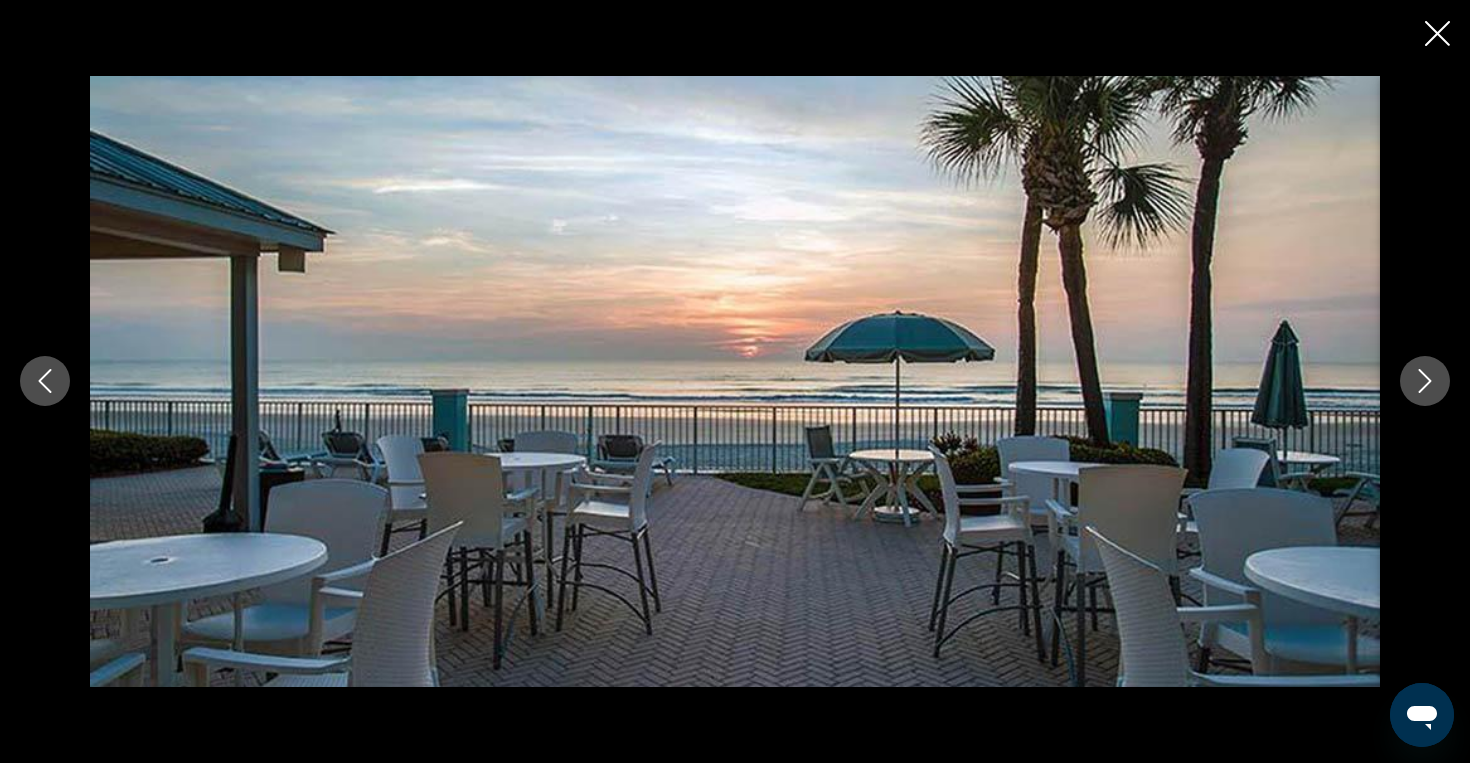click 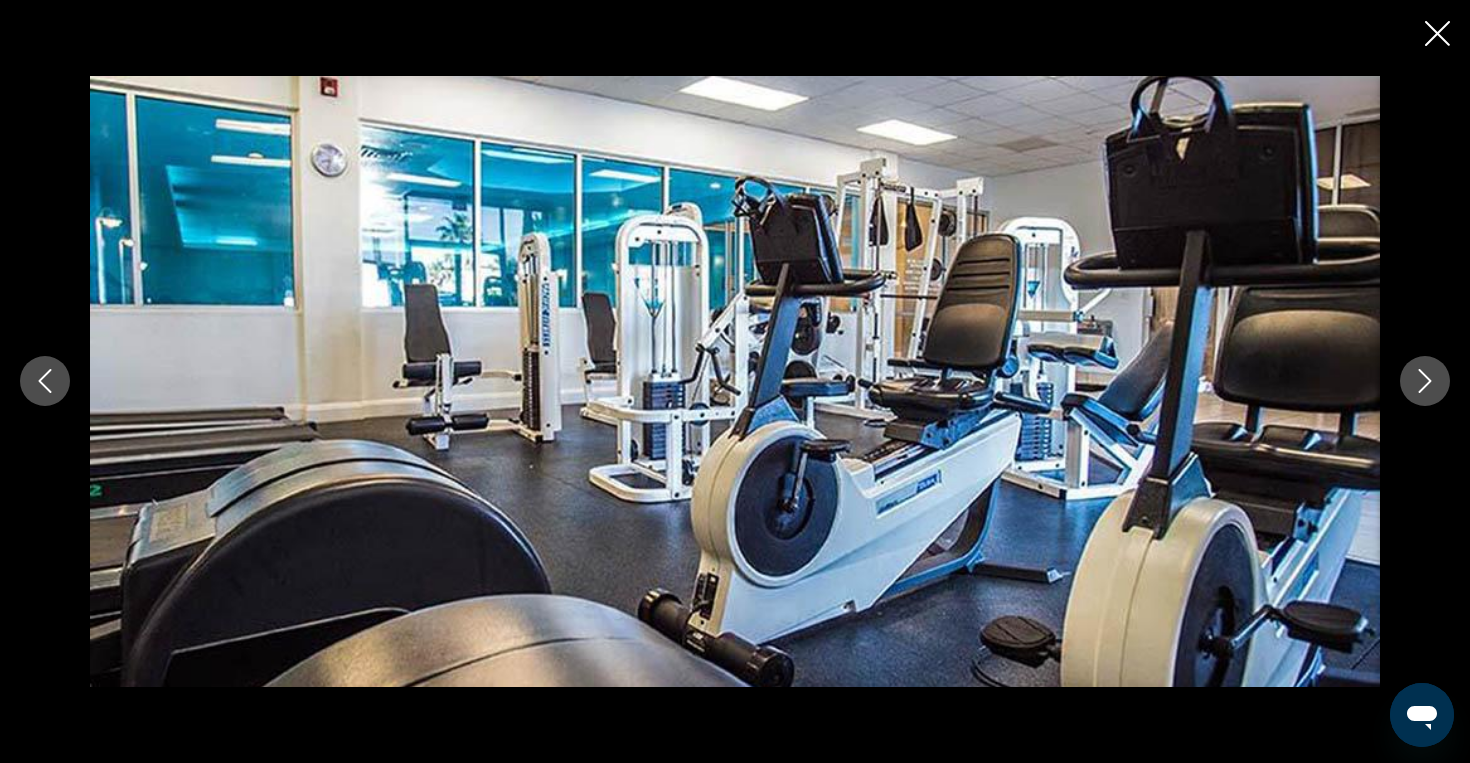 click 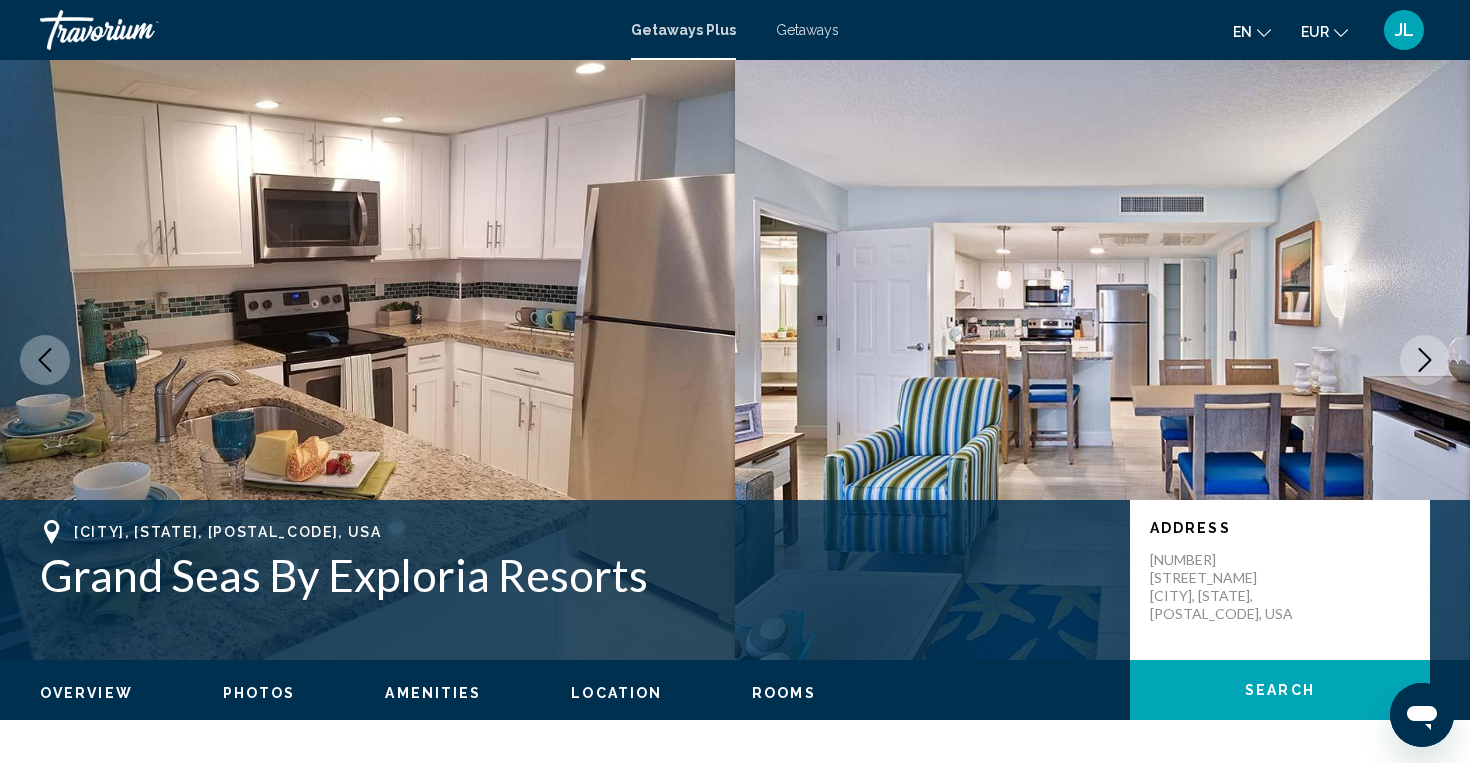 scroll, scrollTop: 0, scrollLeft: 0, axis: both 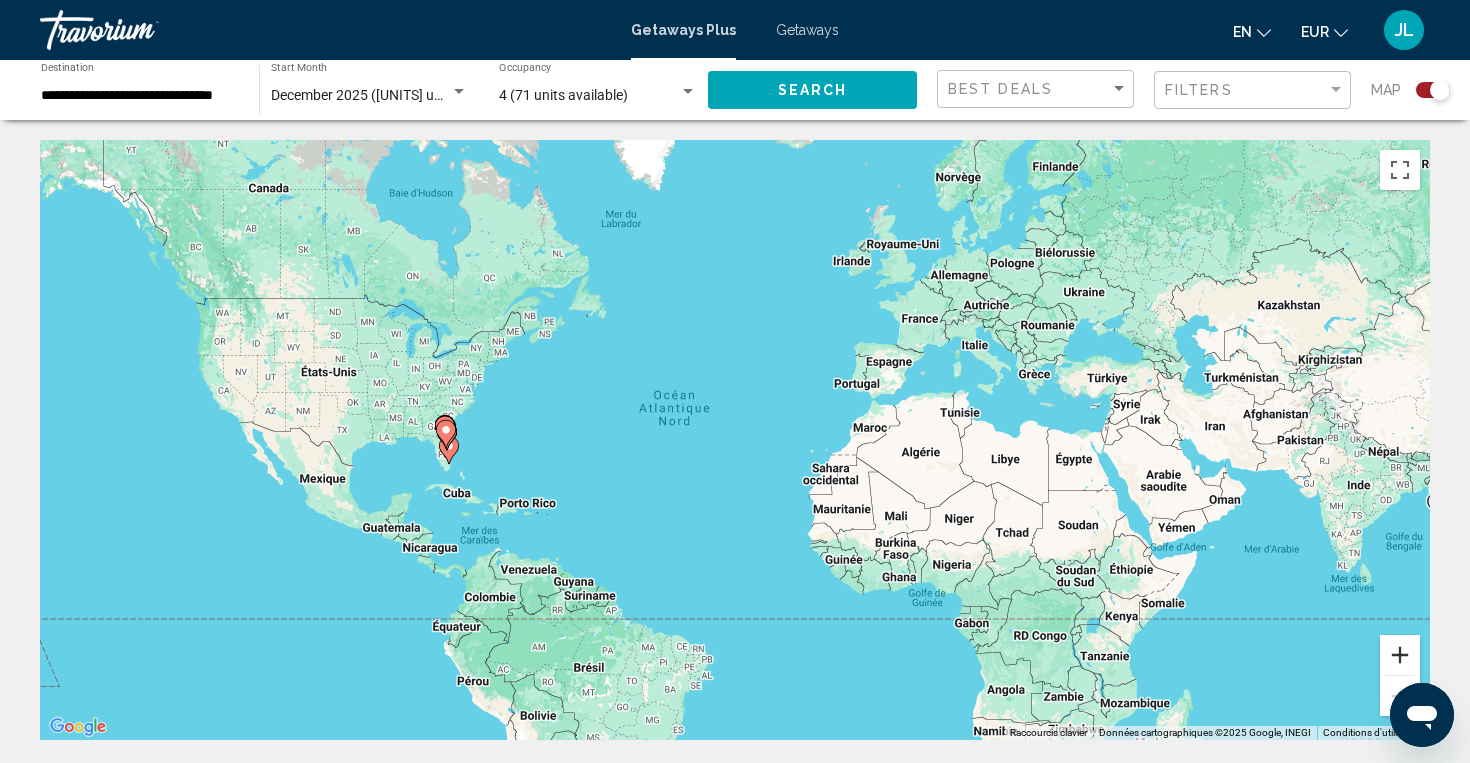 click at bounding box center (1400, 655) 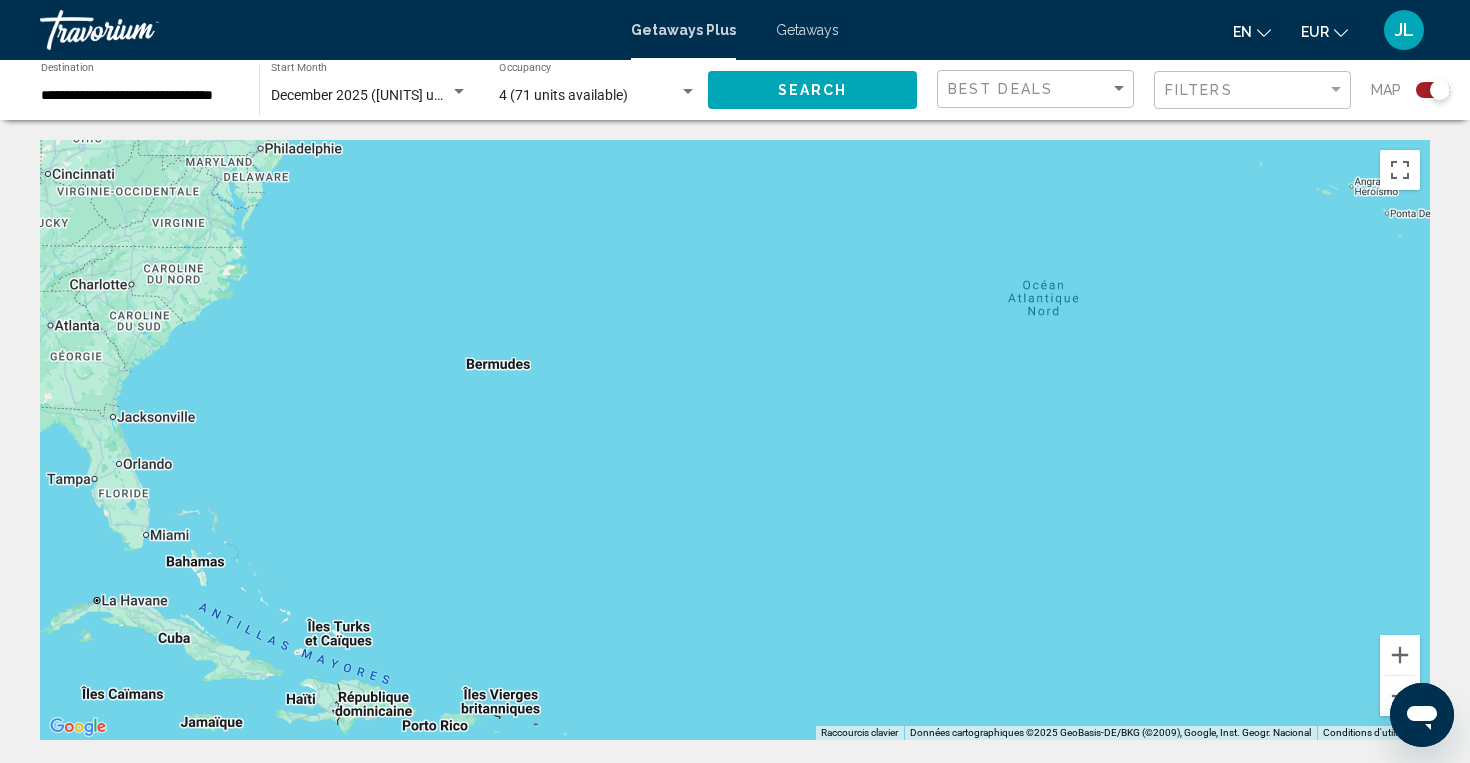drag, startPoint x: 348, startPoint y: 408, endPoint x: 1076, endPoint y: 379, distance: 728.5774 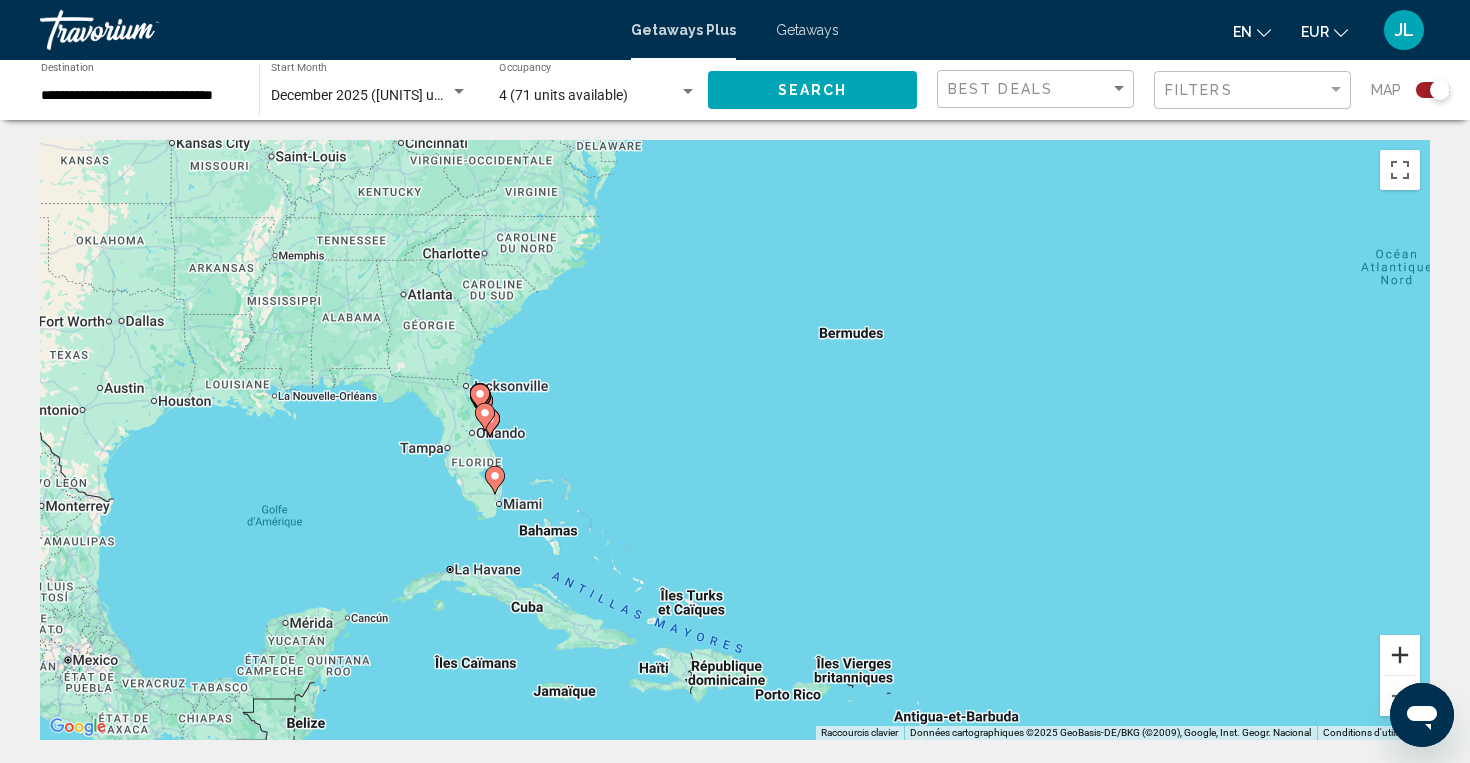 click at bounding box center [1400, 655] 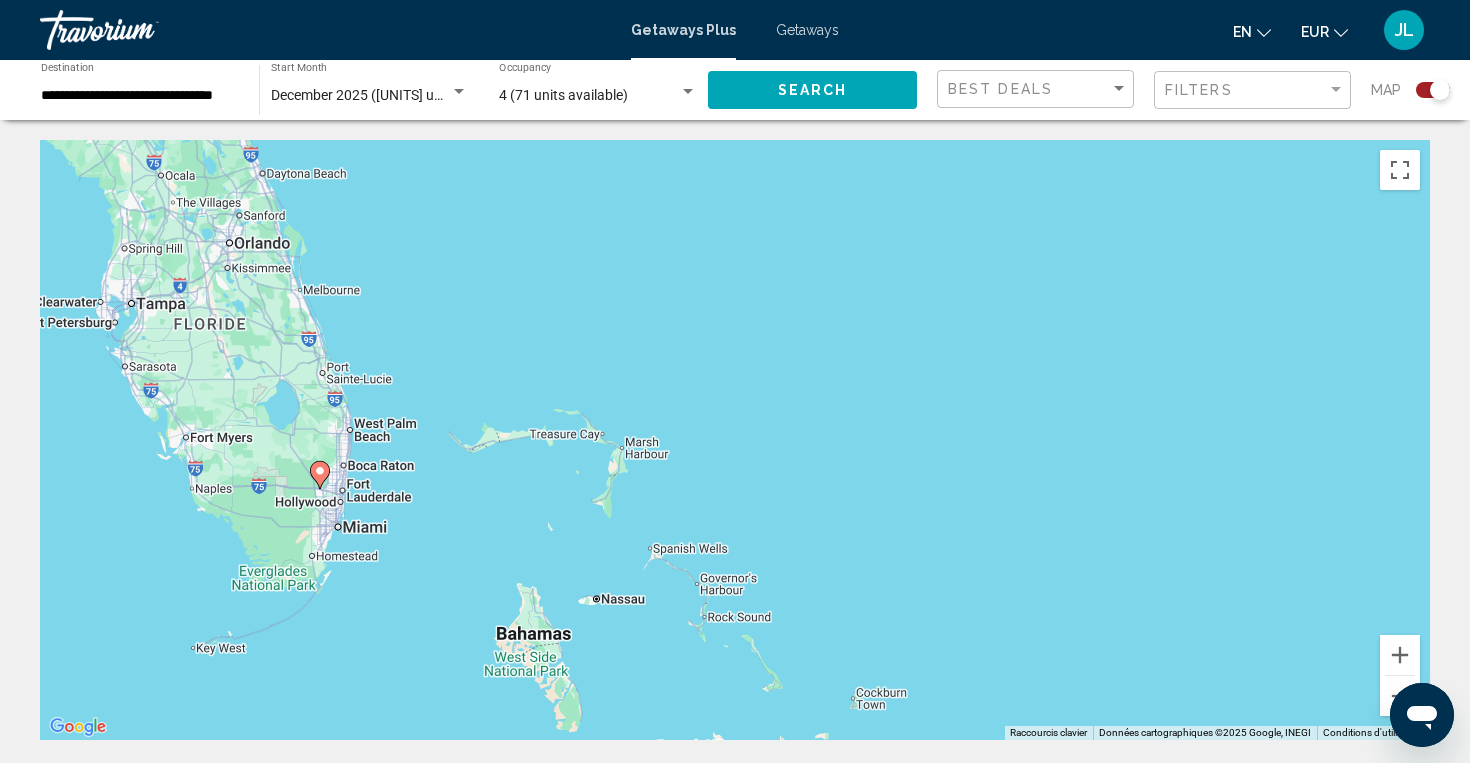 drag, startPoint x: 401, startPoint y: 629, endPoint x: 1087, endPoint y: 458, distance: 706.9915 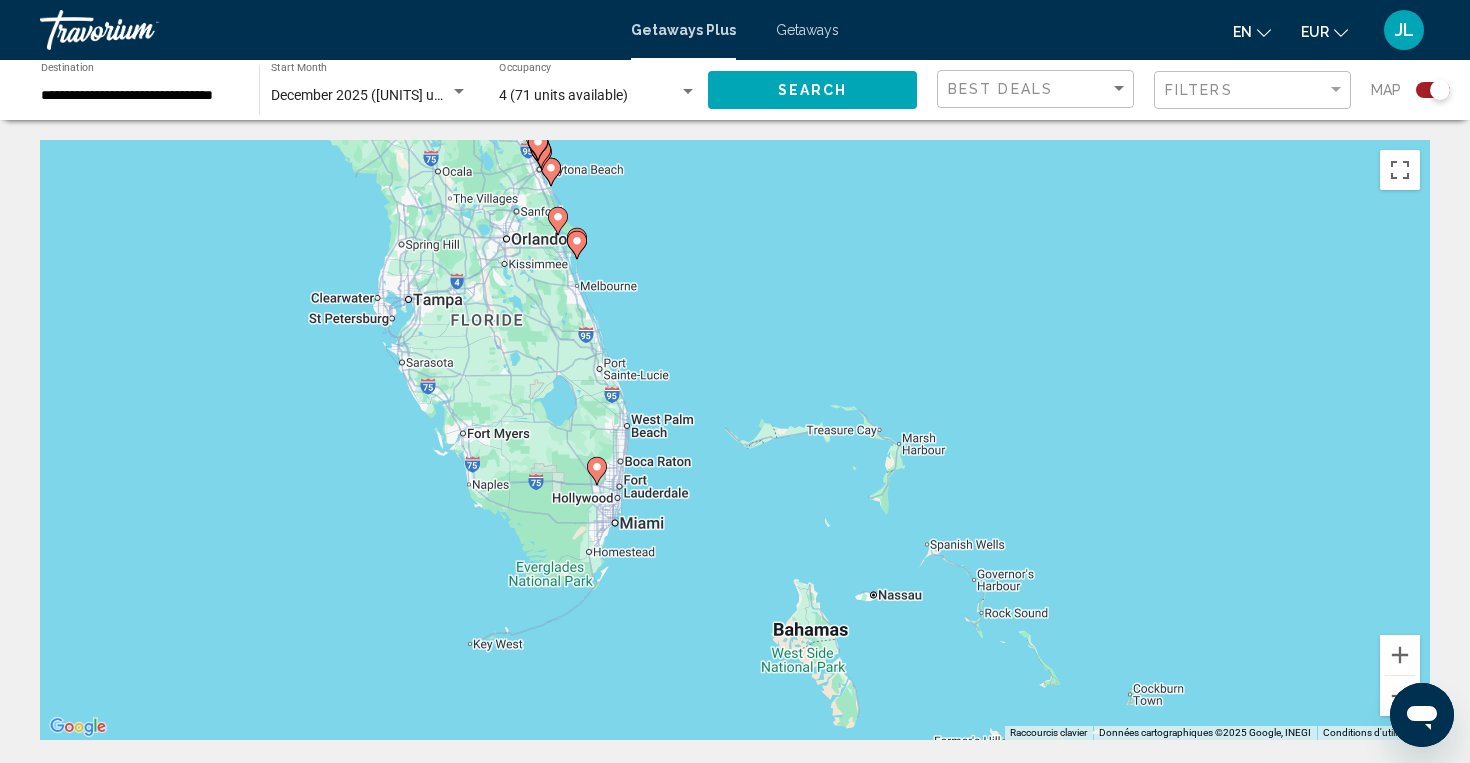 click 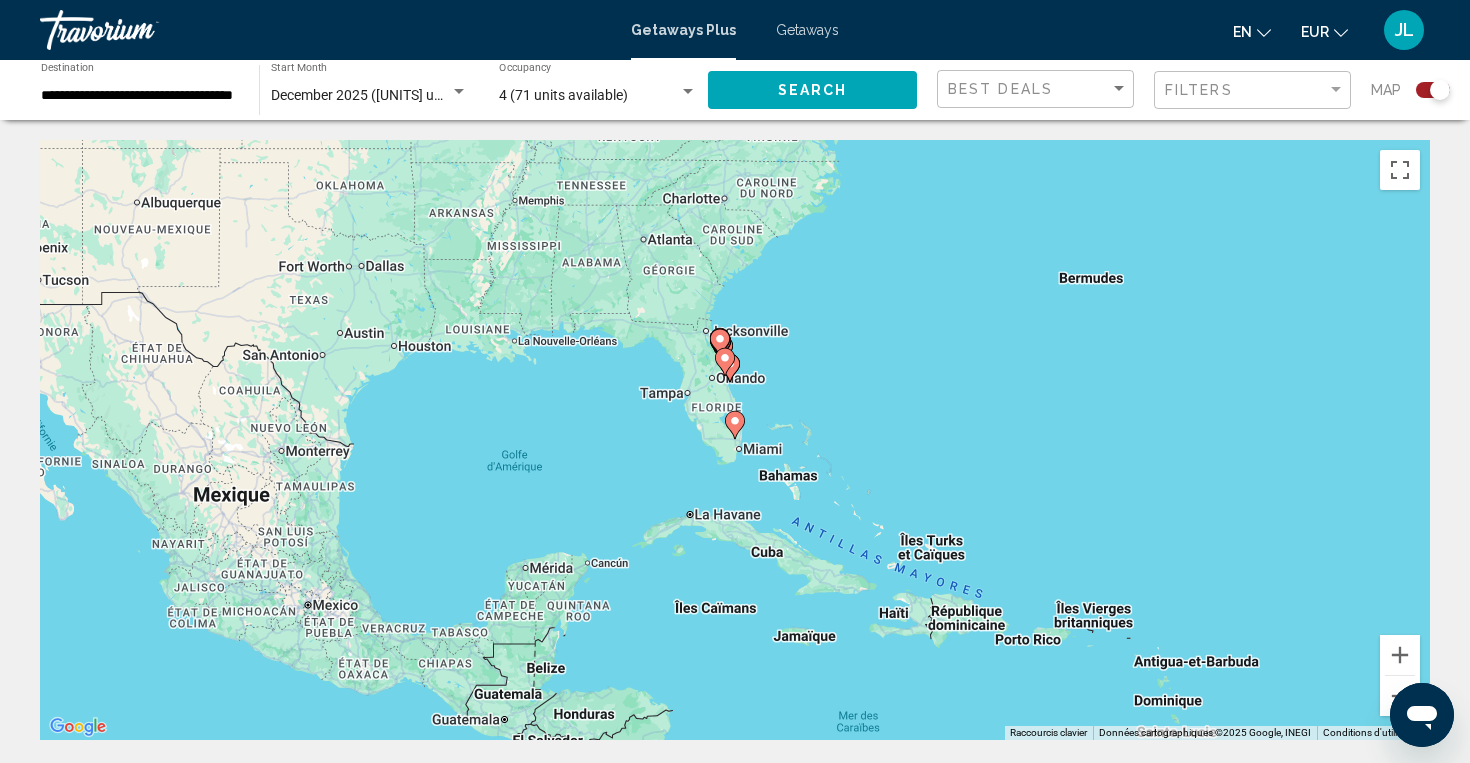 click 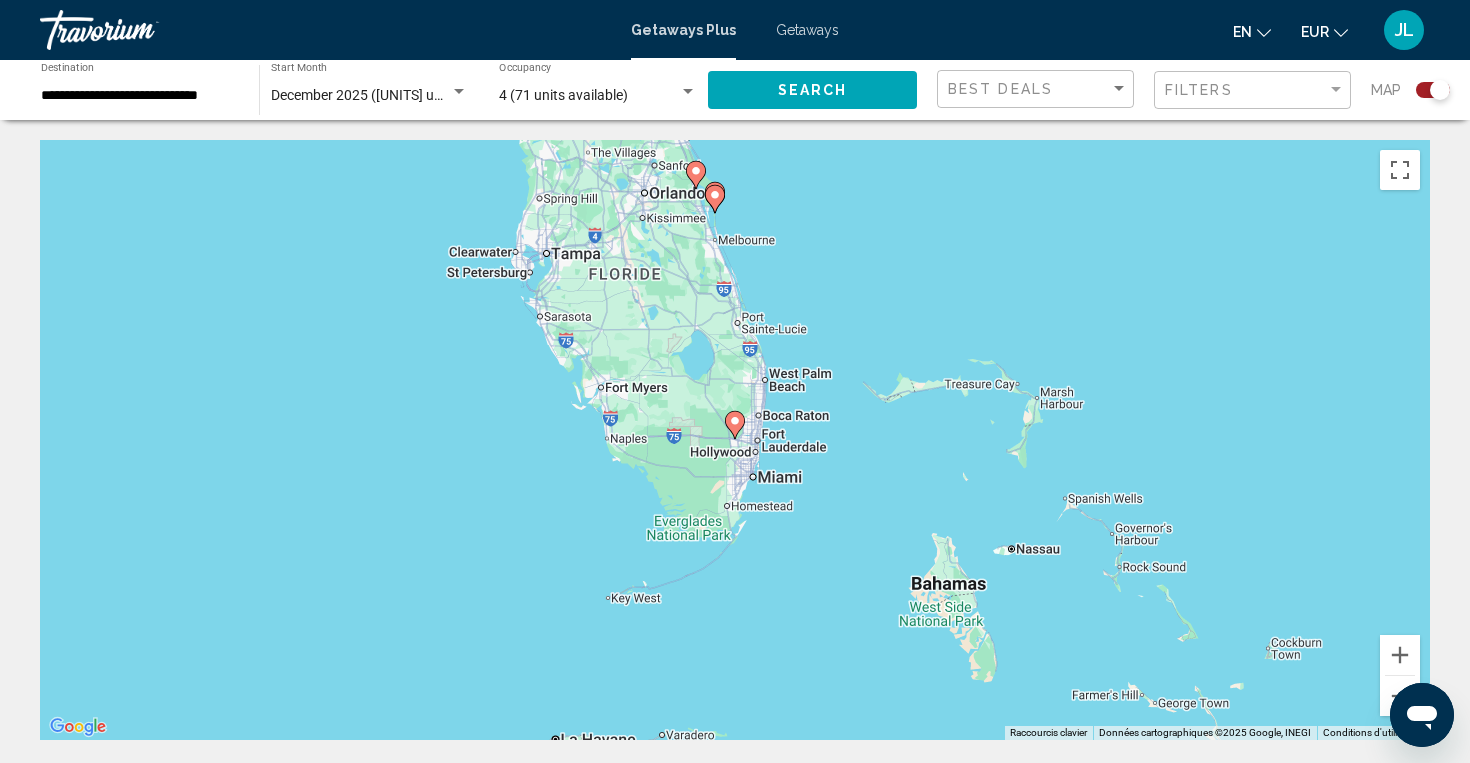 click 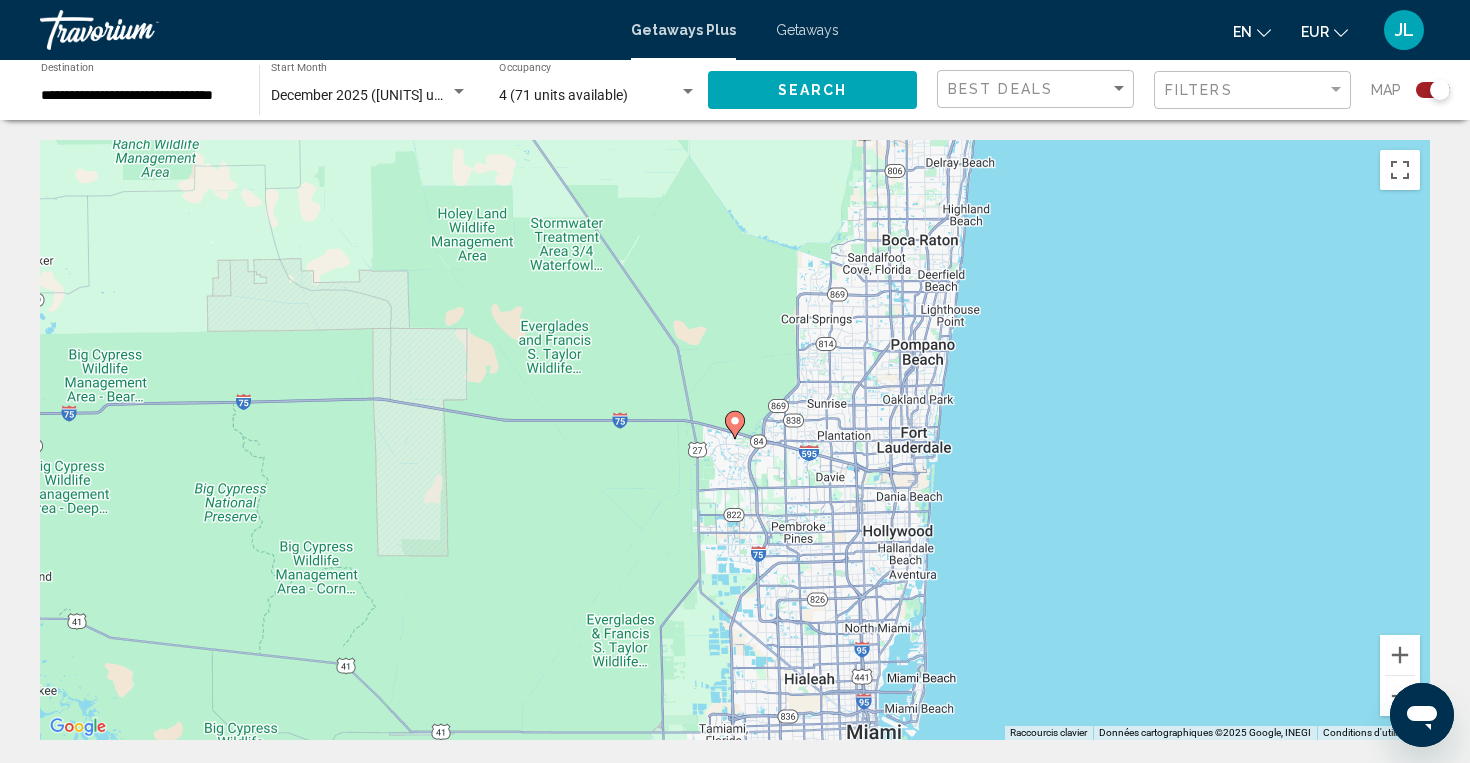 click 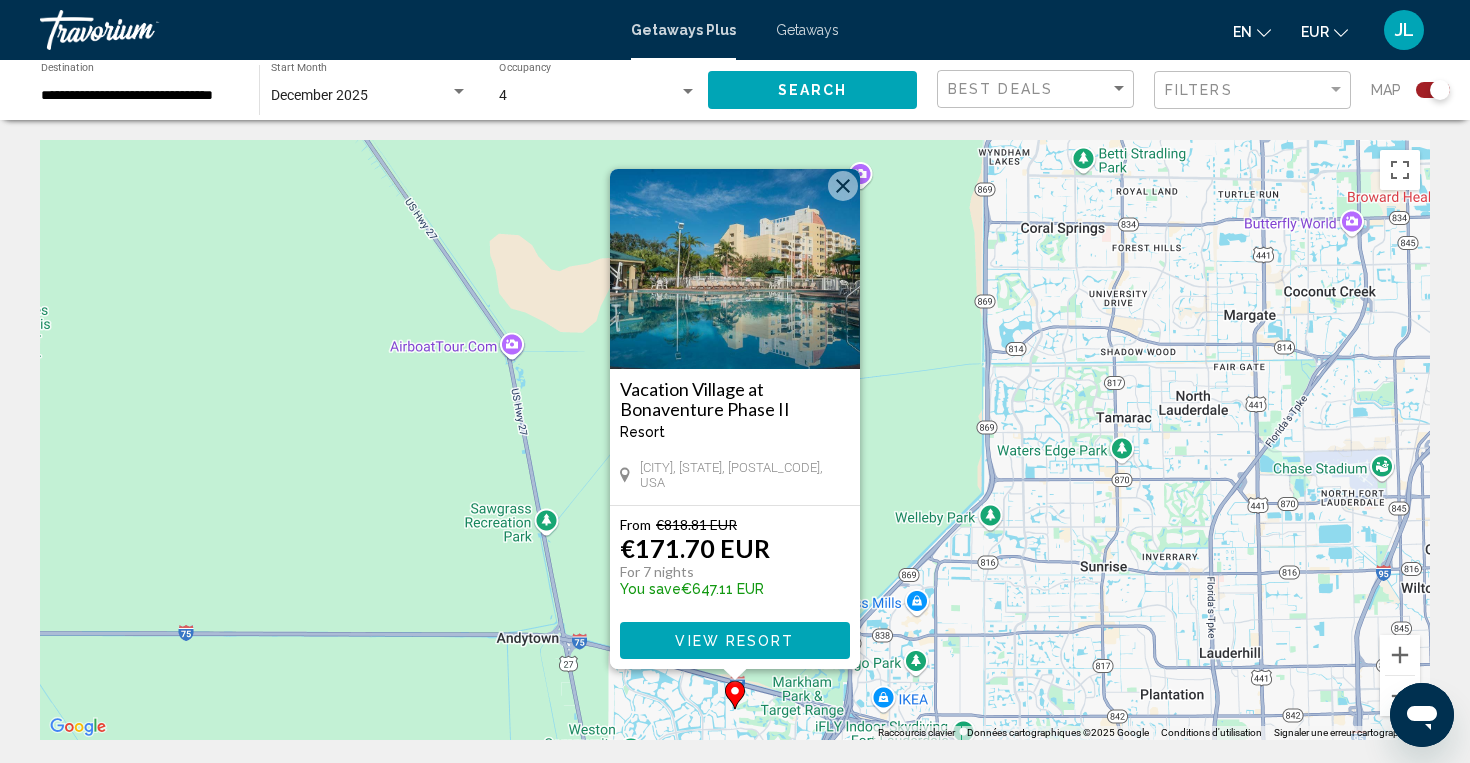 click on "Vacation Village at Bonaventure Phase II" at bounding box center [735, 399] 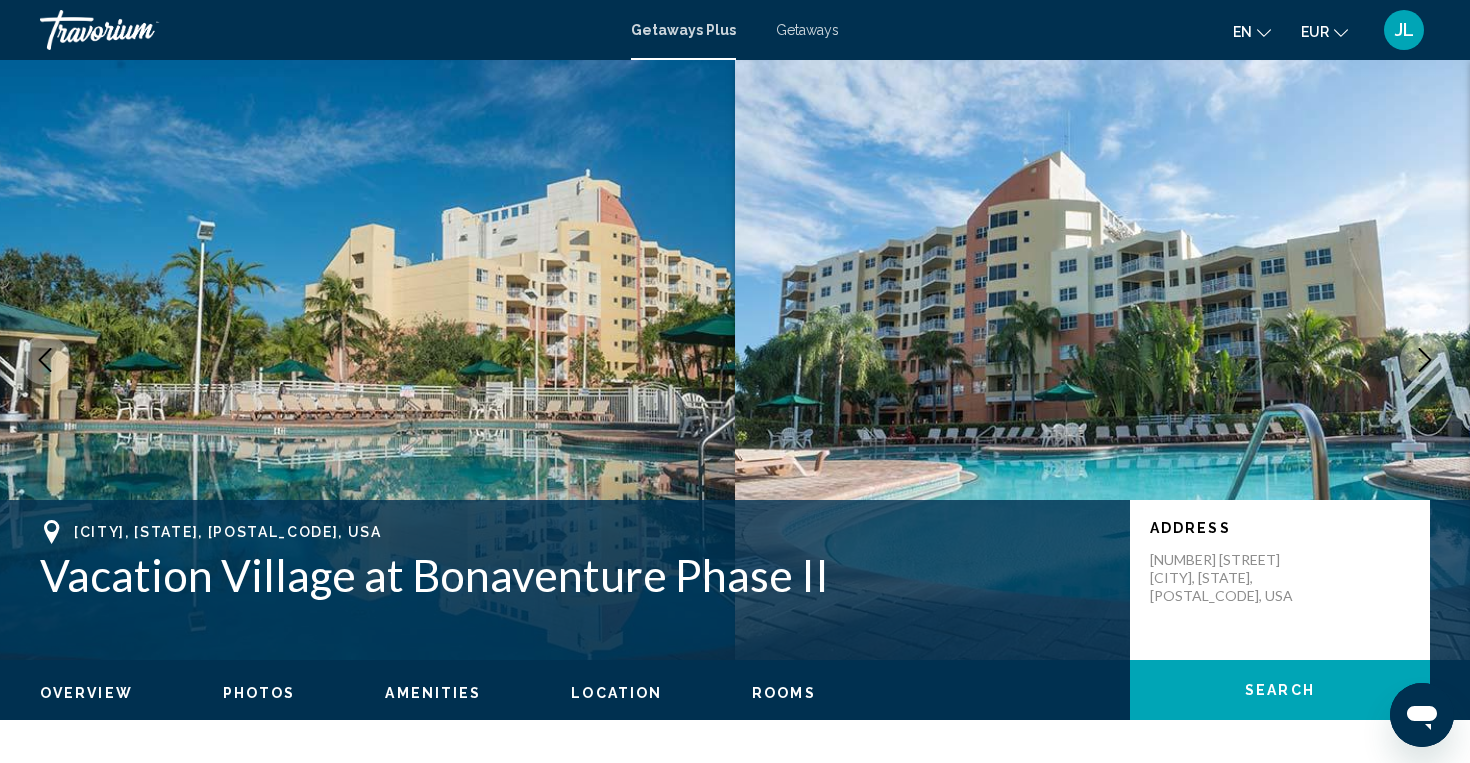 click at bounding box center [367, 360] 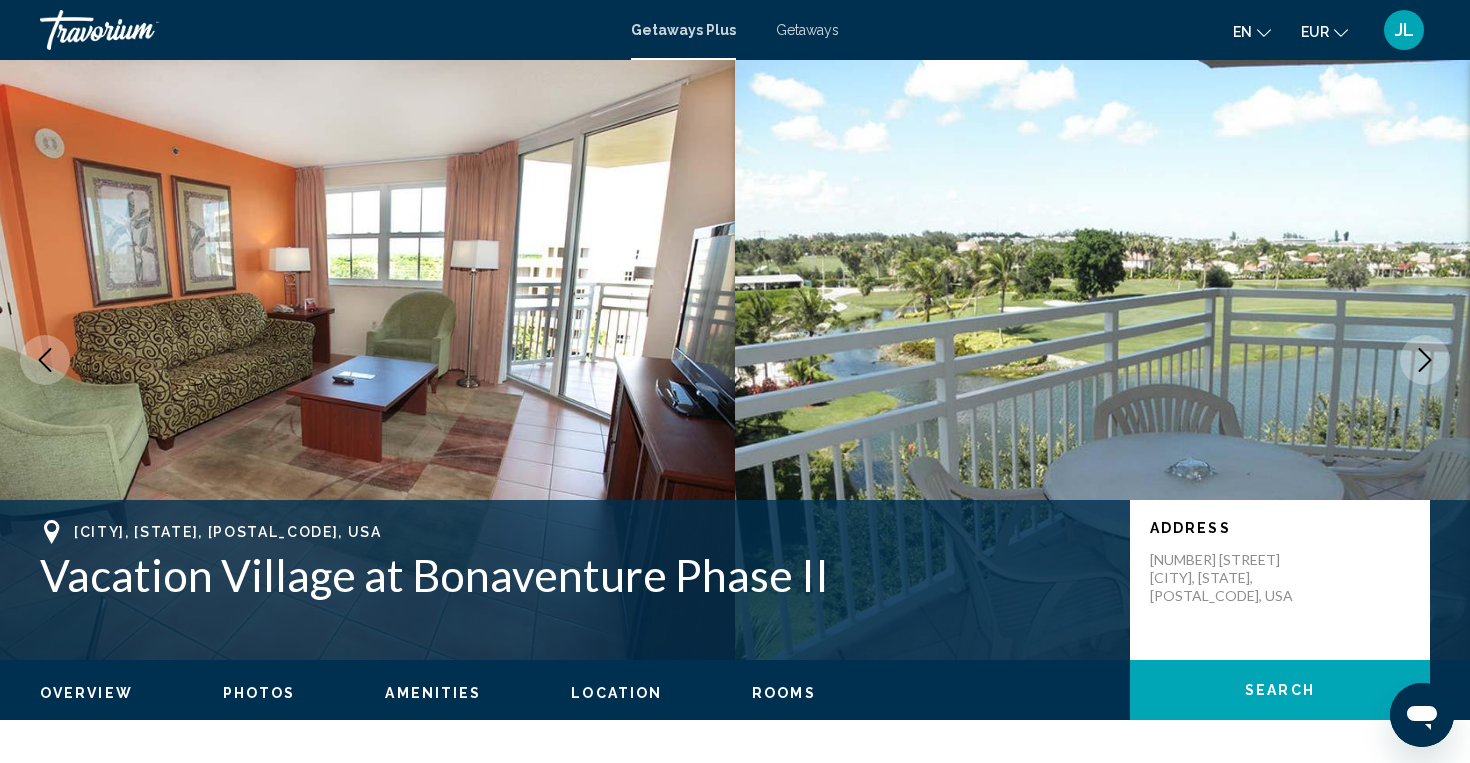 click 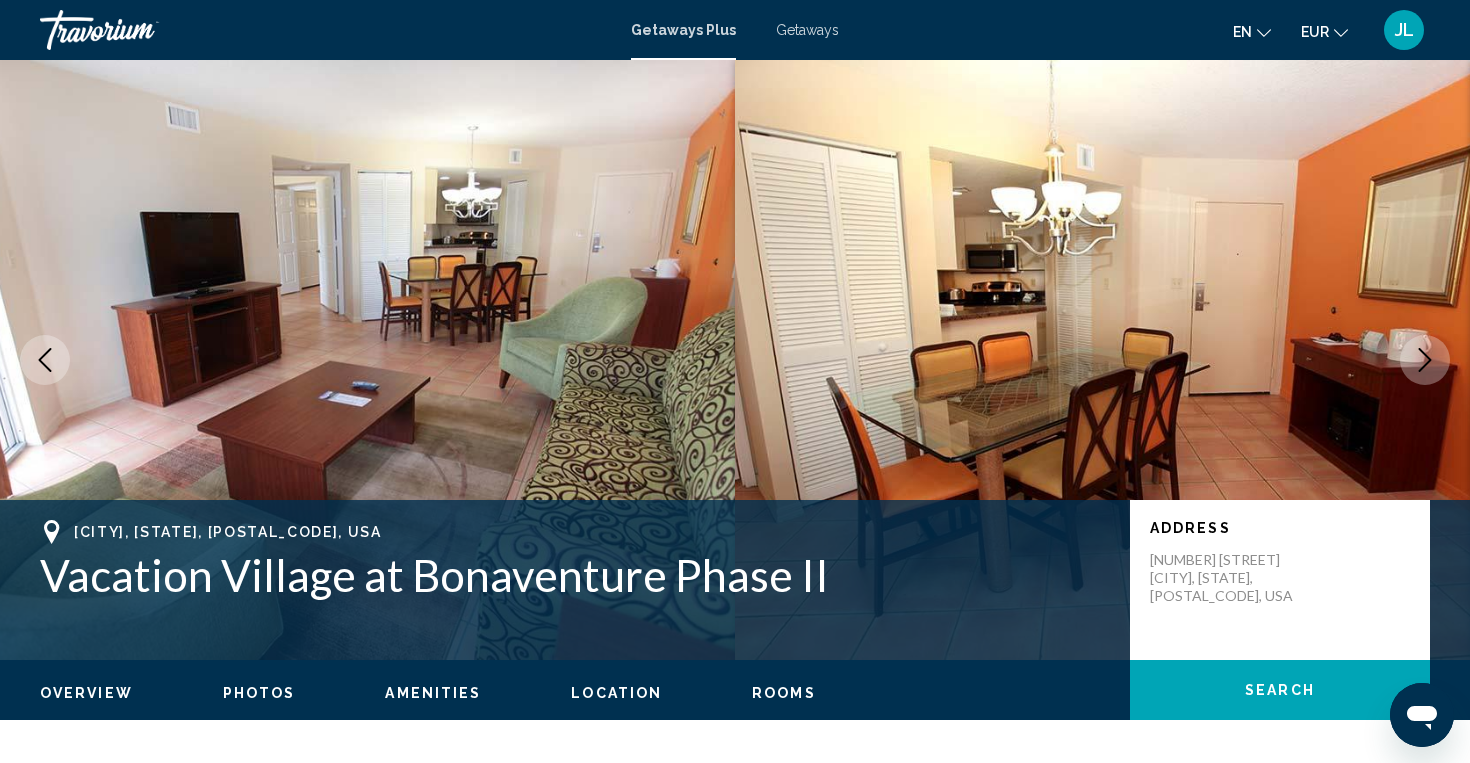 click 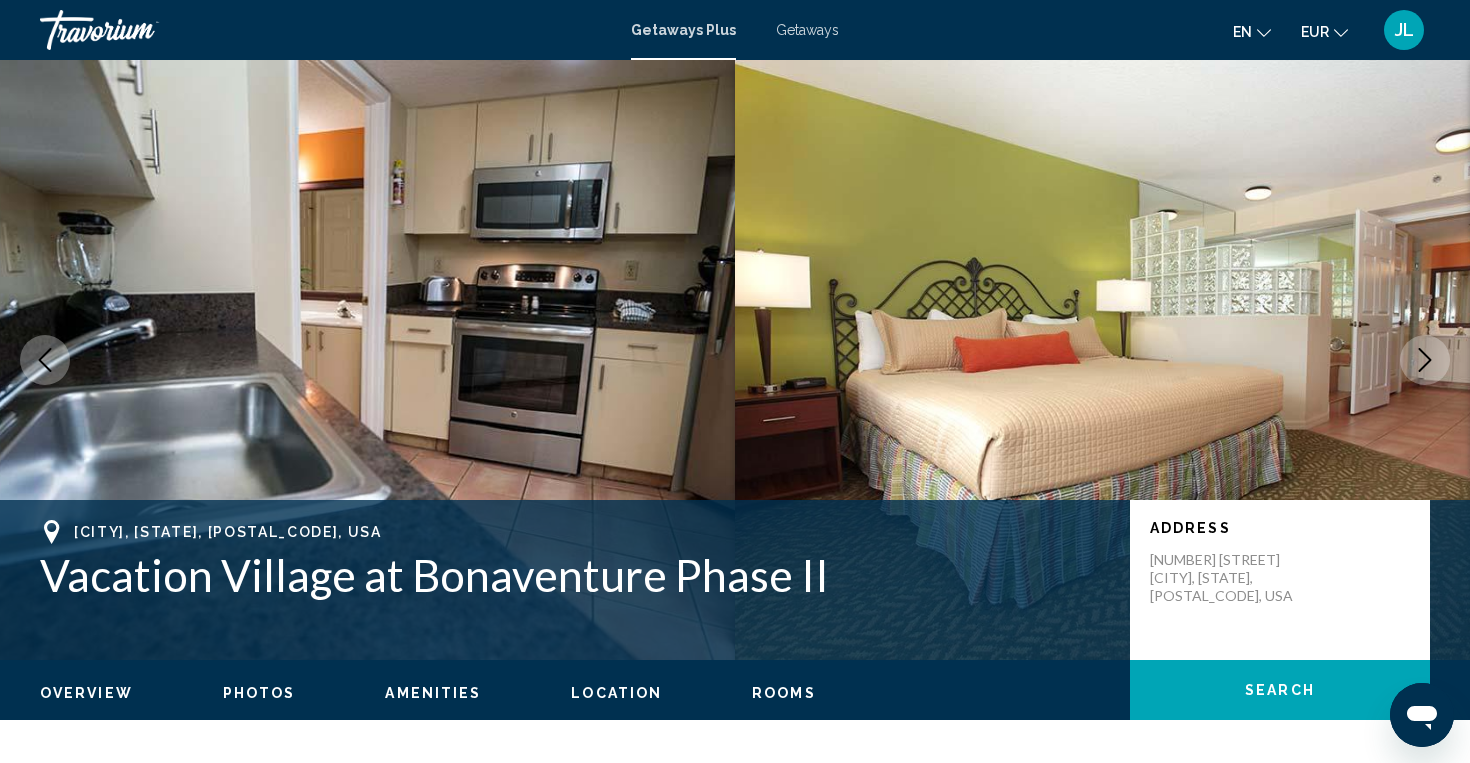 click 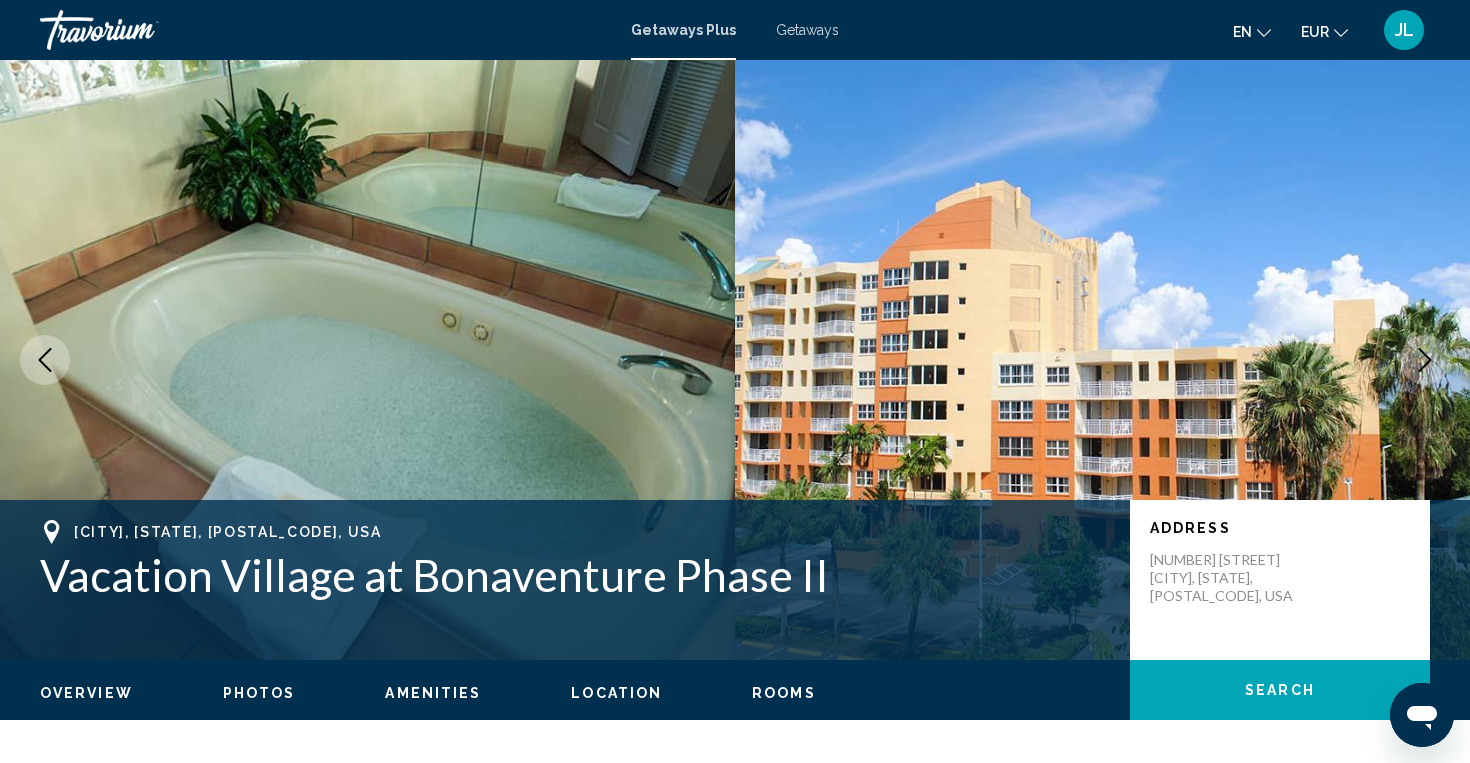 click 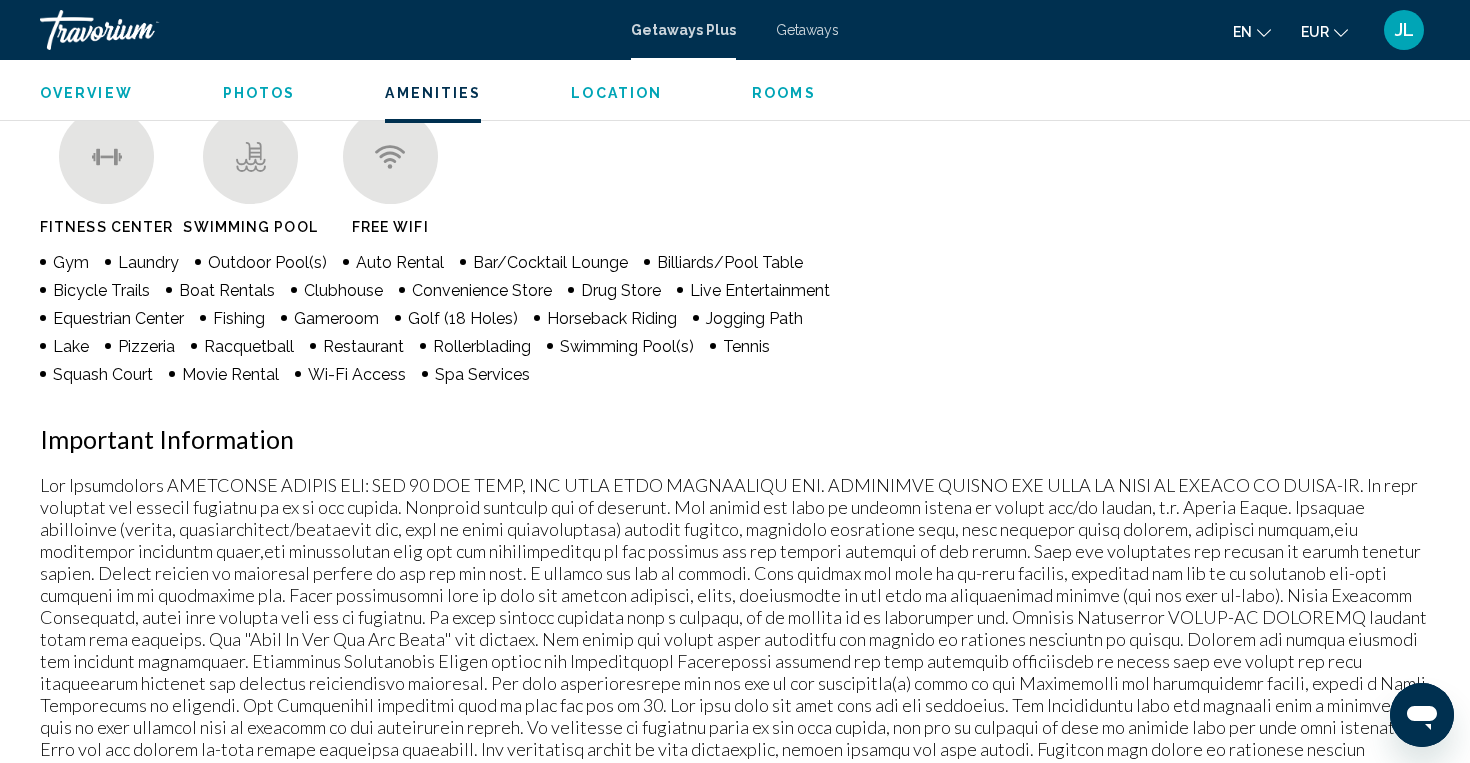scroll, scrollTop: 1025, scrollLeft: 0, axis: vertical 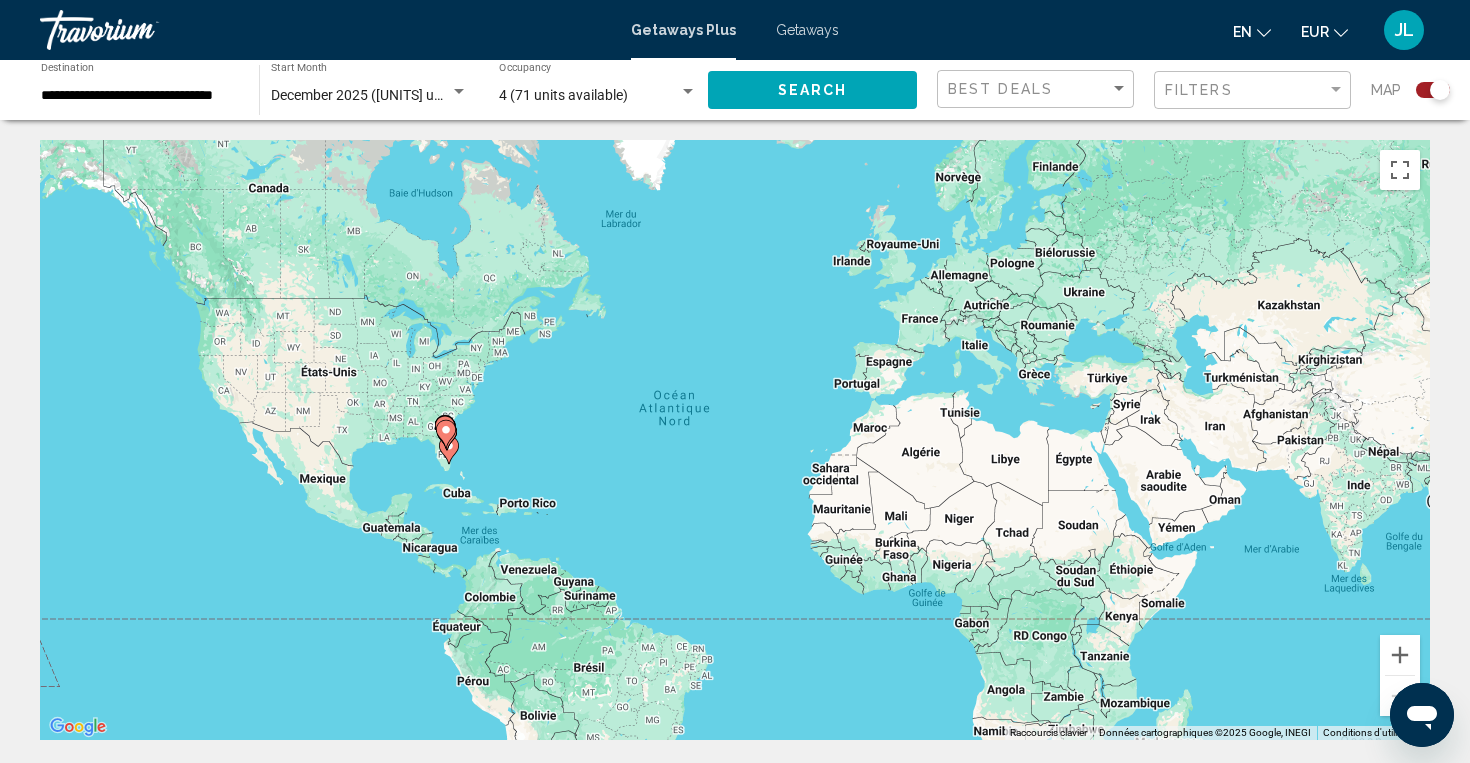 click on "December 2025 ([UNITS] units available) Start Month All Start Months" 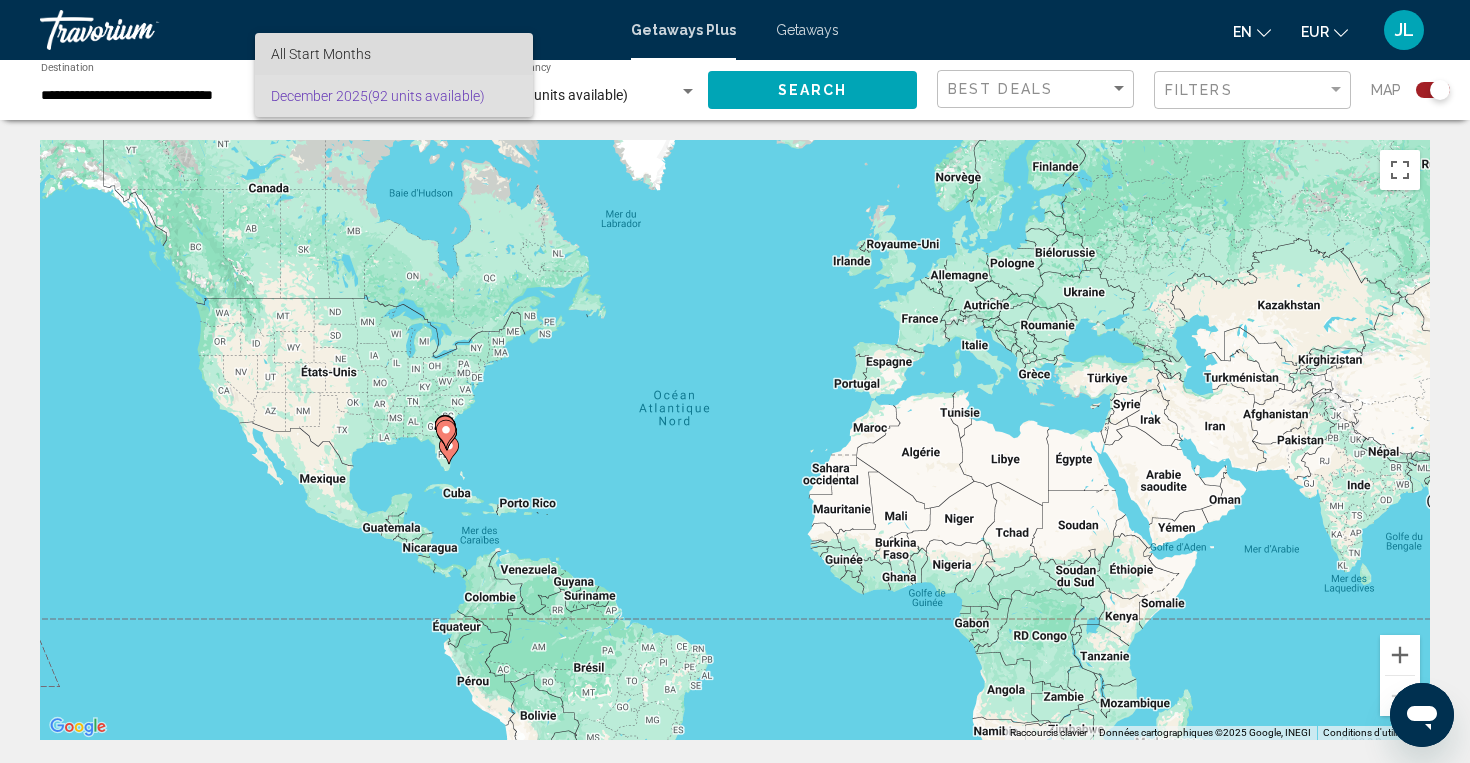 click on "All Start Months" at bounding box center (321, 54) 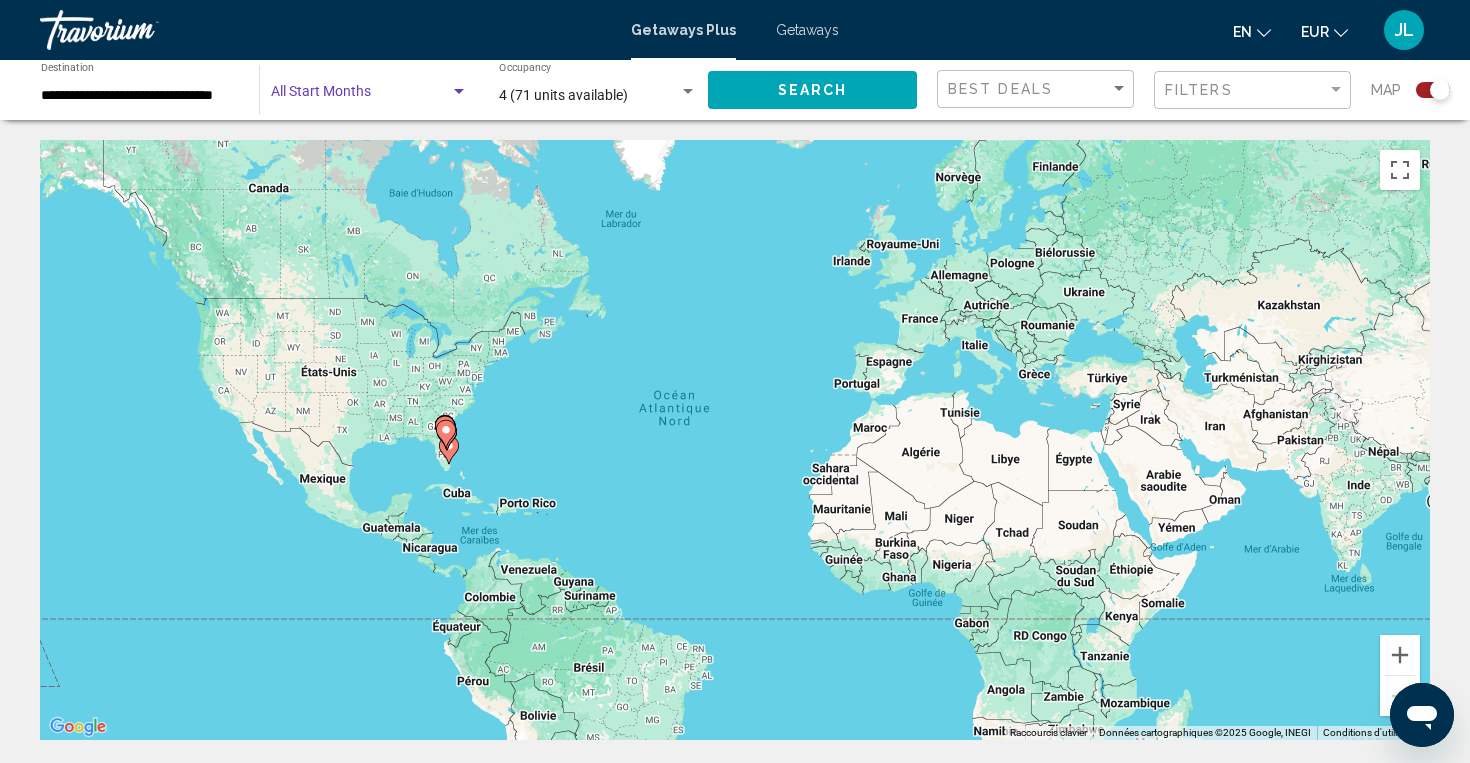 click on "Search" 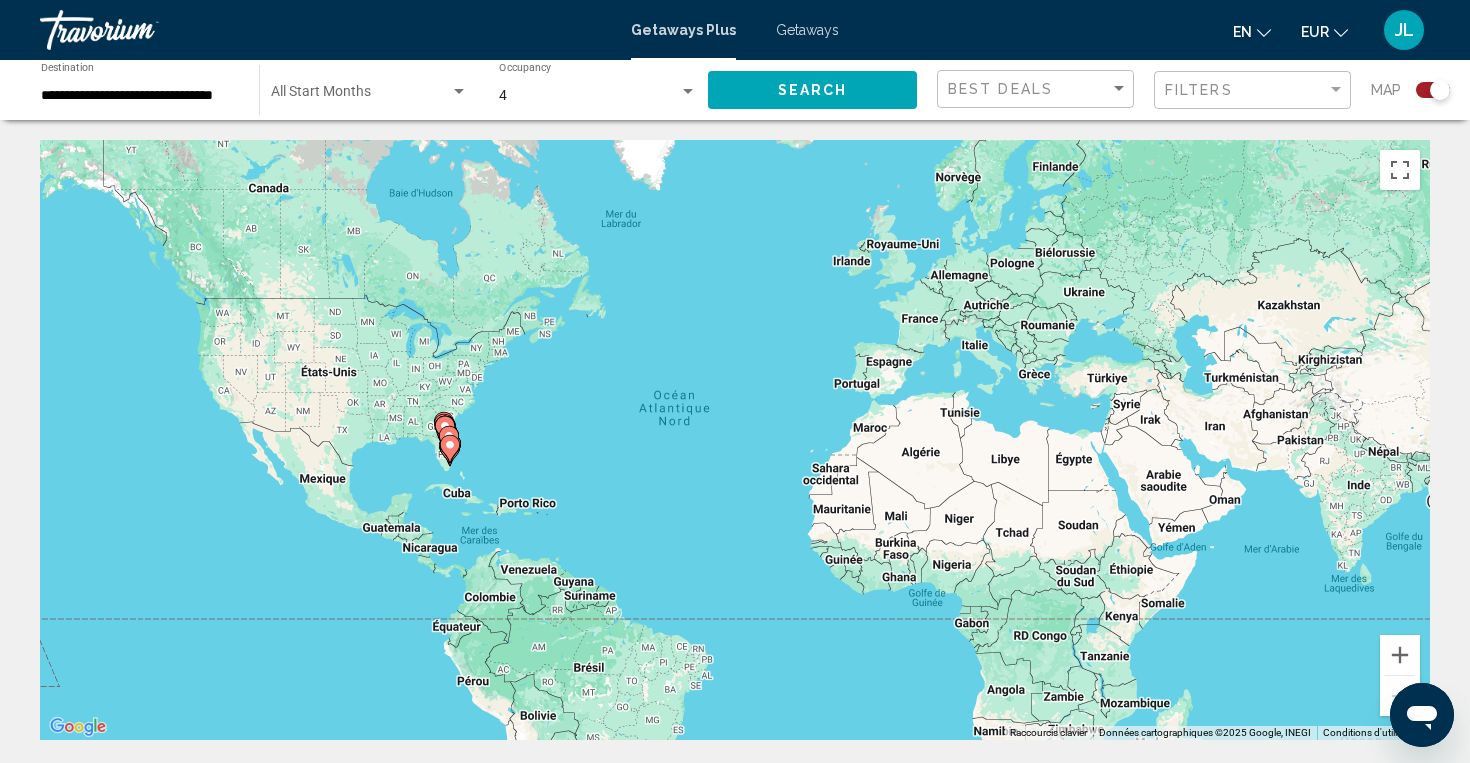 click at bounding box center [360, 96] 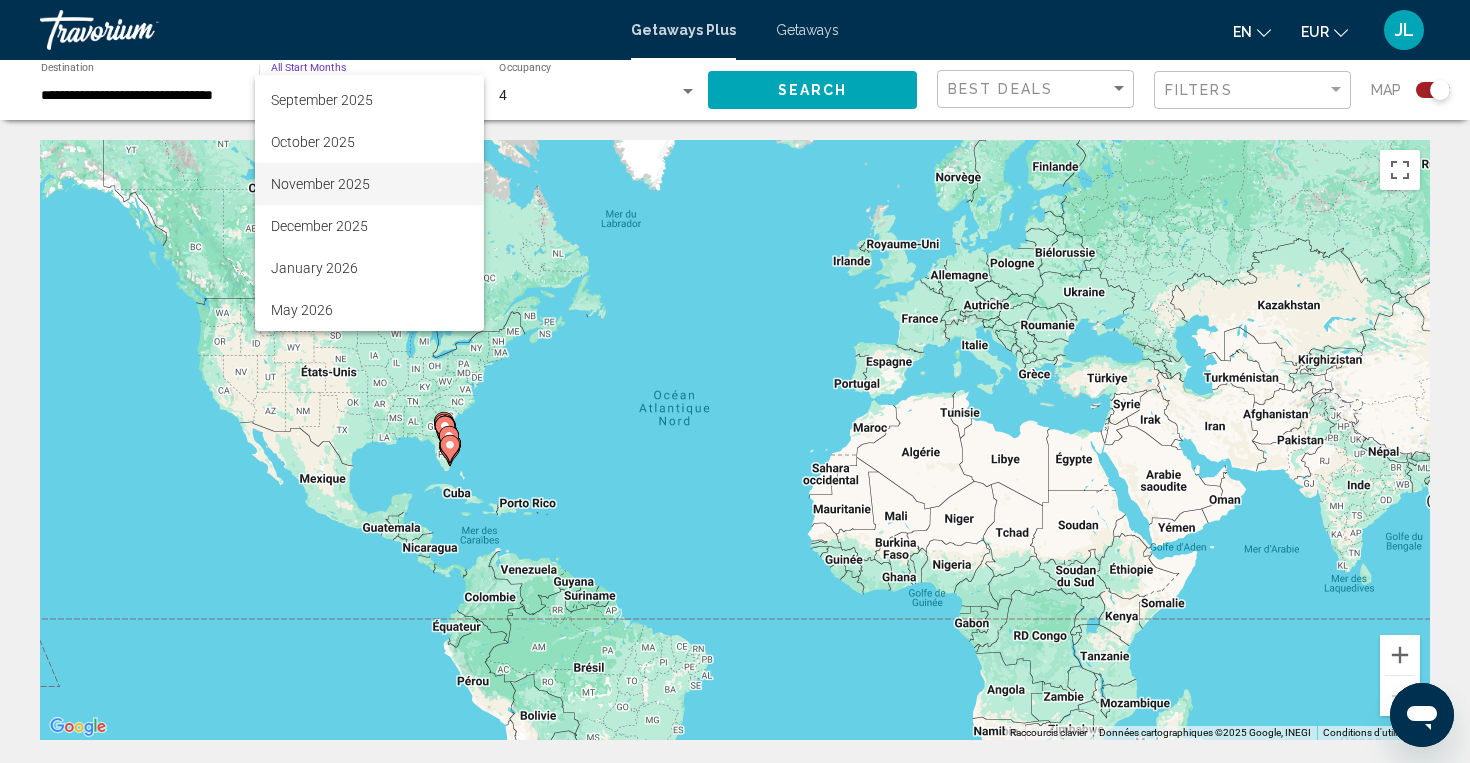 scroll, scrollTop: 80, scrollLeft: 0, axis: vertical 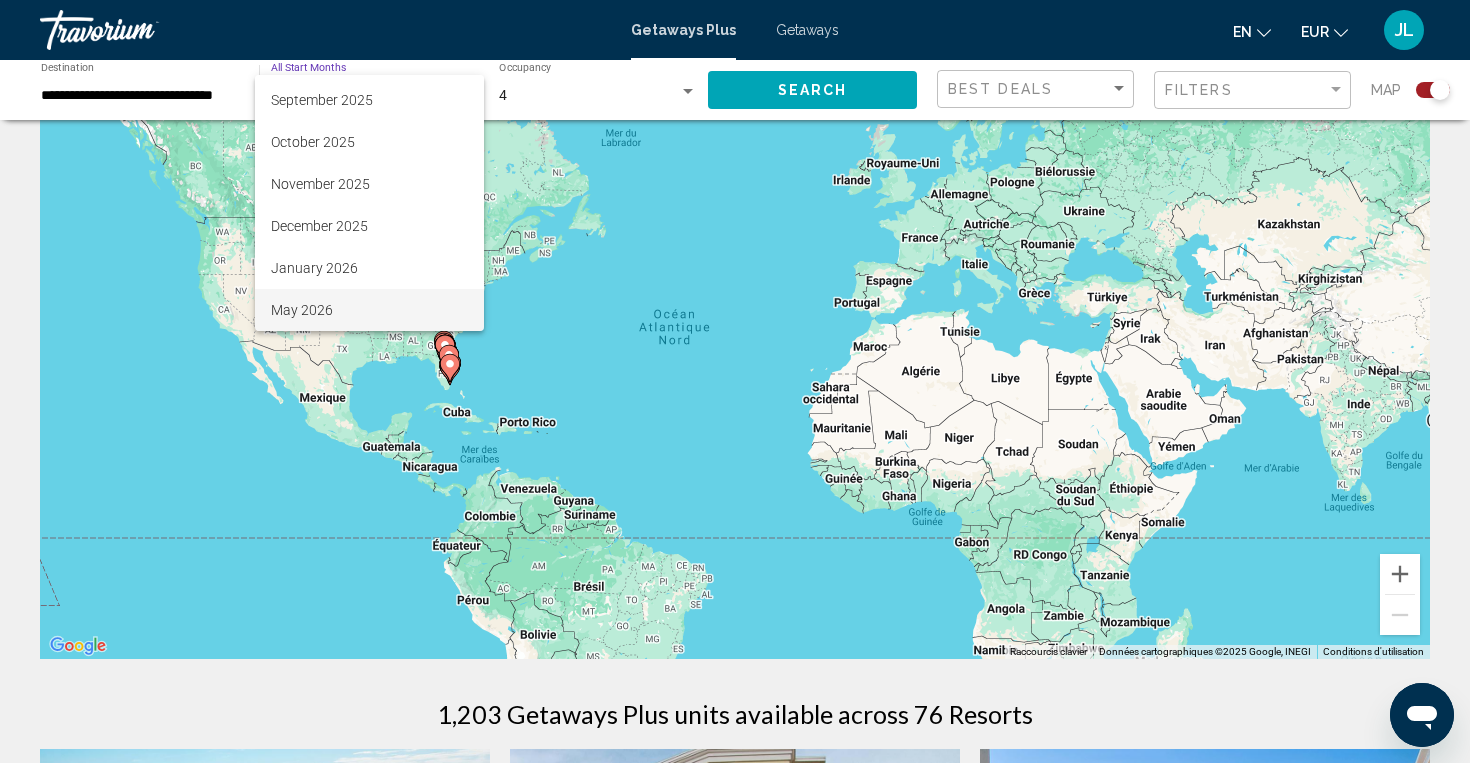 click on "May 2026" at bounding box center [369, 310] 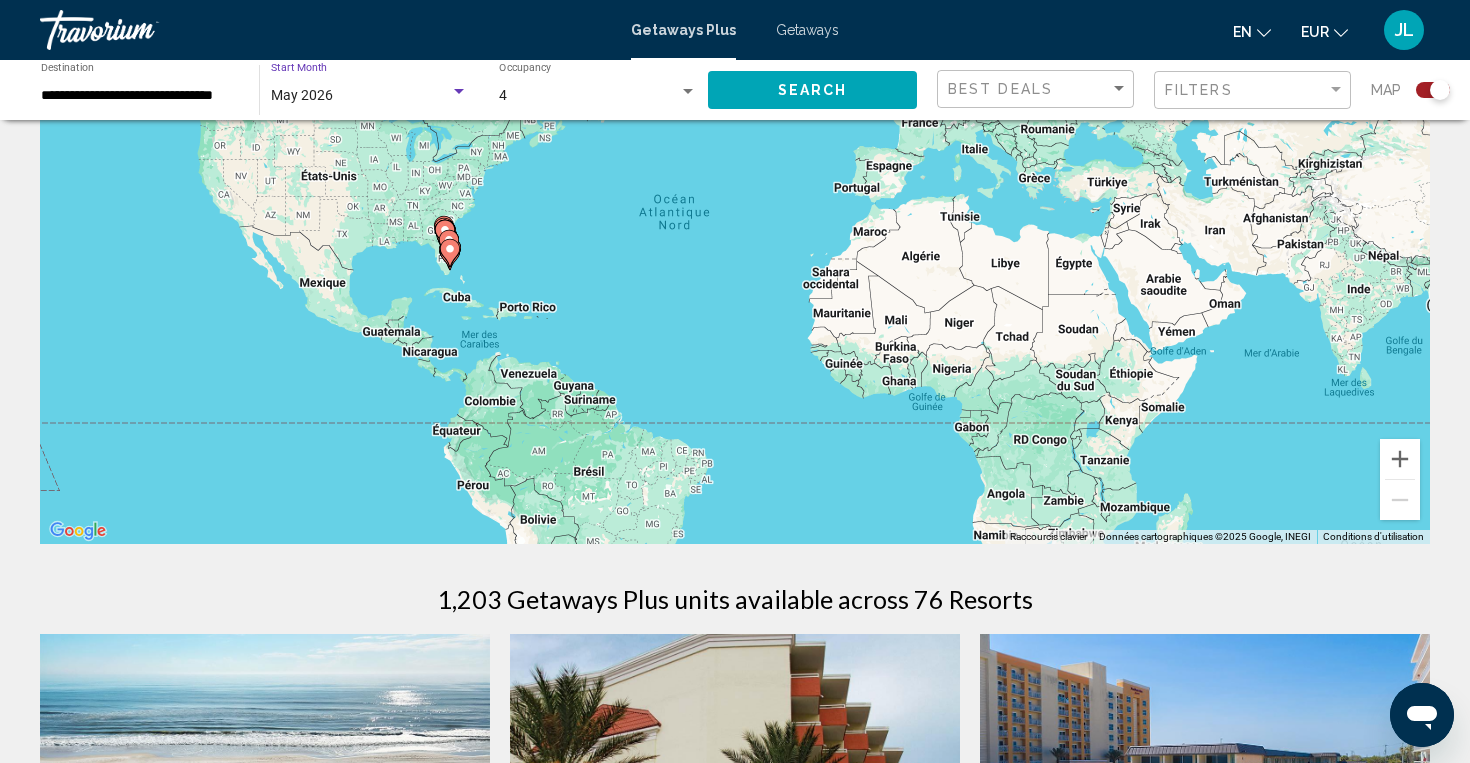 scroll, scrollTop: 95, scrollLeft: 0, axis: vertical 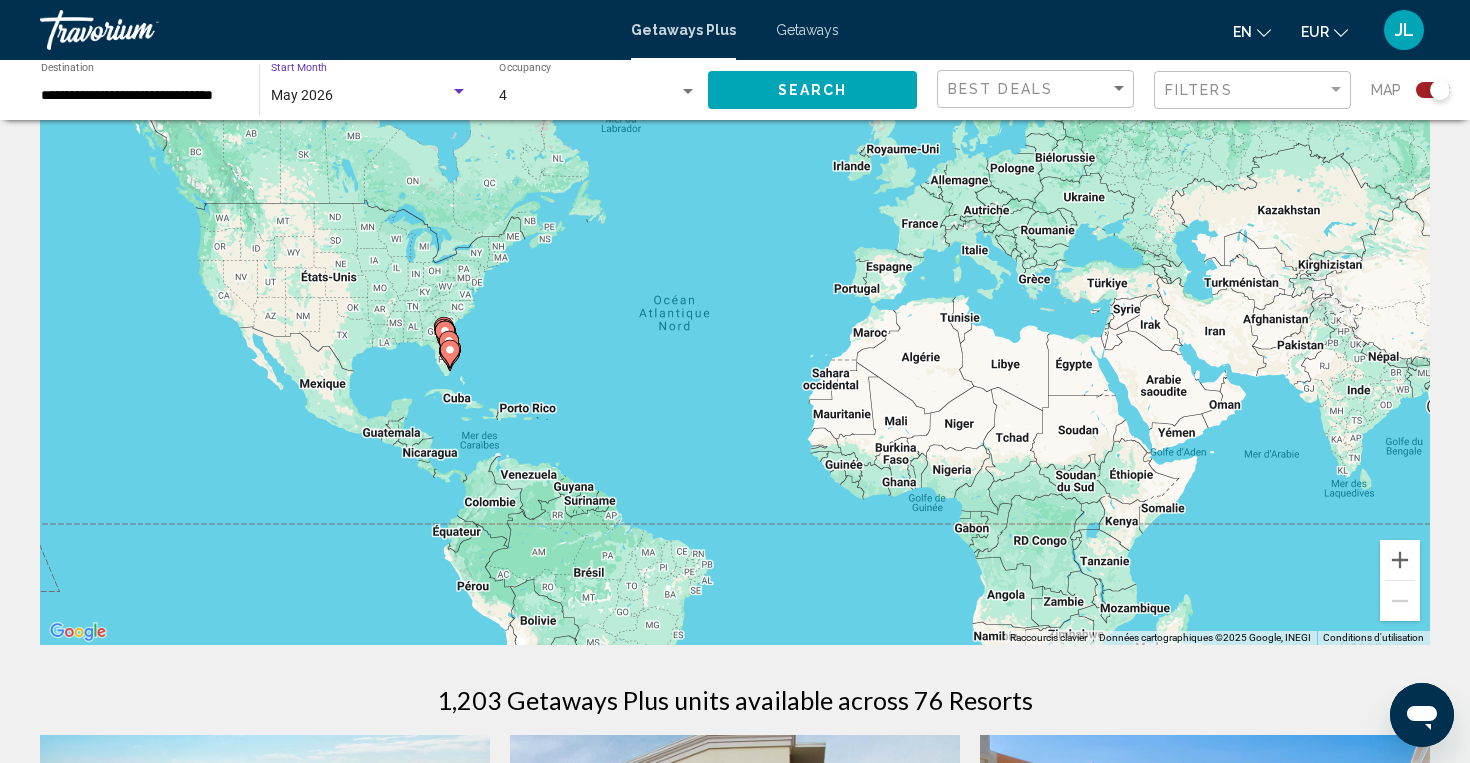 click on "Search" 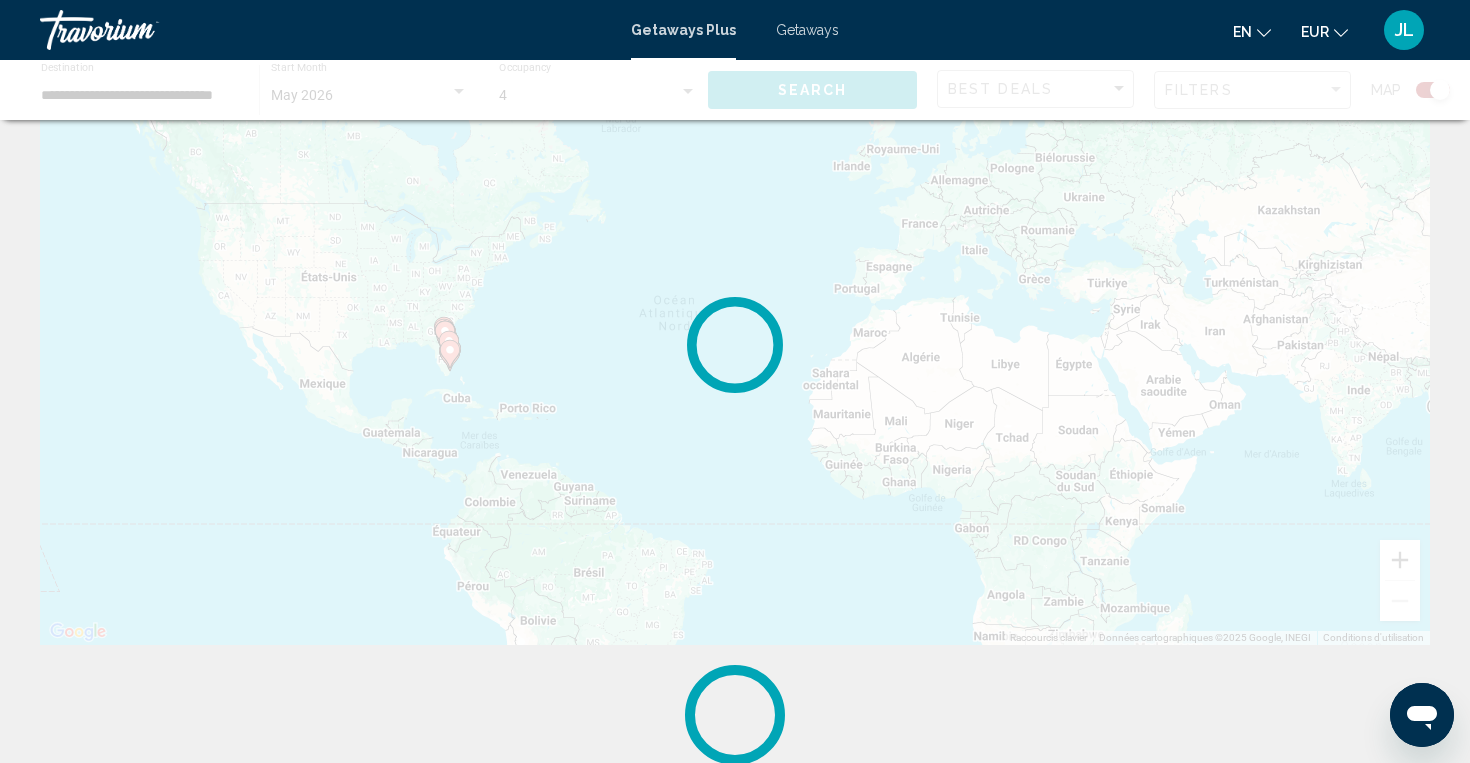 scroll, scrollTop: 0, scrollLeft: 0, axis: both 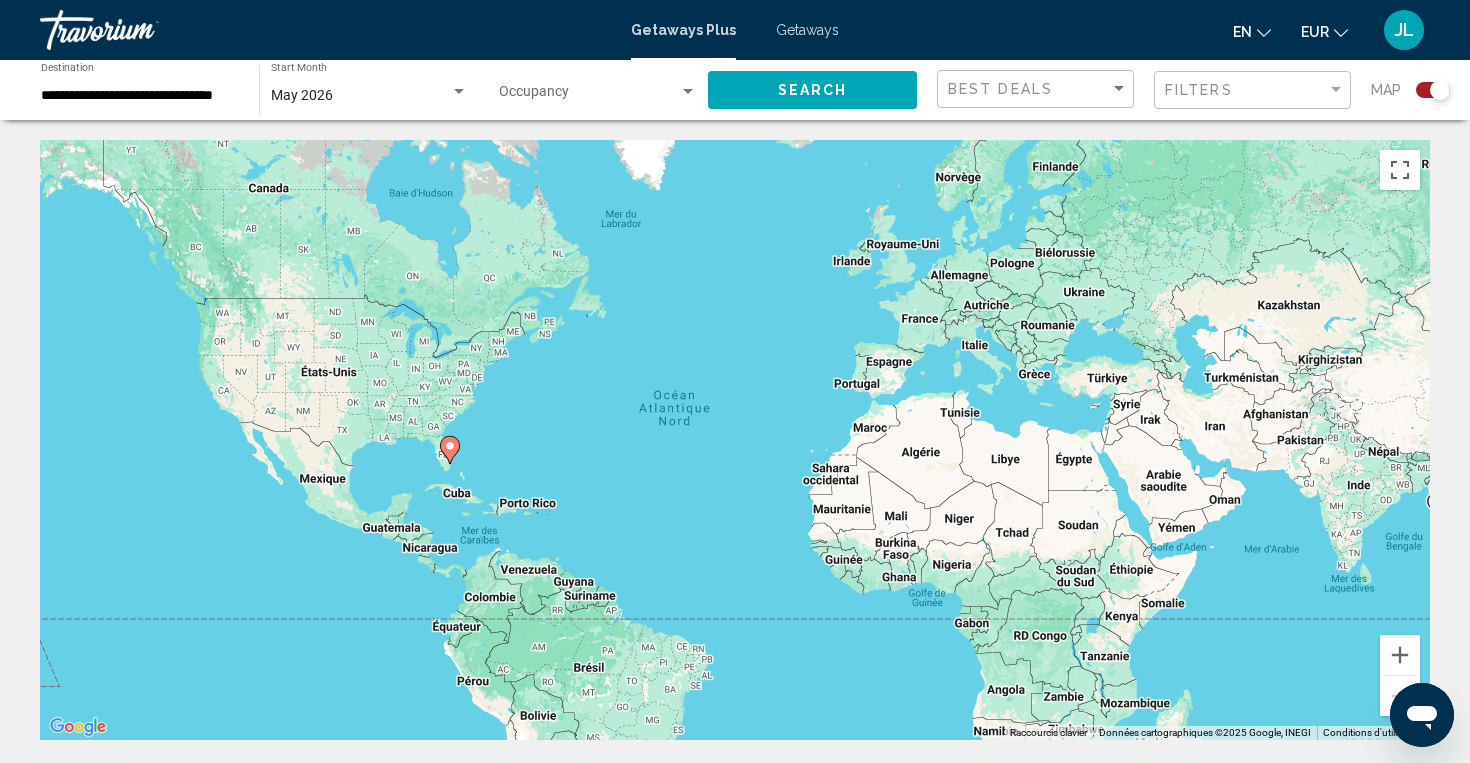 click at bounding box center [589, 96] 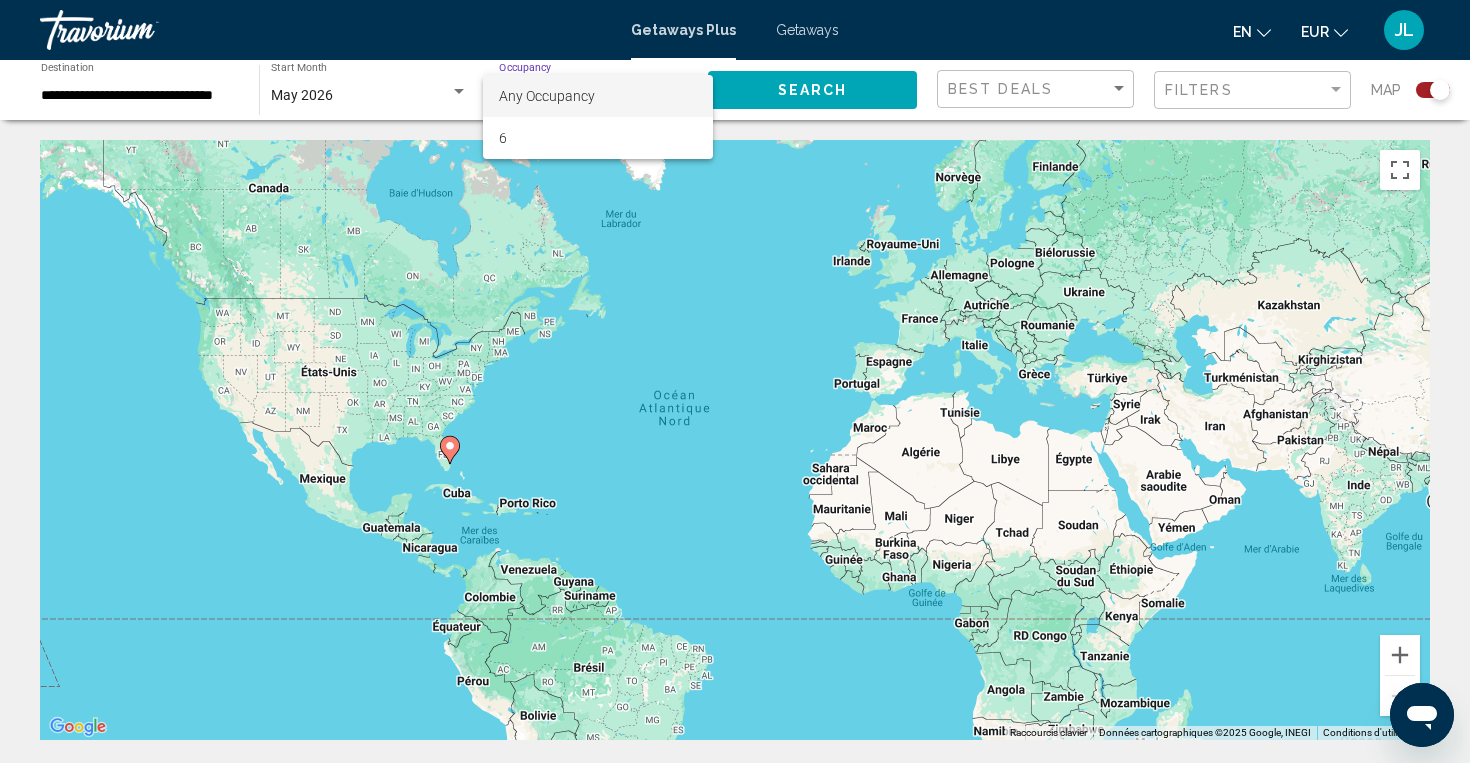 click at bounding box center (735, 381) 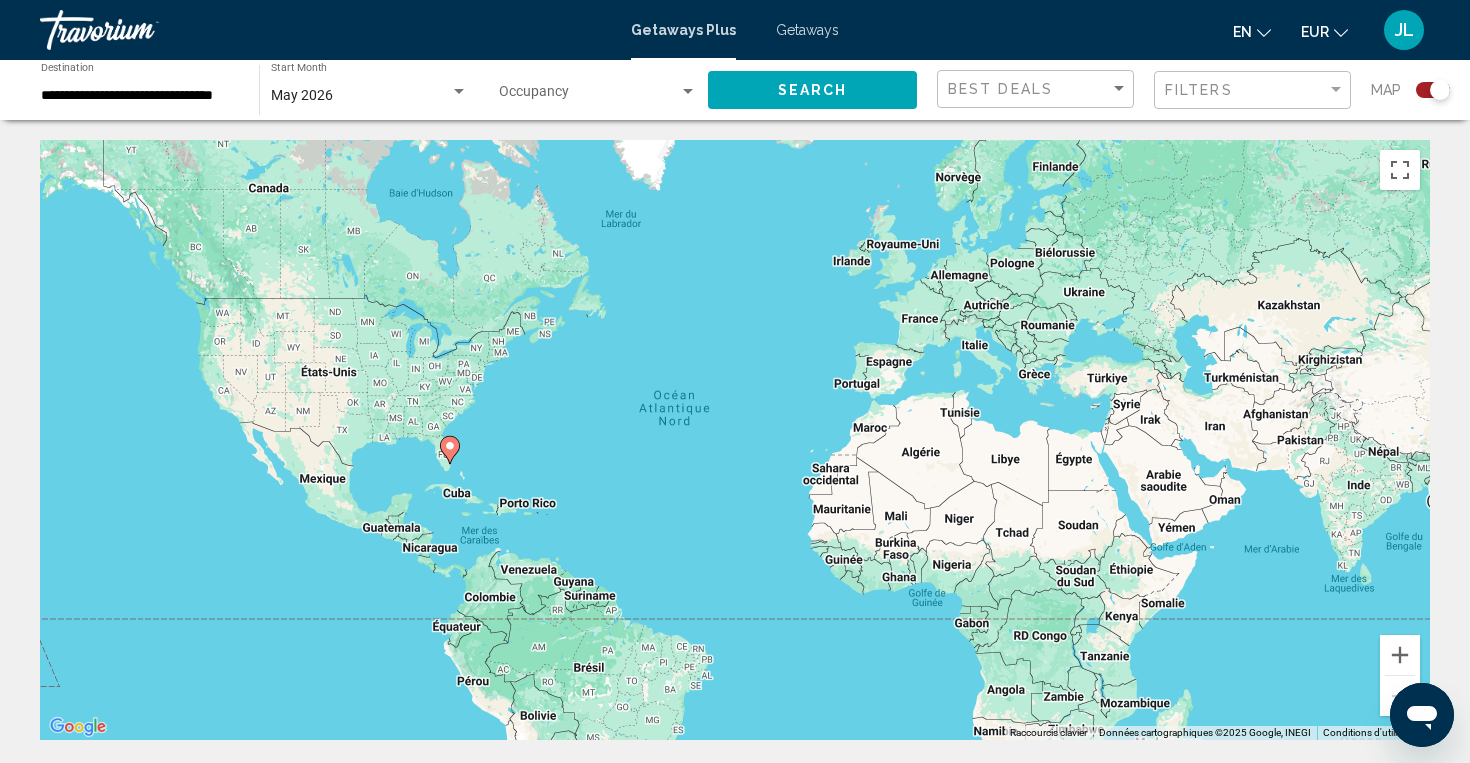click 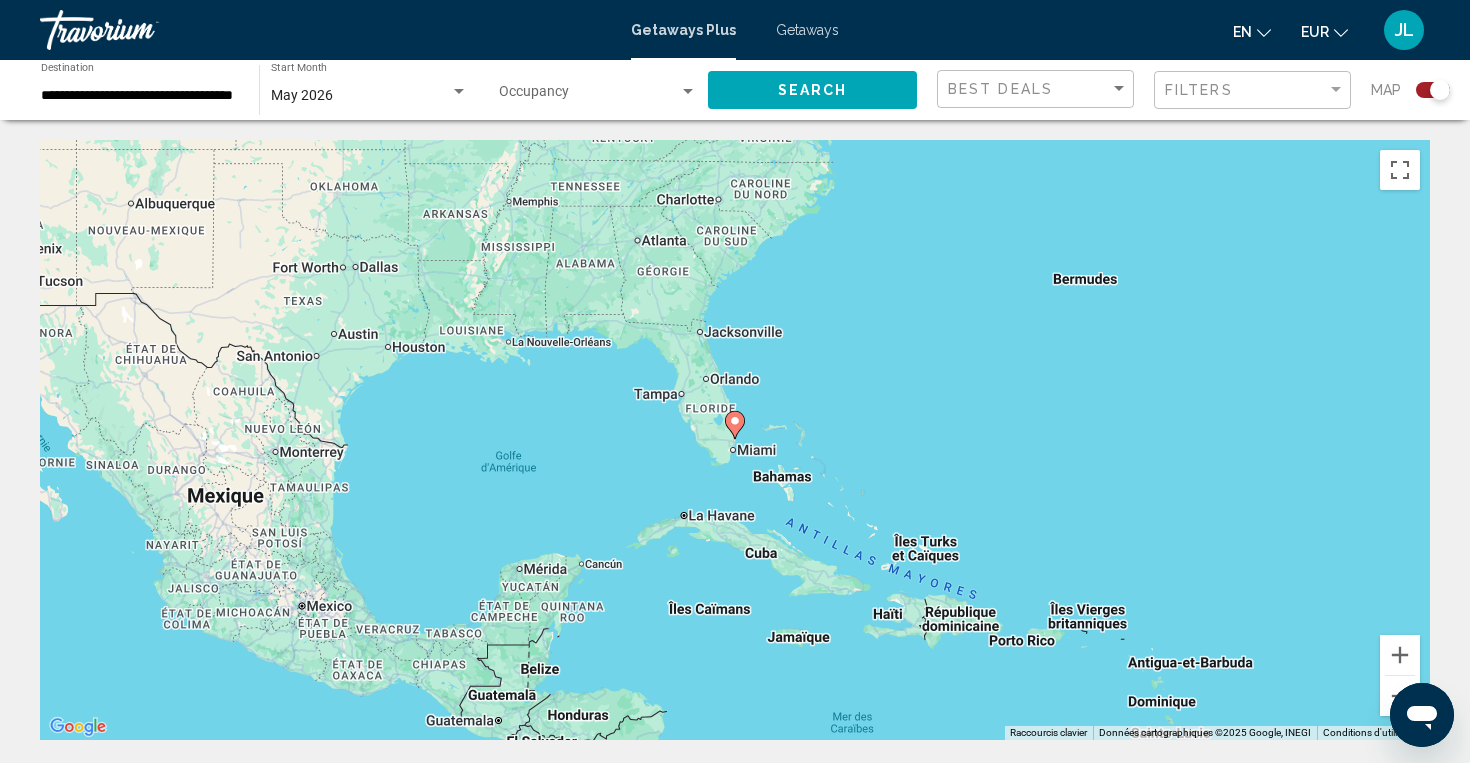 click 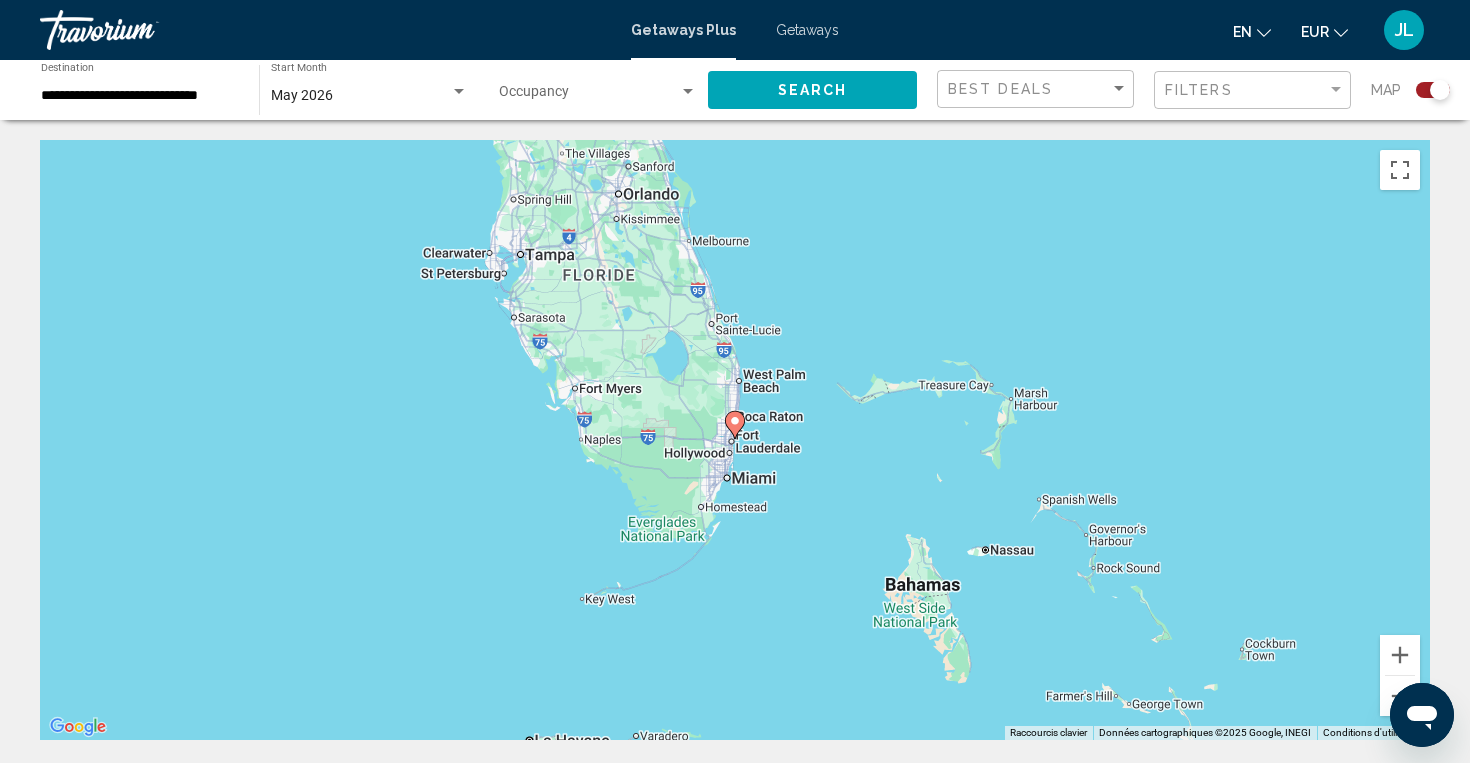 click 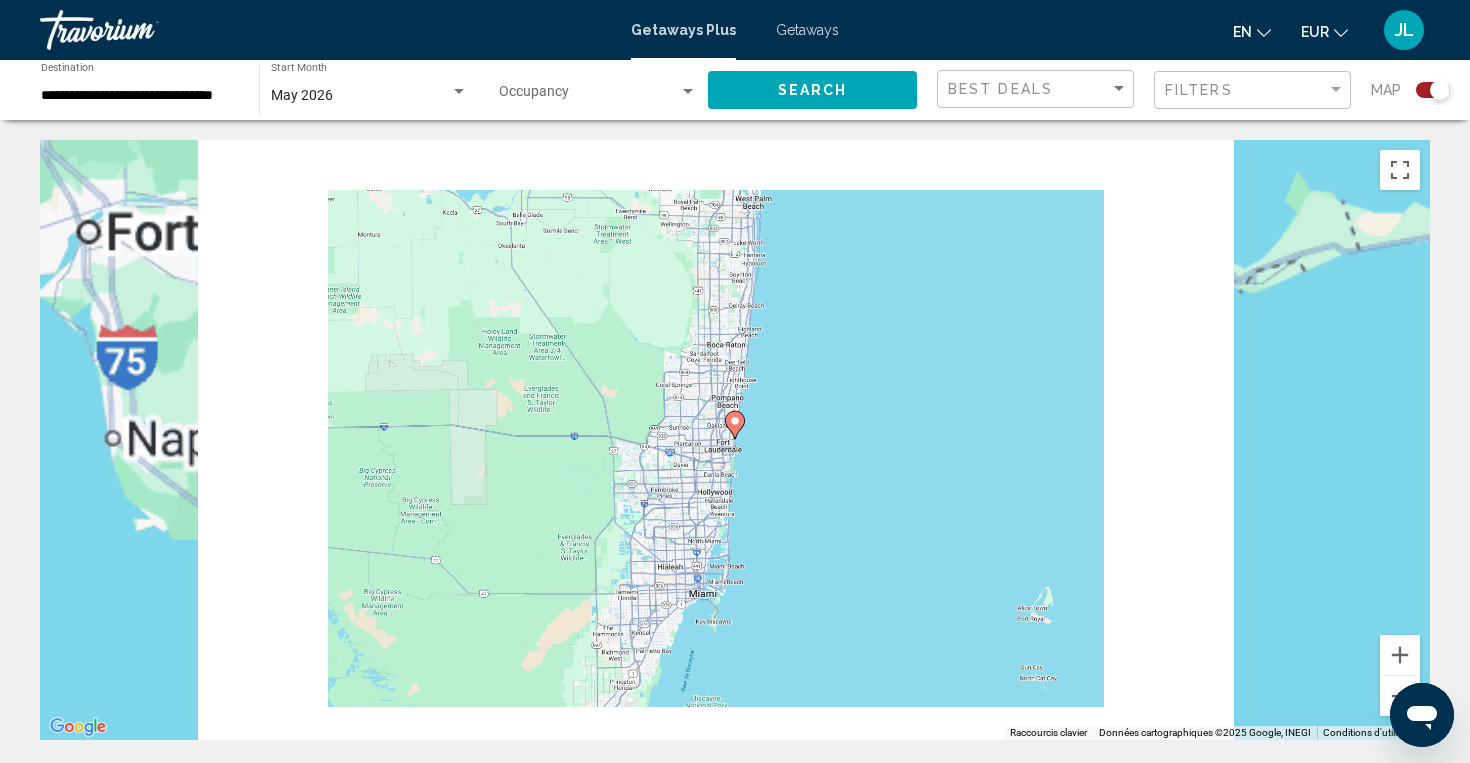 click 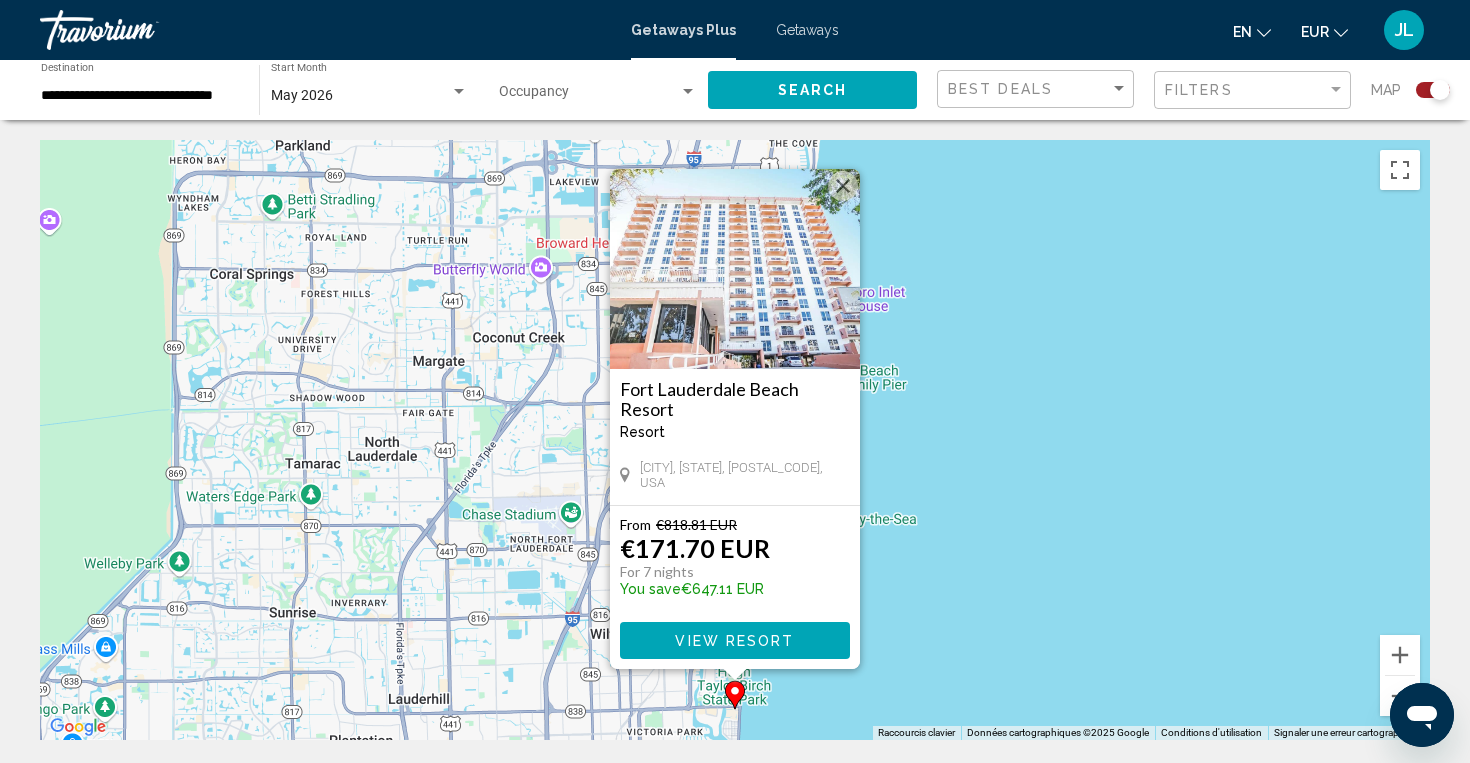 click on "Fort Lauderdale Beach Resort" at bounding box center (735, 399) 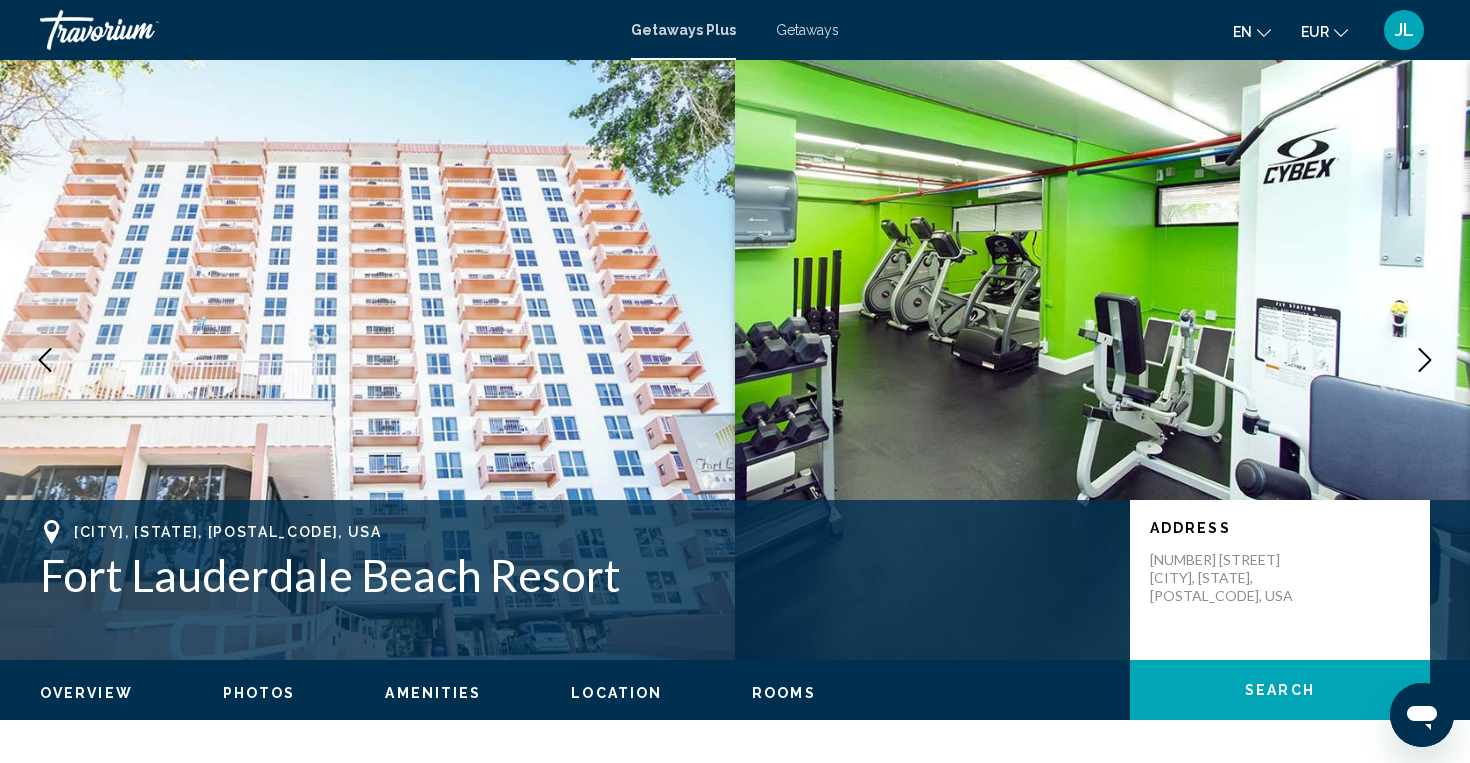 click at bounding box center (1425, 360) 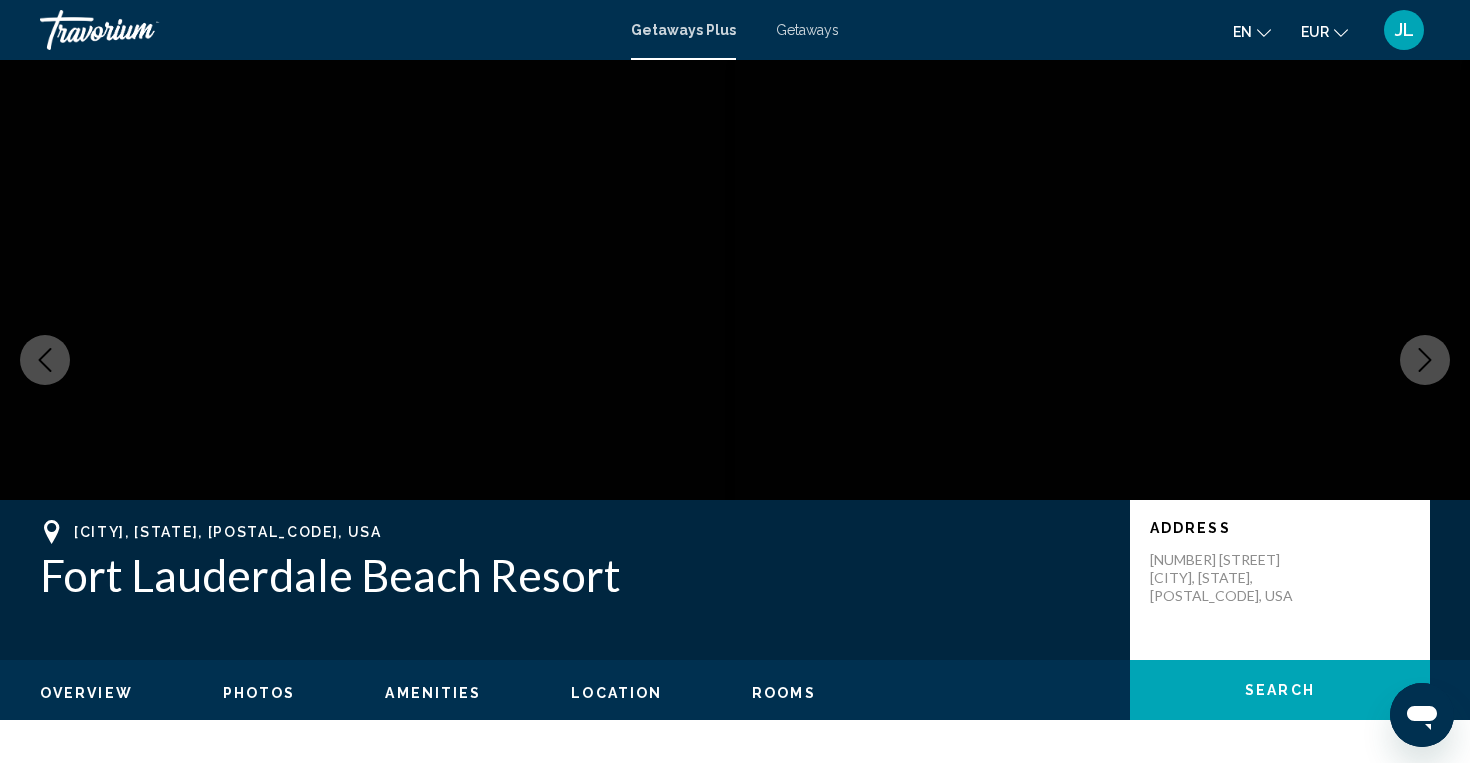 click at bounding box center [1425, 360] 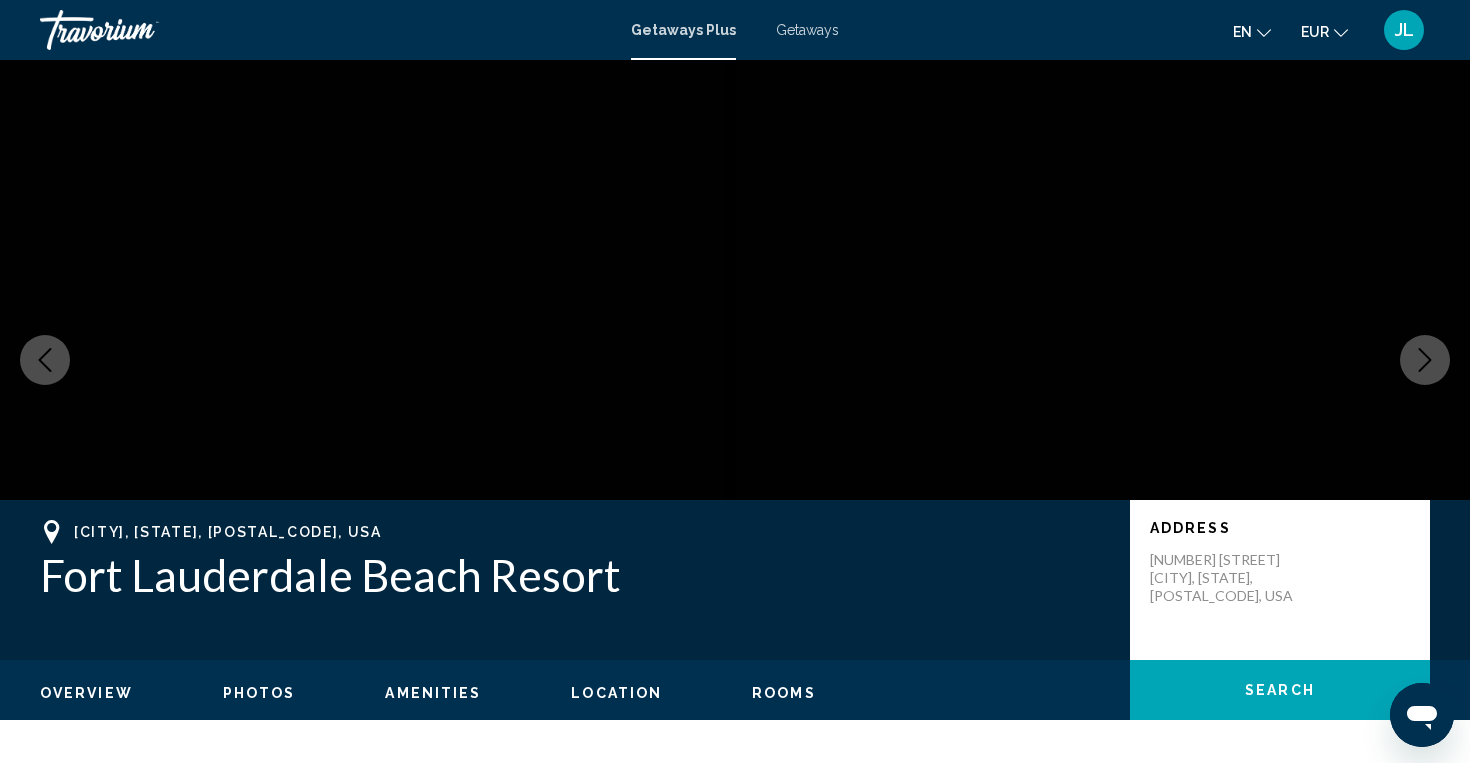click 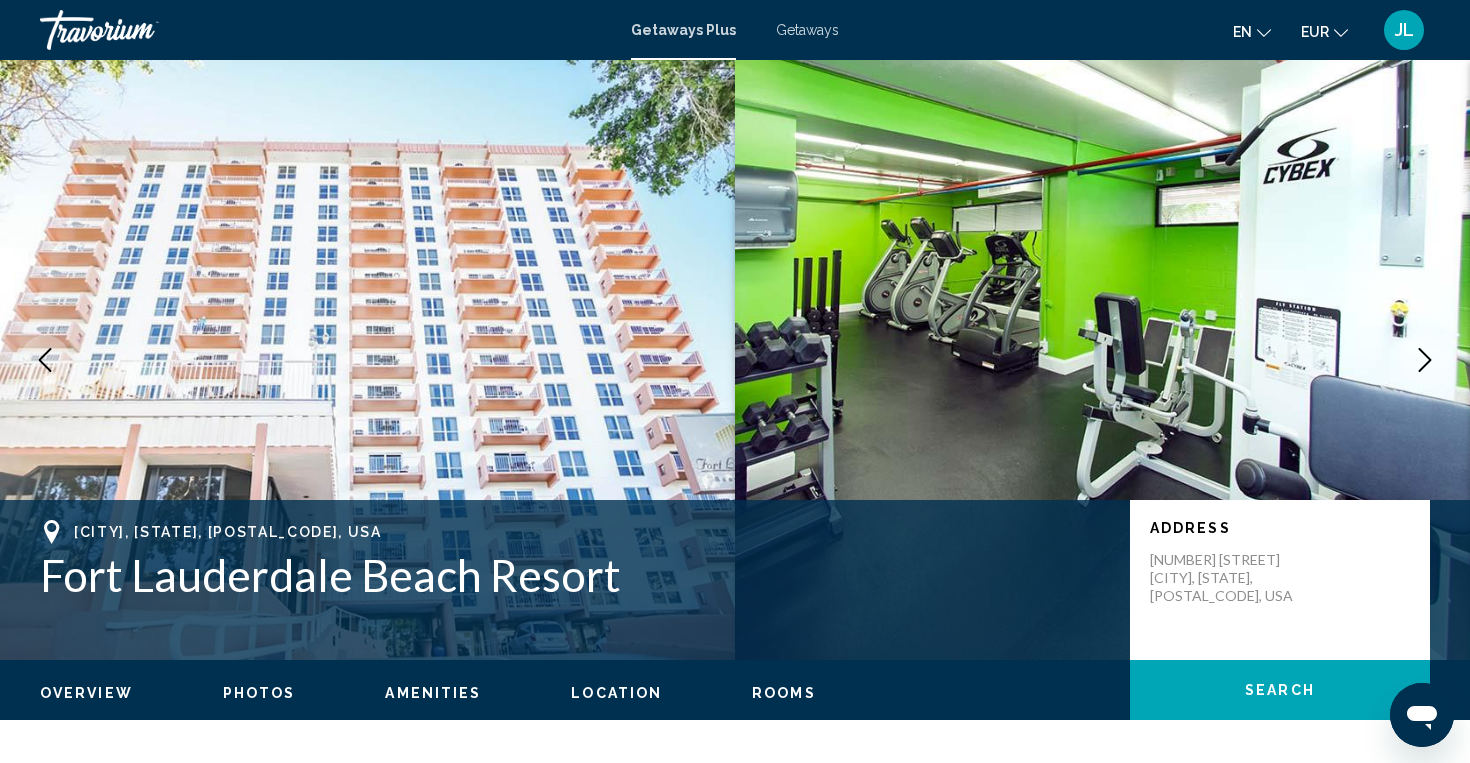 click 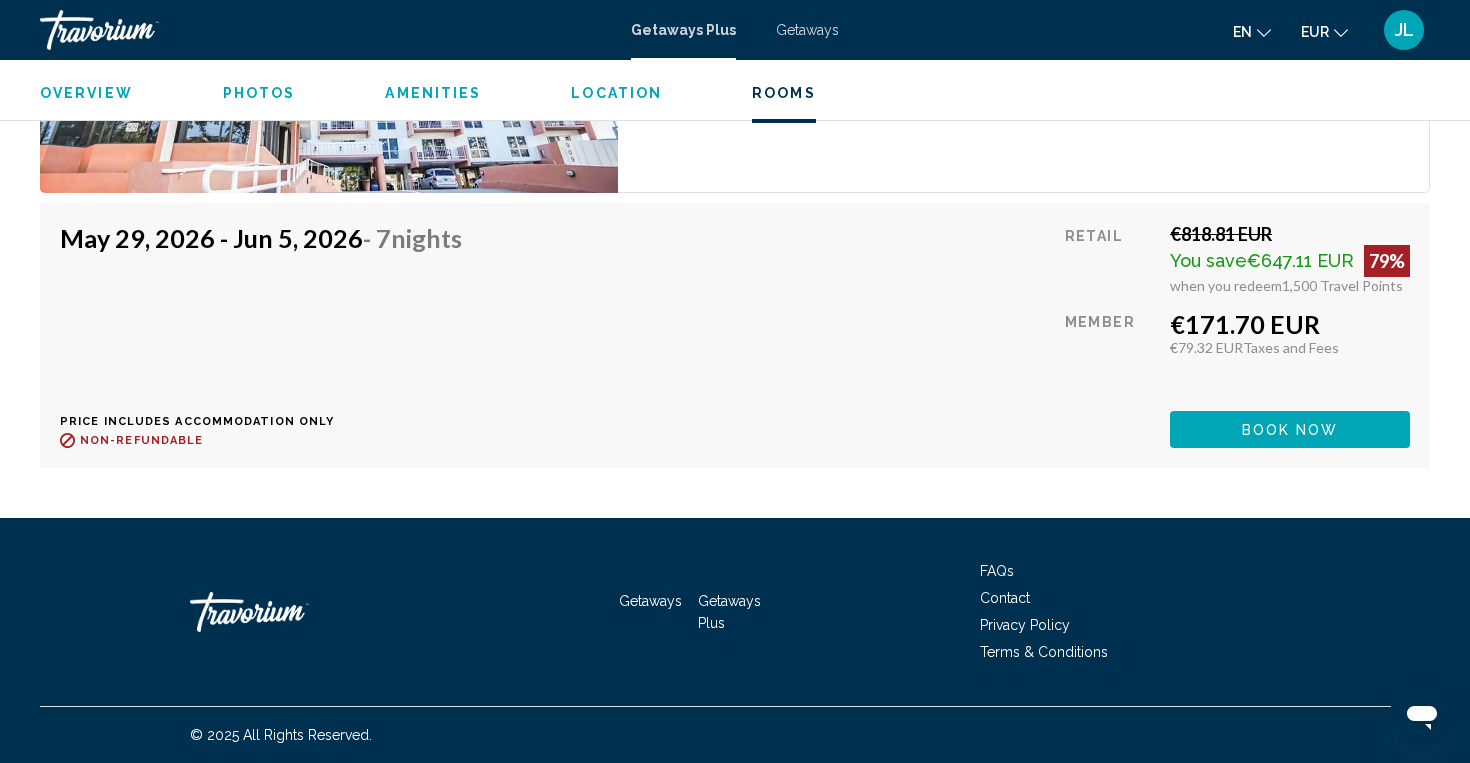 scroll, scrollTop: 3461, scrollLeft: 0, axis: vertical 